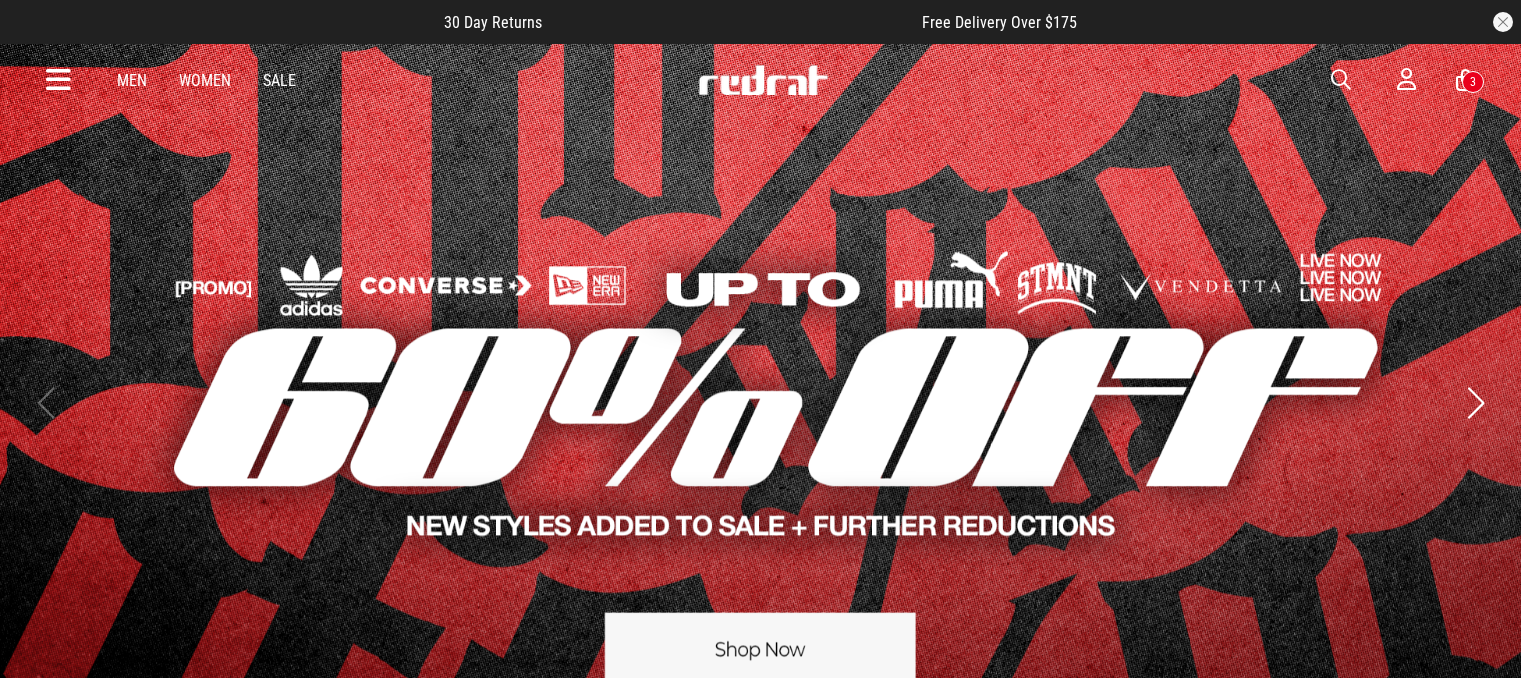 scroll, scrollTop: 0, scrollLeft: 0, axis: both 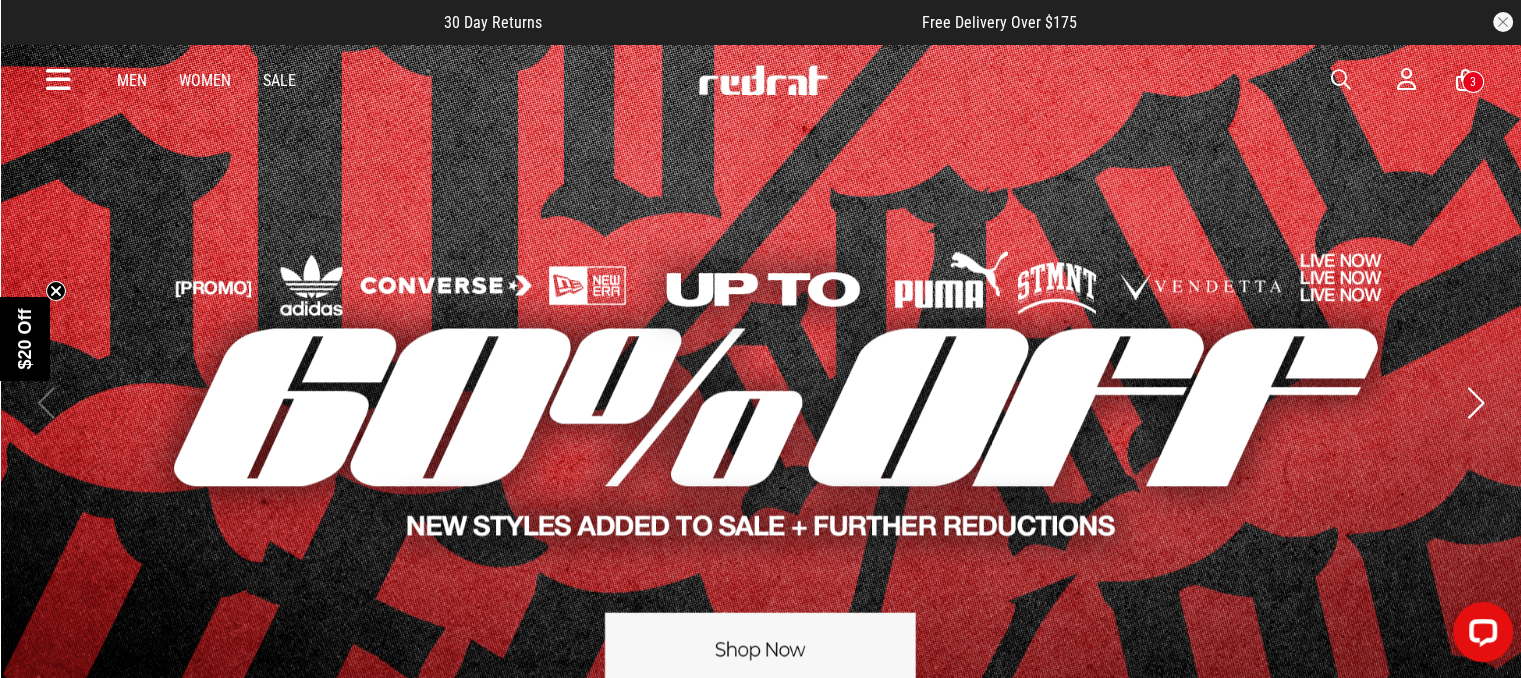 click at bounding box center [58, 80] 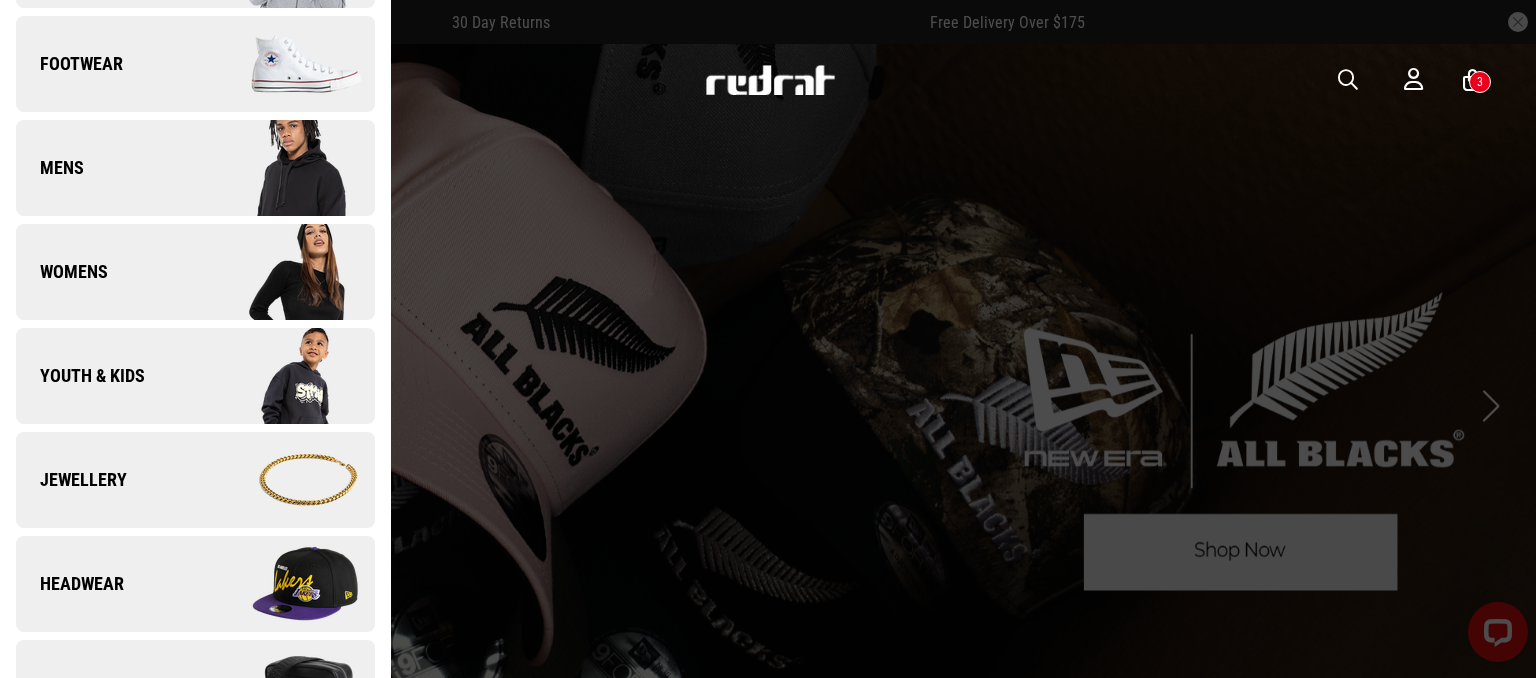 scroll, scrollTop: 300, scrollLeft: 0, axis: vertical 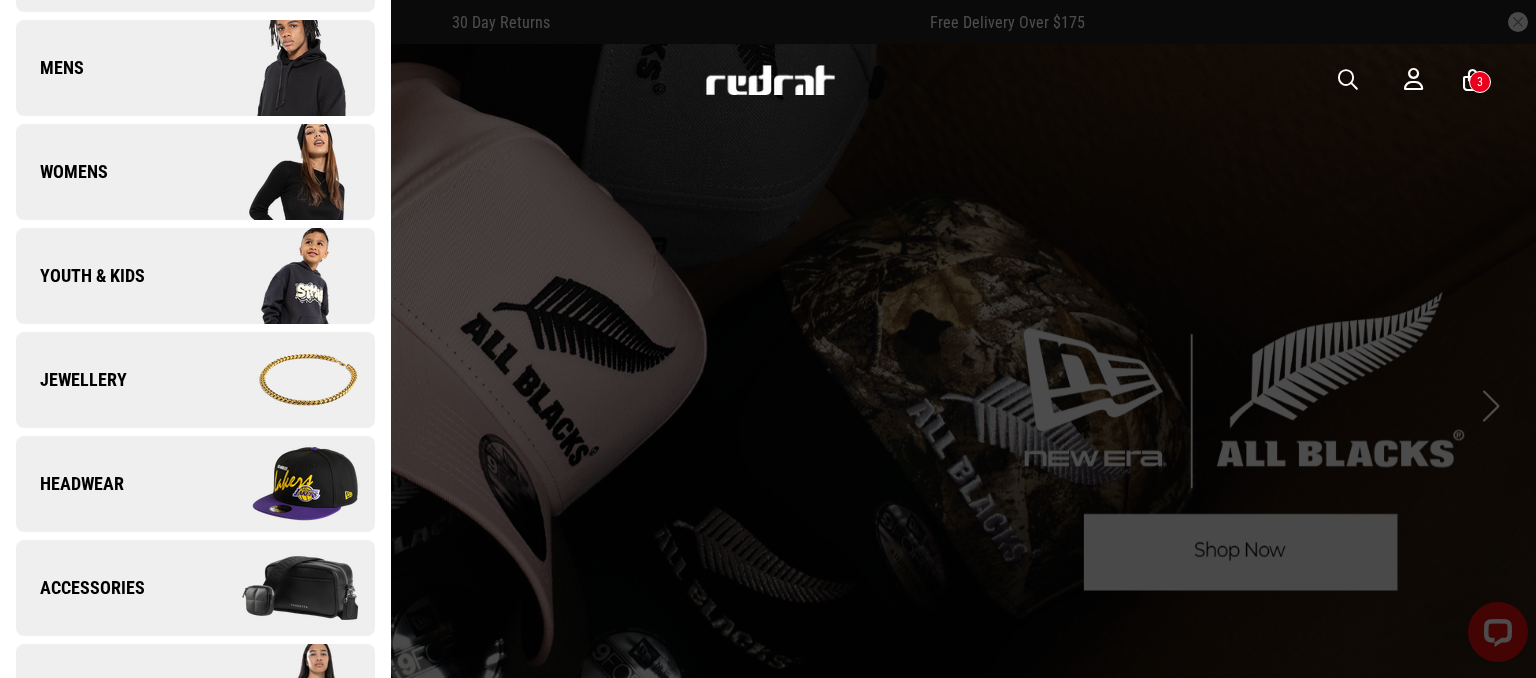 click on "Headwear" at bounding box center (195, 484) 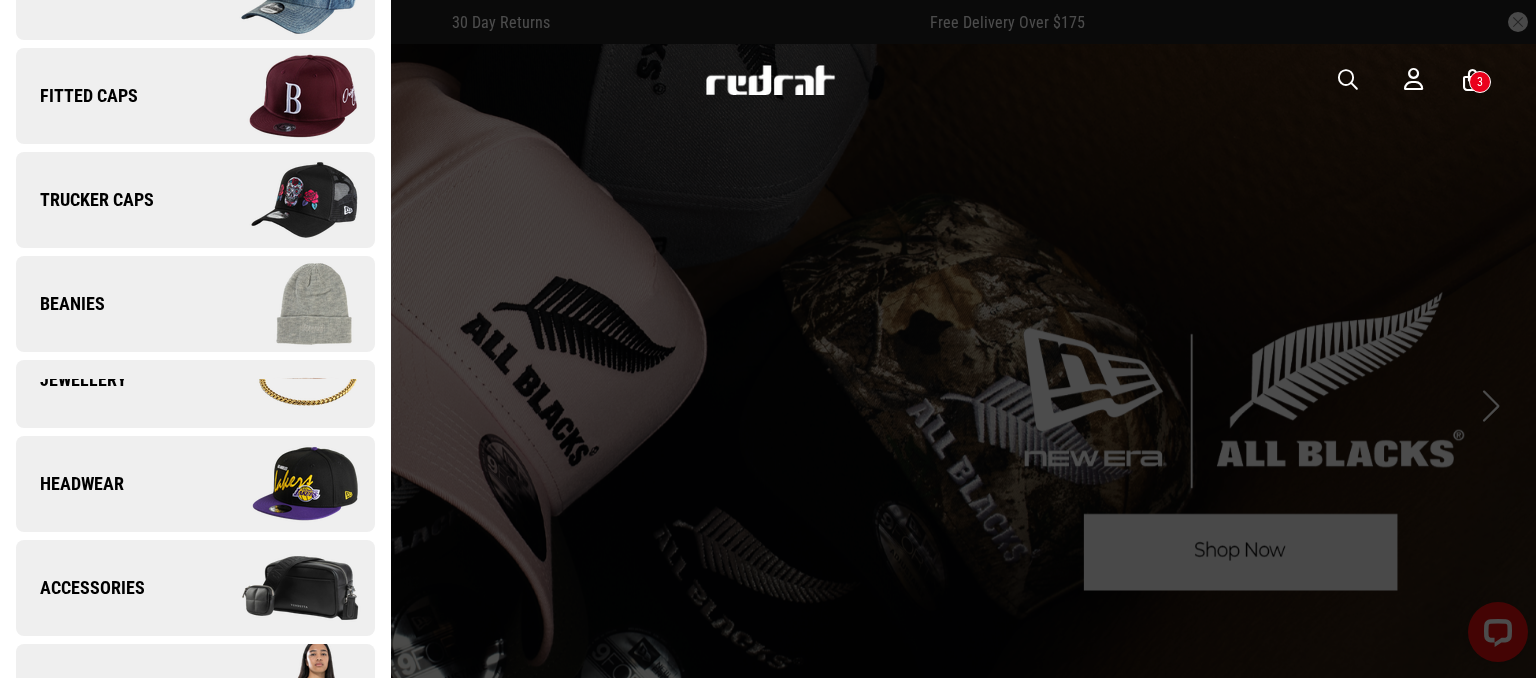 scroll, scrollTop: 0, scrollLeft: 0, axis: both 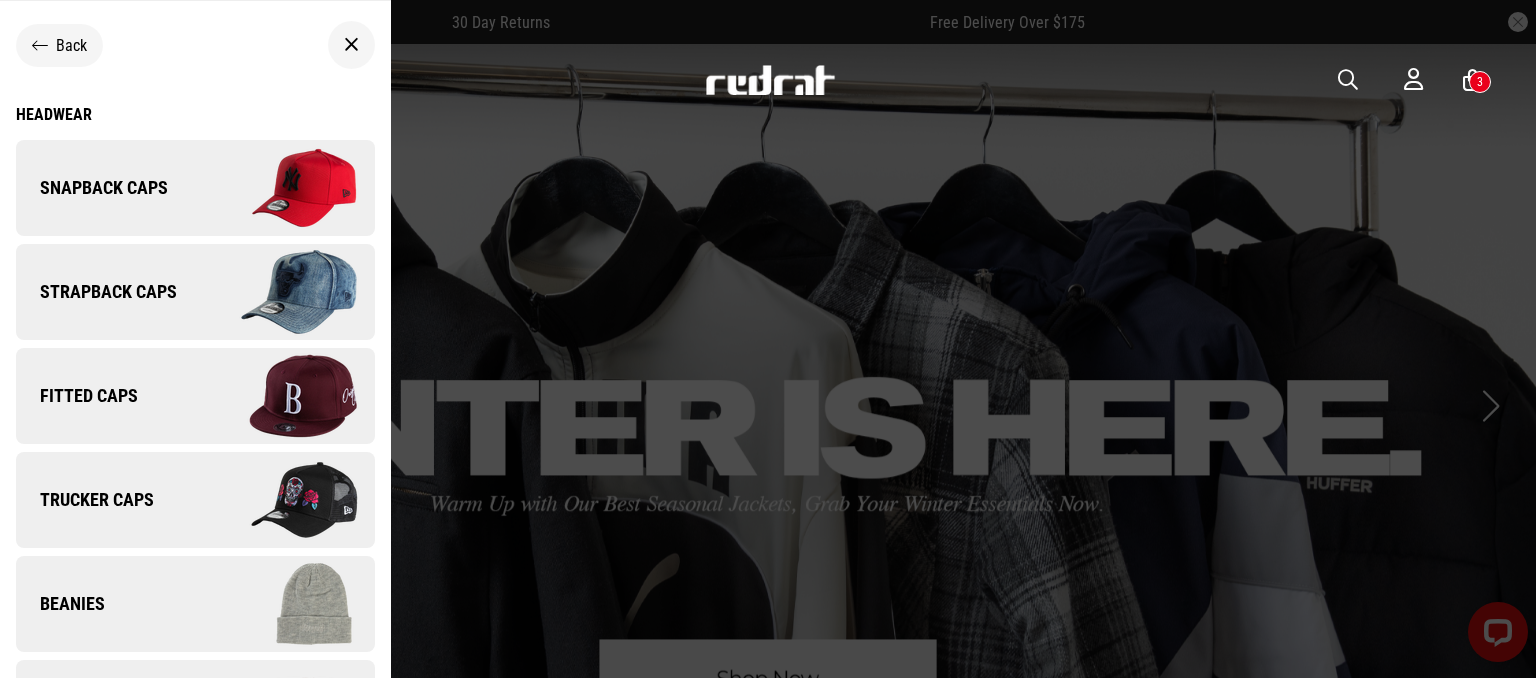 click on "Snapback Caps" at bounding box center (195, 188) 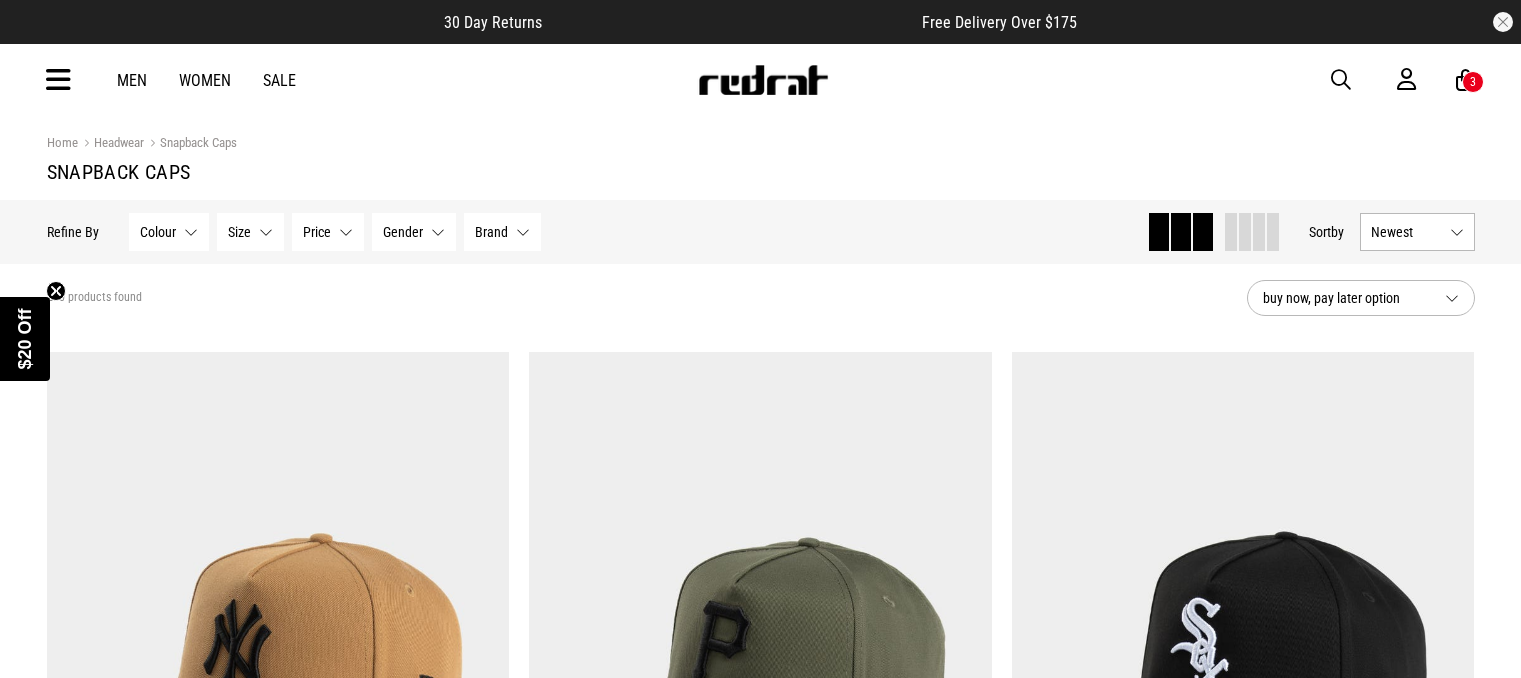 scroll, scrollTop: 0, scrollLeft: 0, axis: both 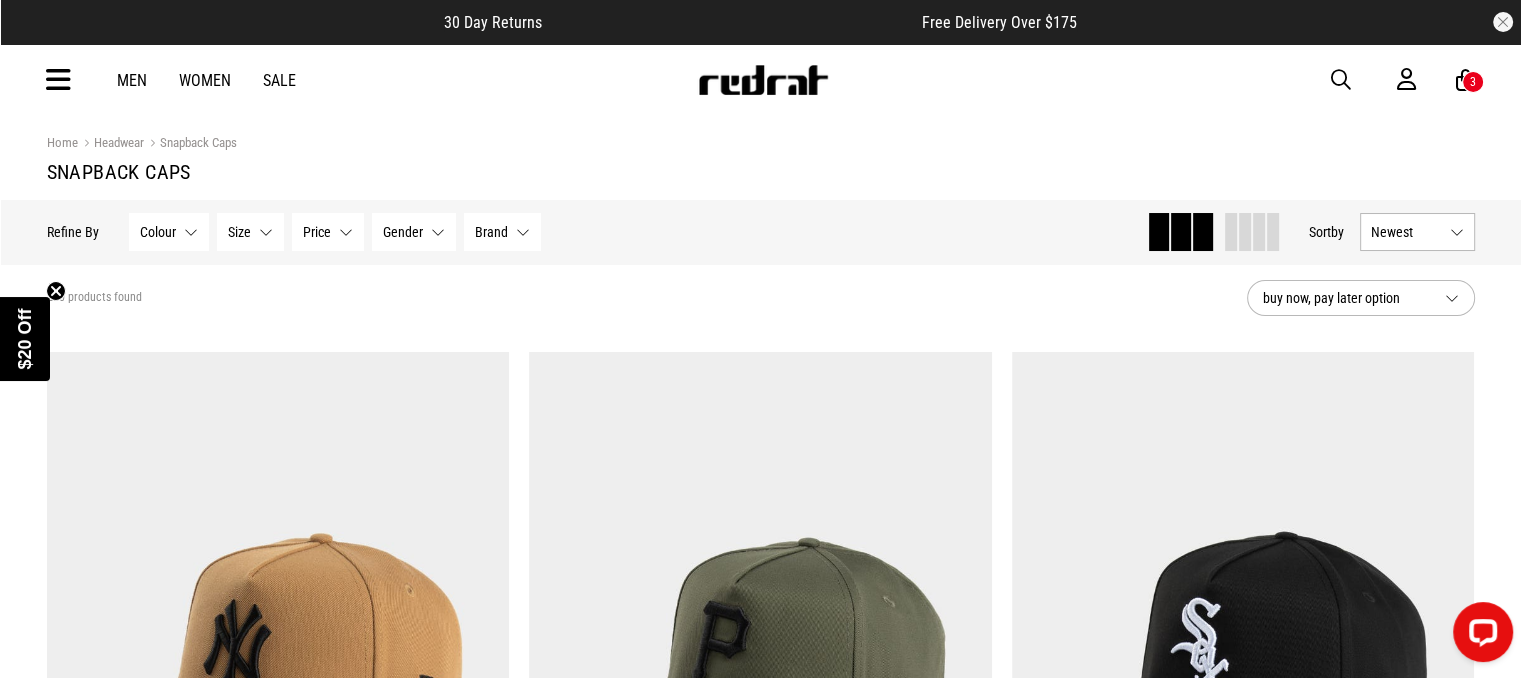 click on "Price  None selected" at bounding box center [328, 232] 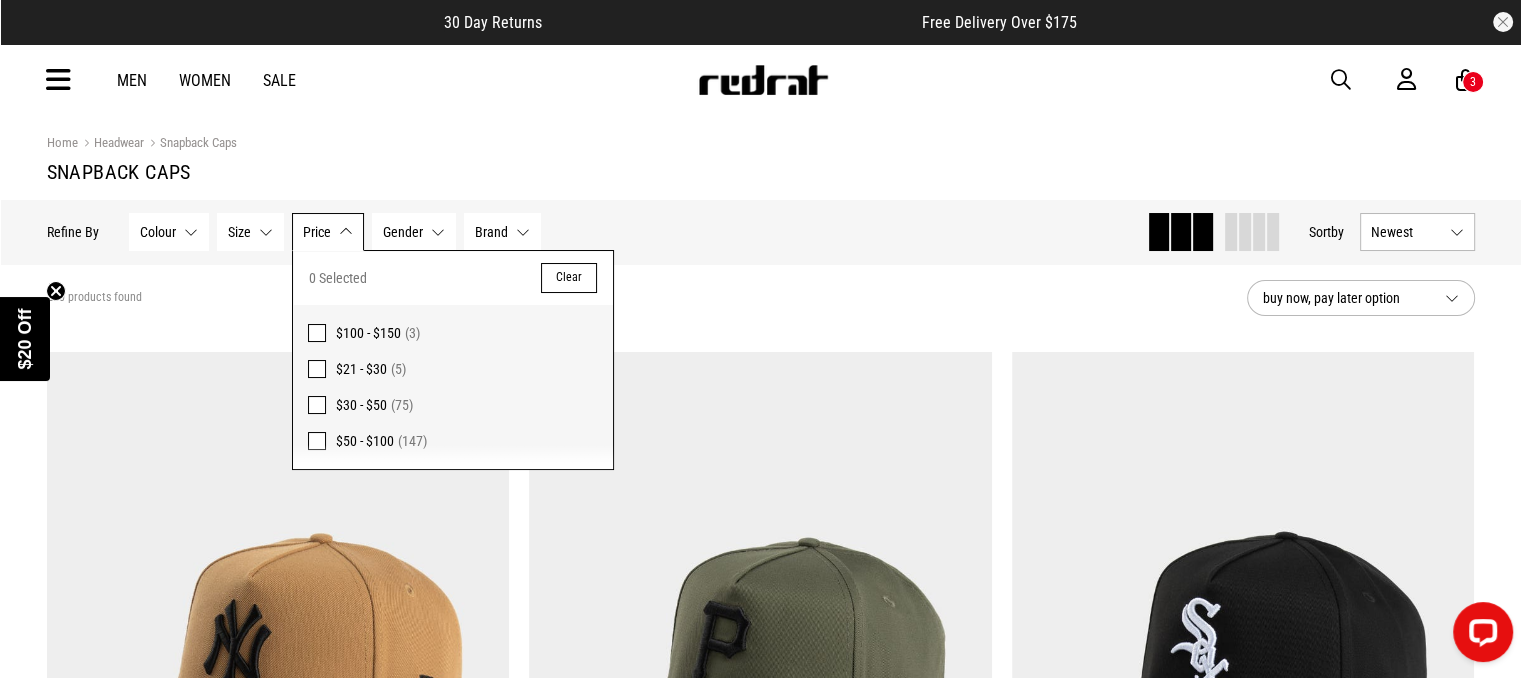 click on "230 products found      buy now, pay later option" at bounding box center (761, 298) 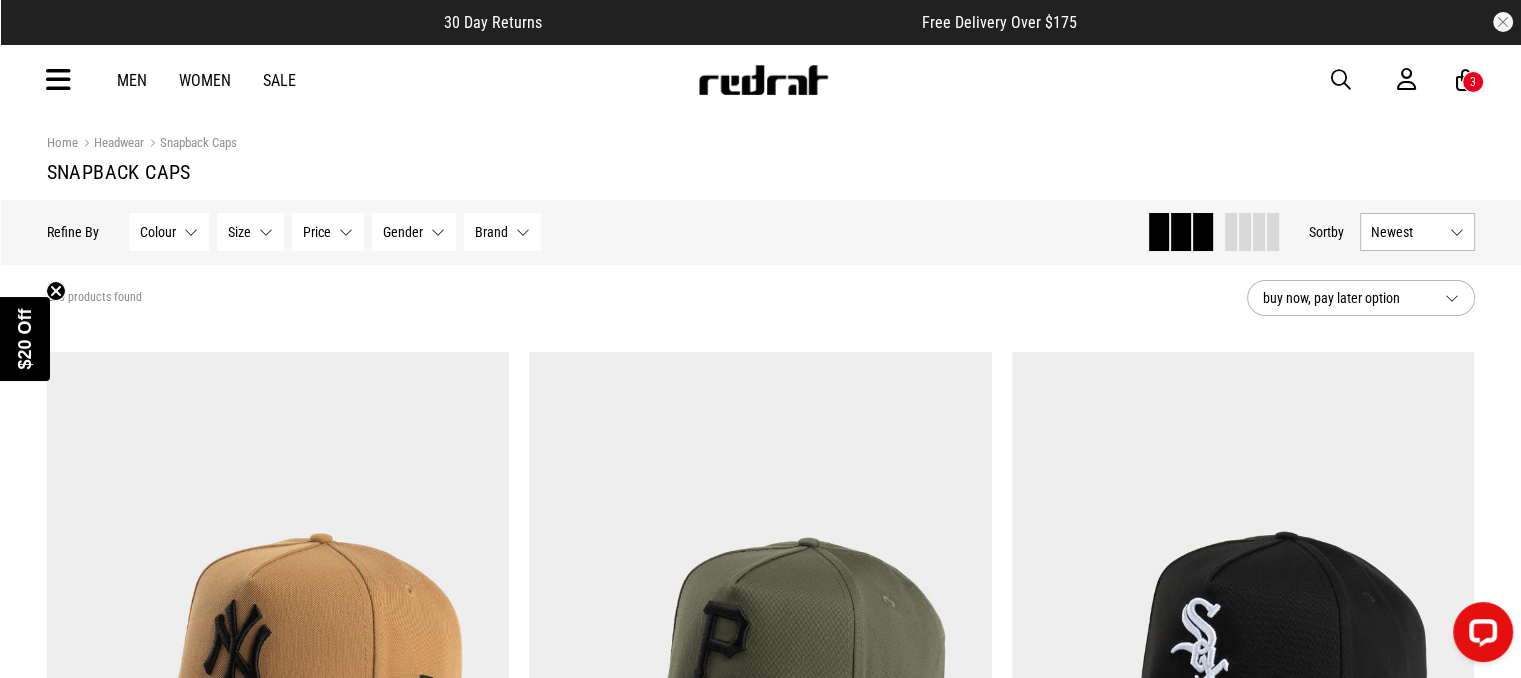 click on "Newest" at bounding box center (1417, 232) 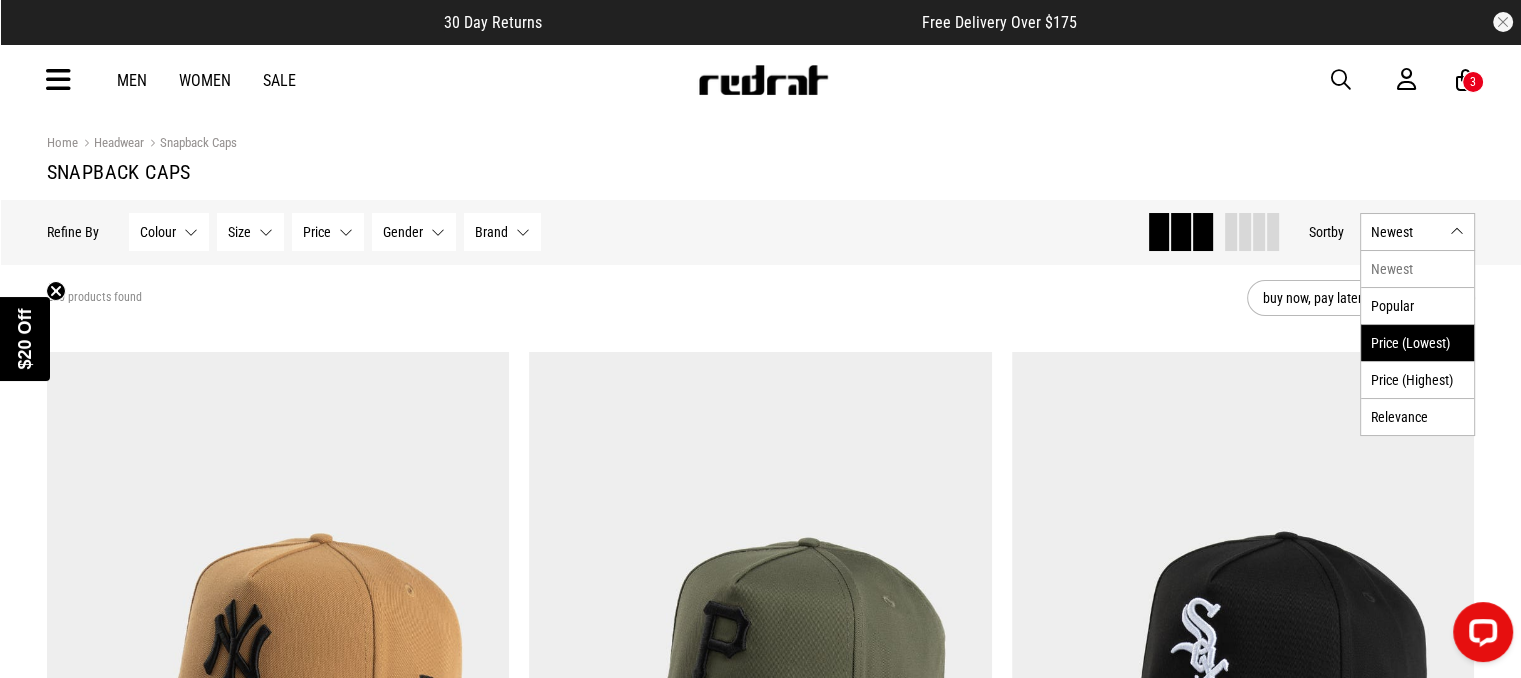 click on "Price (Lowest)" at bounding box center [1417, 342] 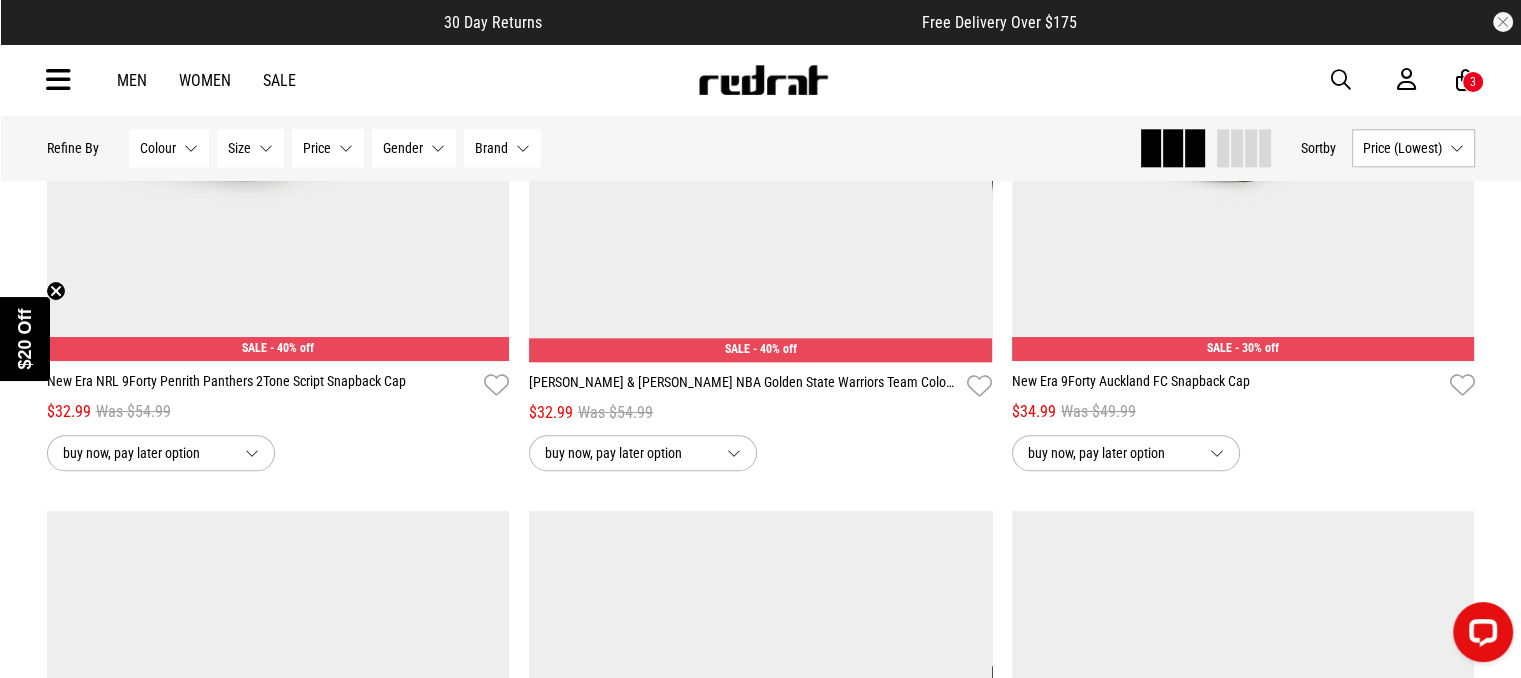 scroll, scrollTop: 2200, scrollLeft: 0, axis: vertical 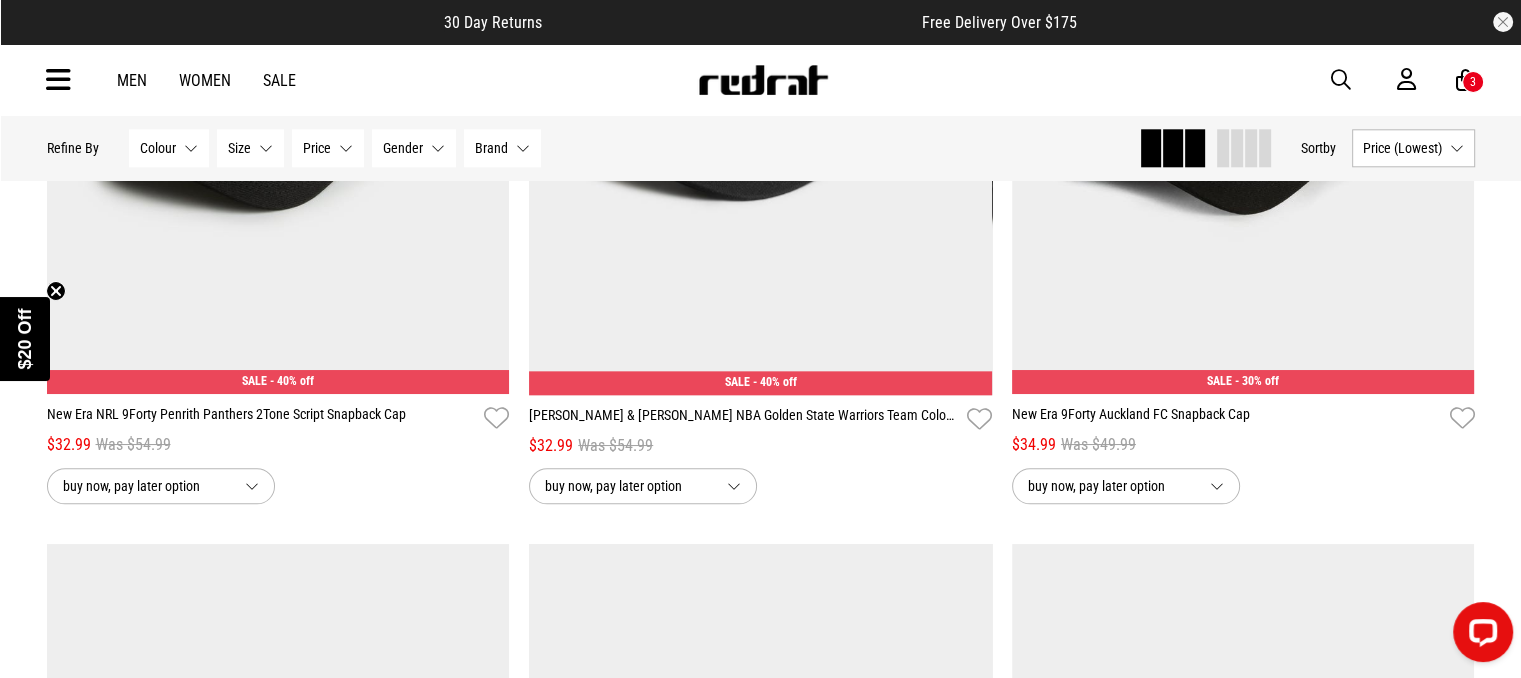 click on "Brand  None selected" at bounding box center [502, 148] 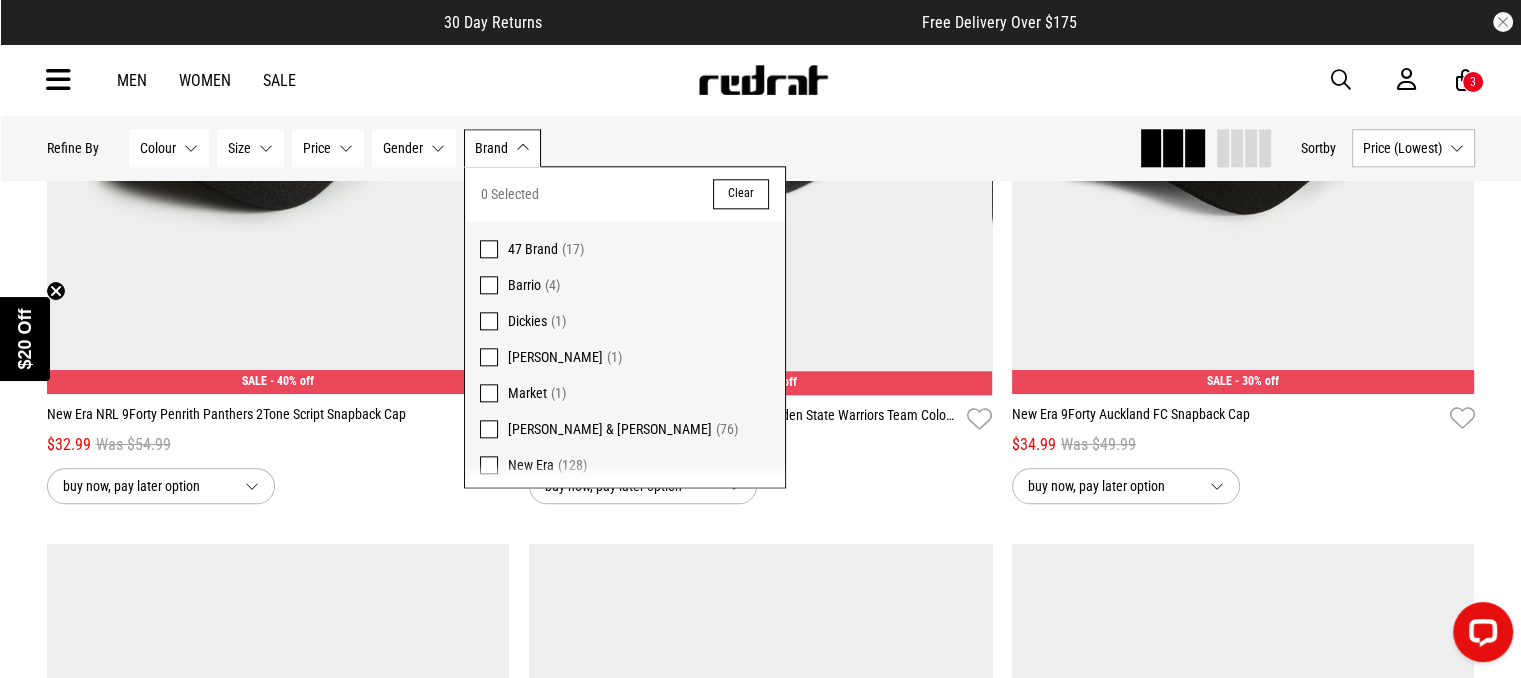 scroll, scrollTop: 77, scrollLeft: 0, axis: vertical 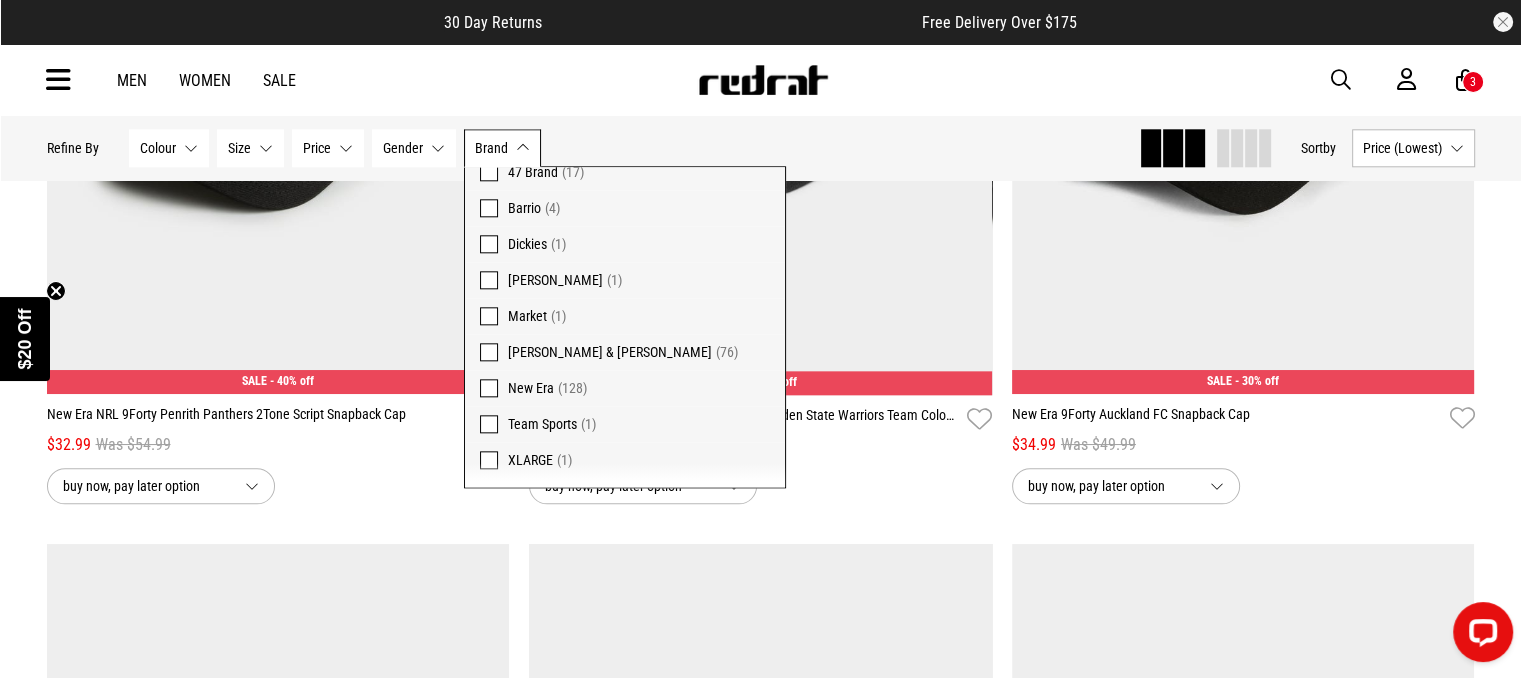click at bounding box center [489, 352] 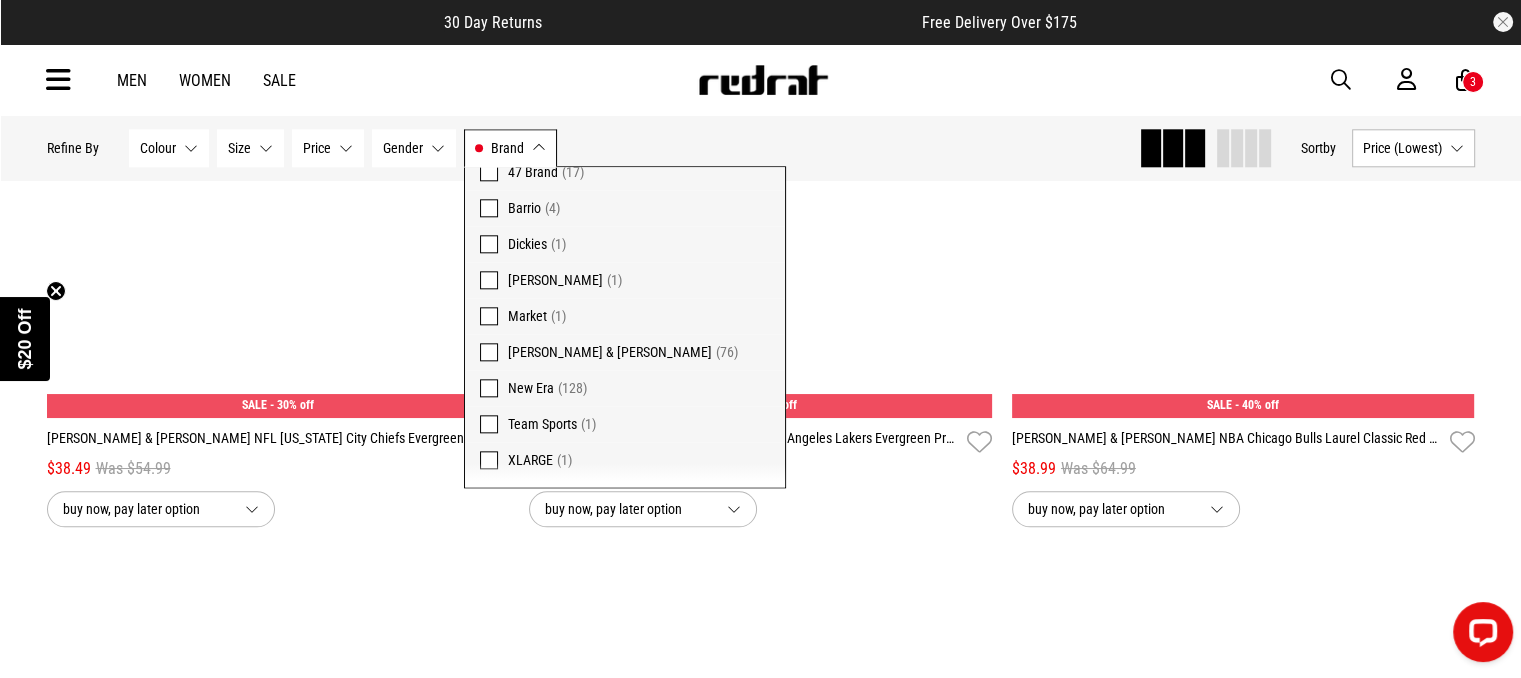 scroll, scrollTop: 2224, scrollLeft: 0, axis: vertical 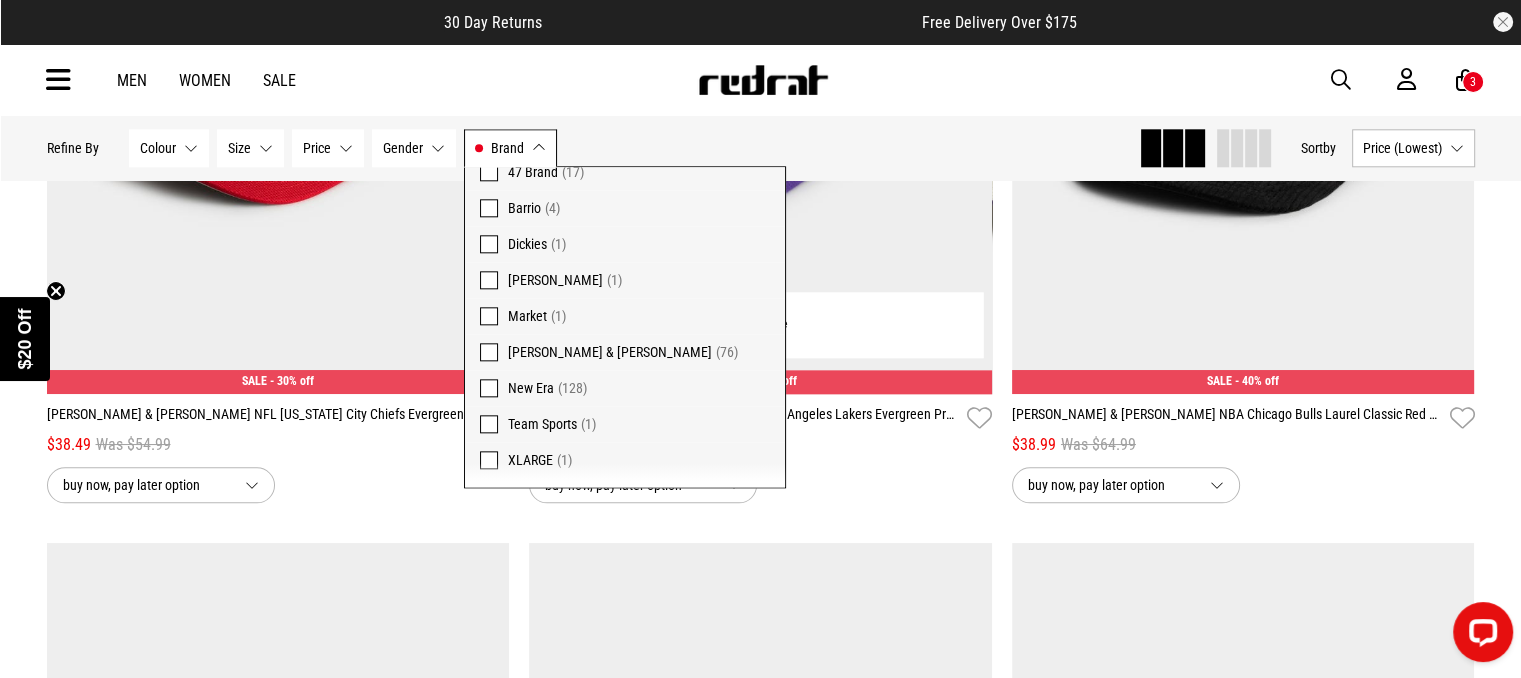 click on "buy now, pay later option" at bounding box center [760, 485] 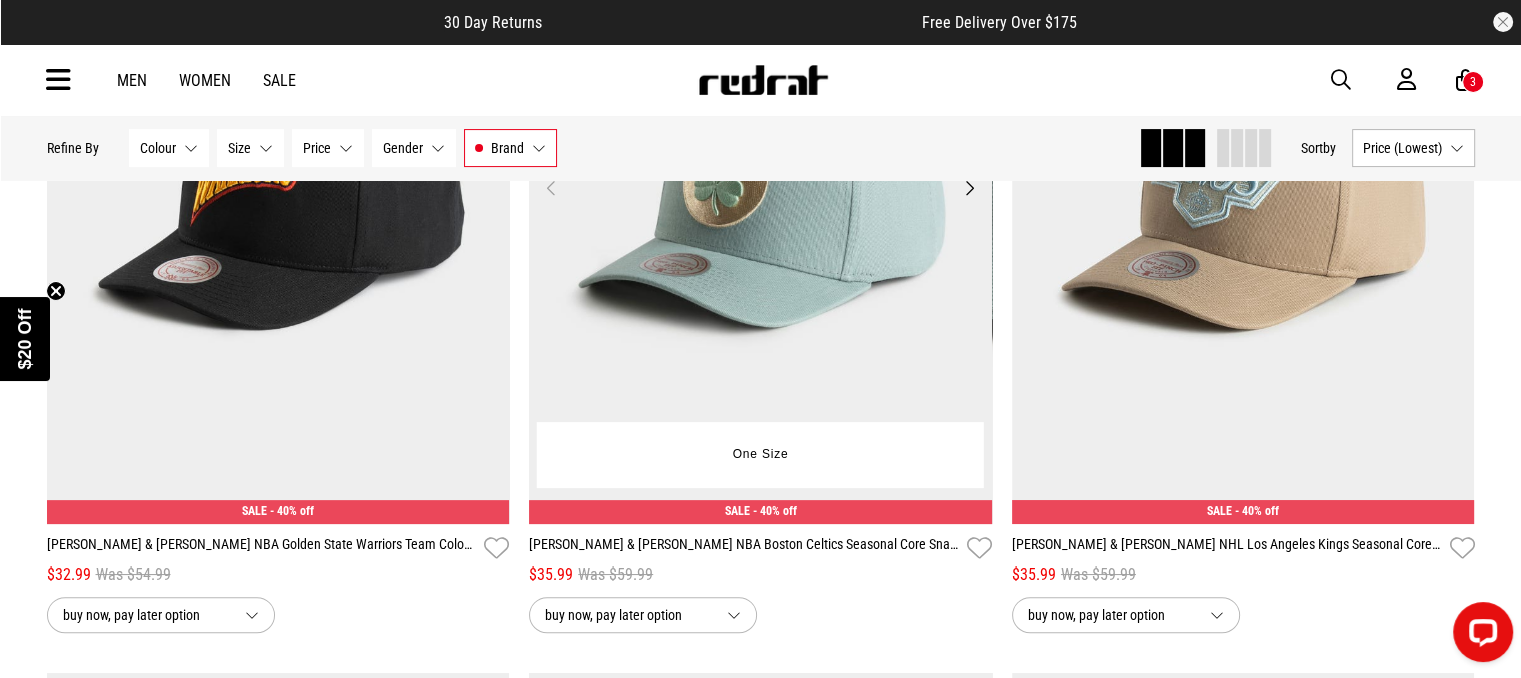 scroll, scrollTop: 400, scrollLeft: 0, axis: vertical 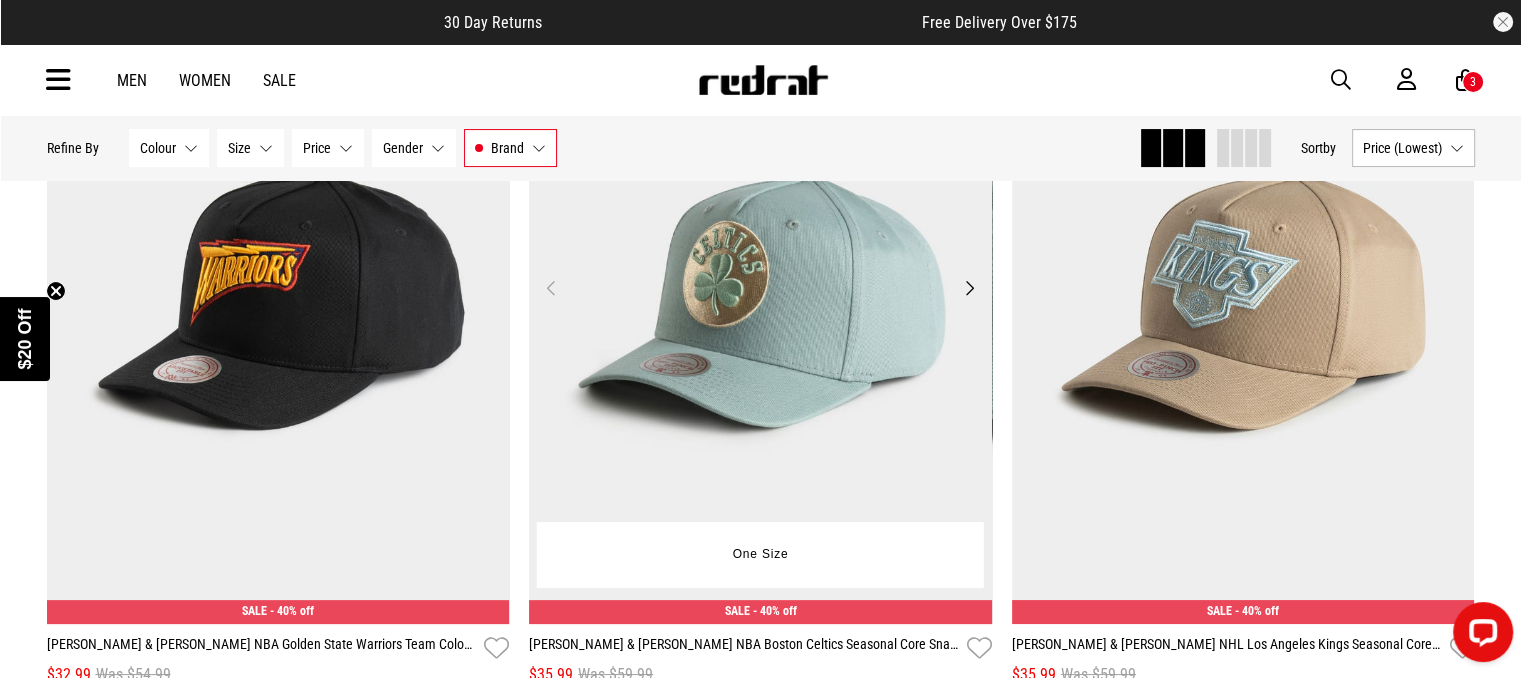 click on "Next" at bounding box center (969, 288) 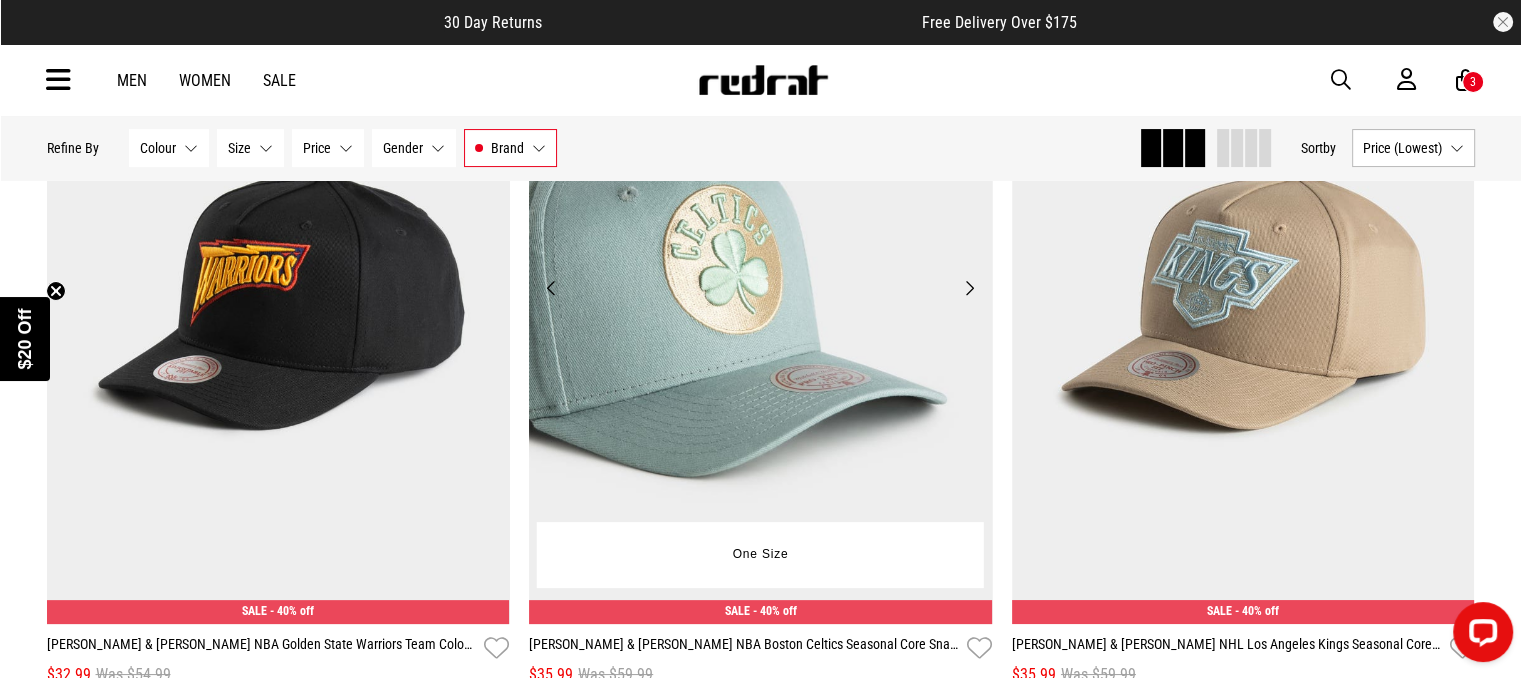 click on "Next" at bounding box center (969, 288) 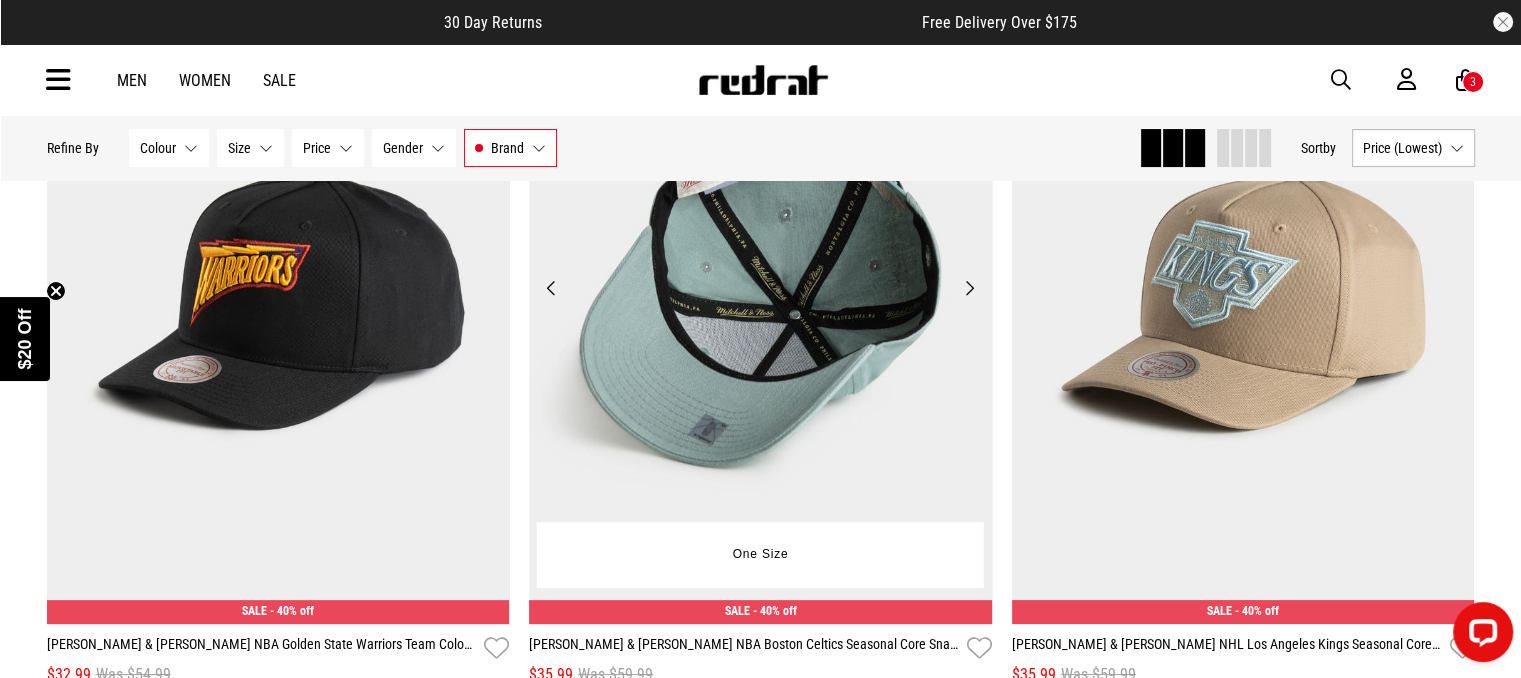 click on "Next" at bounding box center [969, 288] 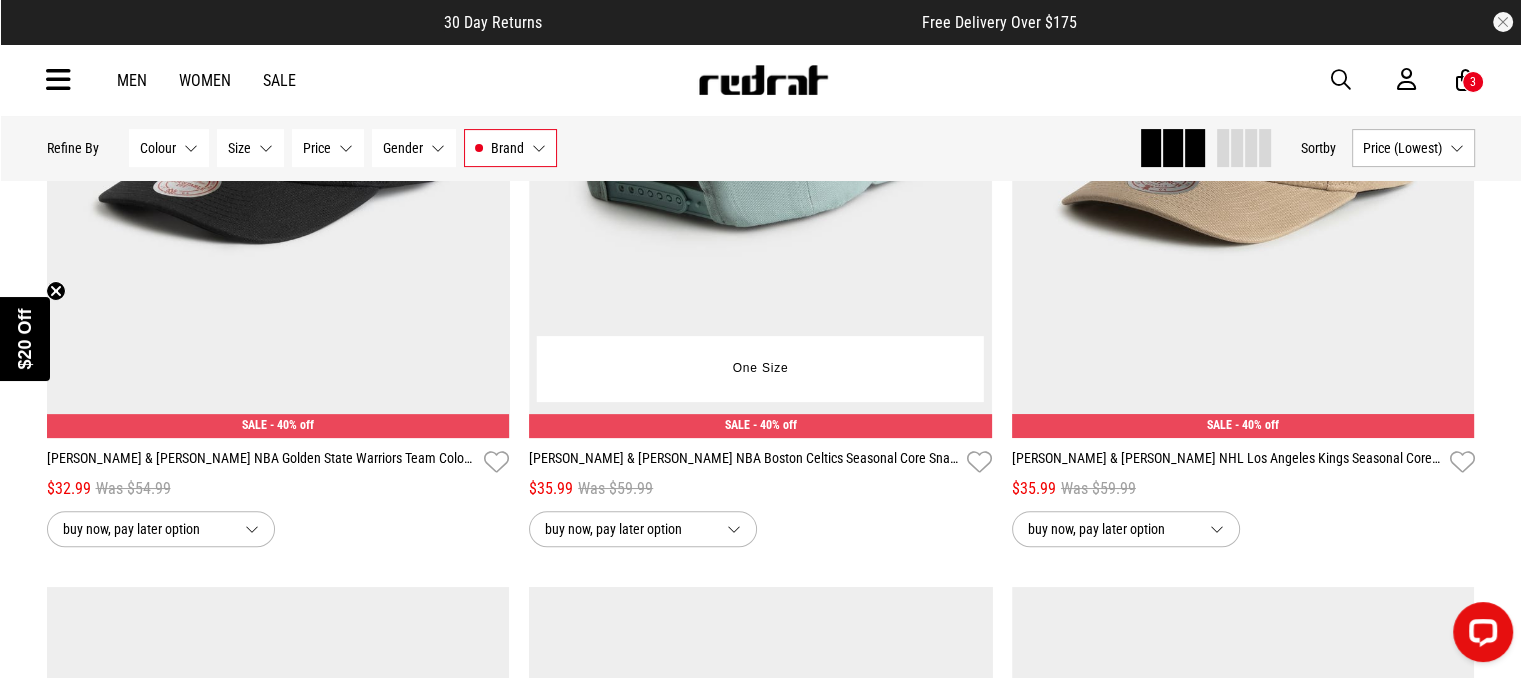 scroll, scrollTop: 600, scrollLeft: 0, axis: vertical 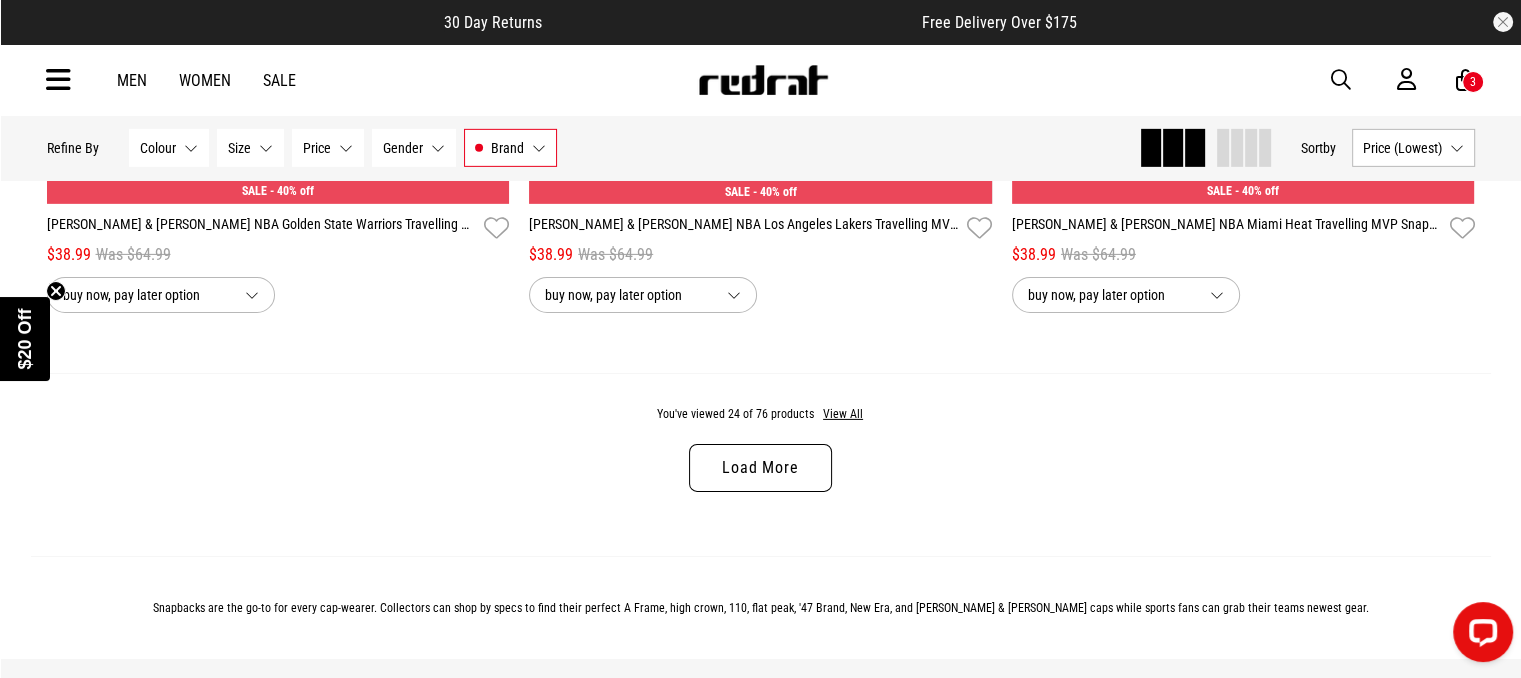 click on "Load More" at bounding box center (760, 468) 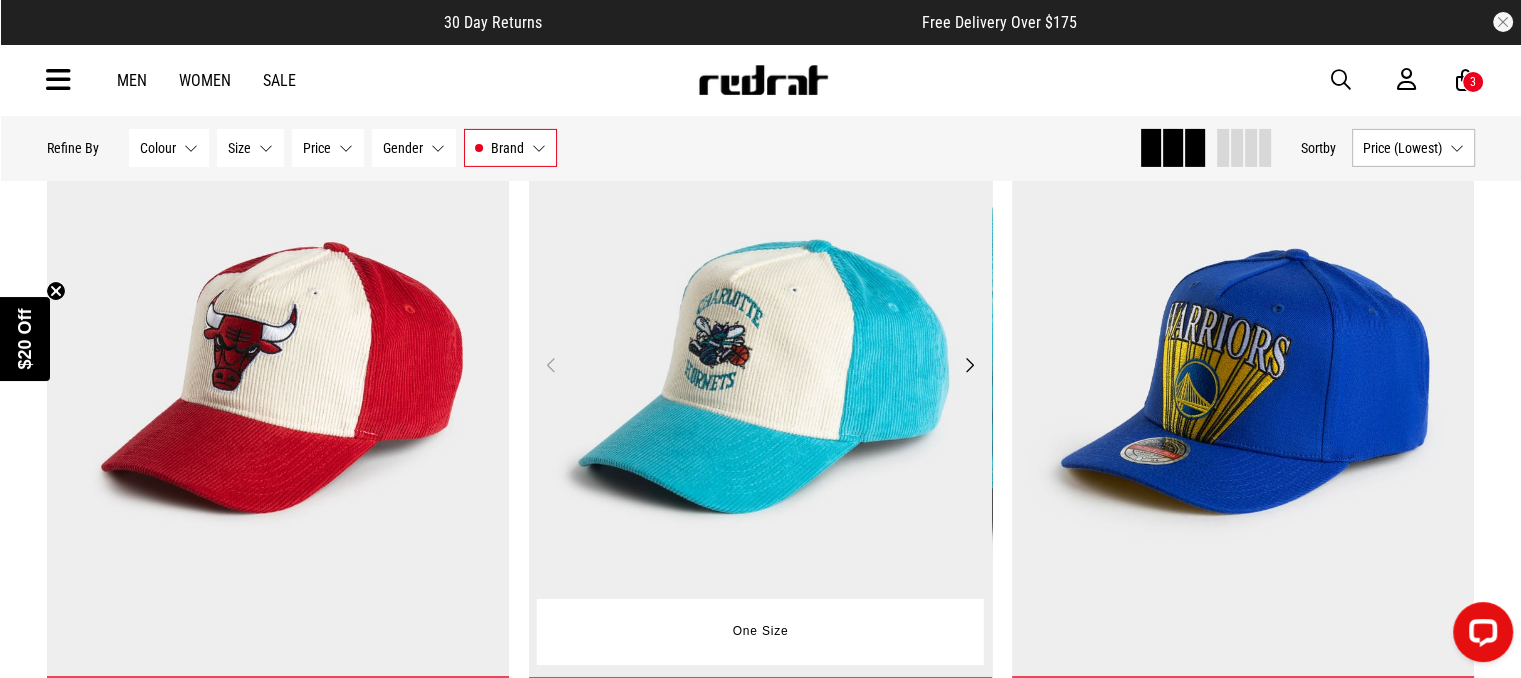 scroll, scrollTop: 6700, scrollLeft: 0, axis: vertical 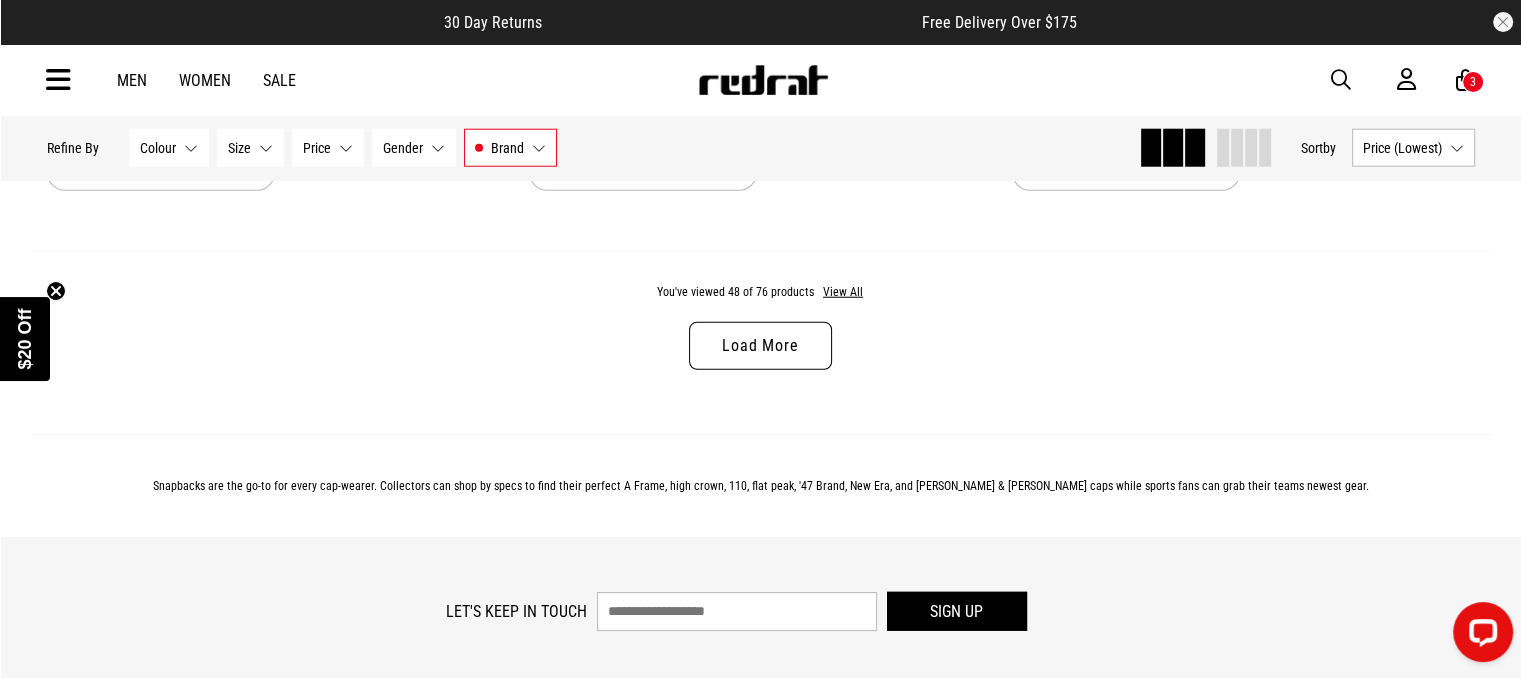 click on "Load More" at bounding box center (760, 346) 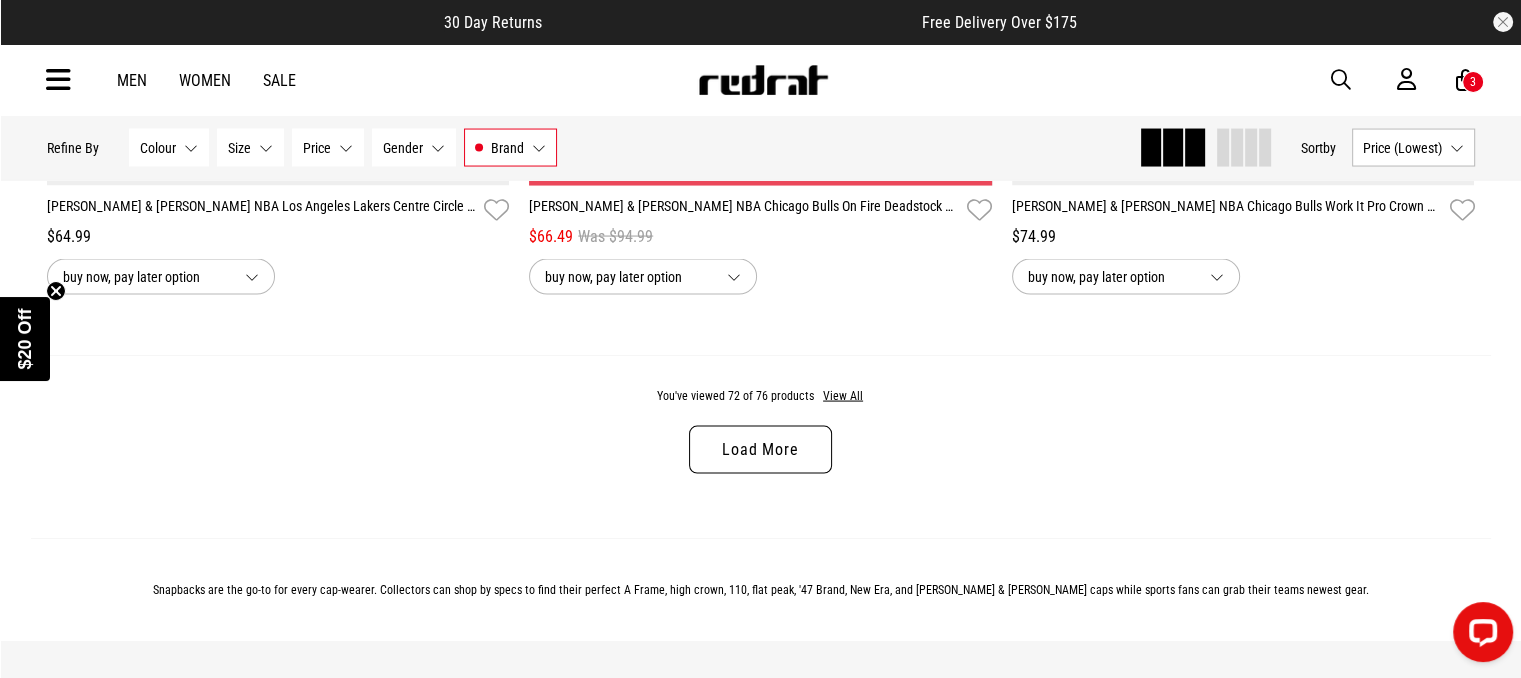 scroll, scrollTop: 19300, scrollLeft: 0, axis: vertical 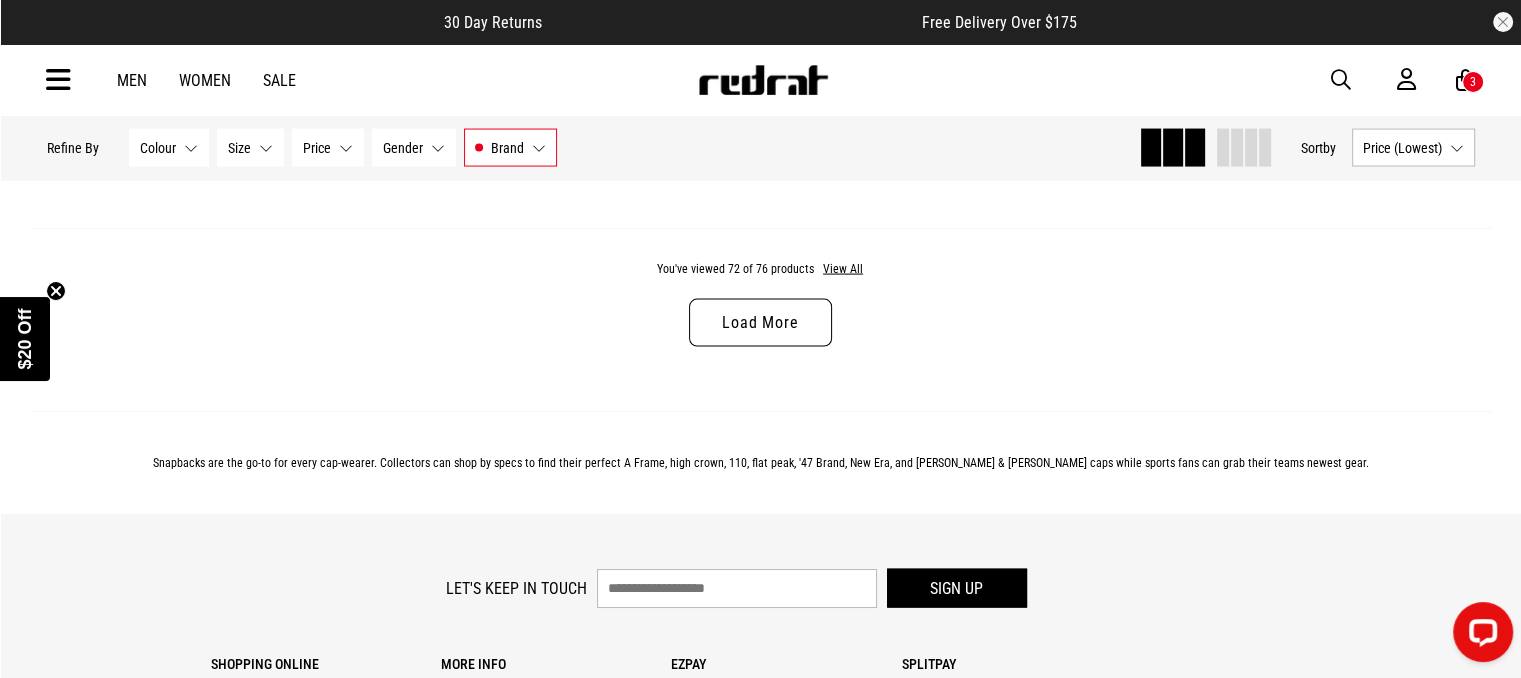 click on "Load More" at bounding box center [760, 323] 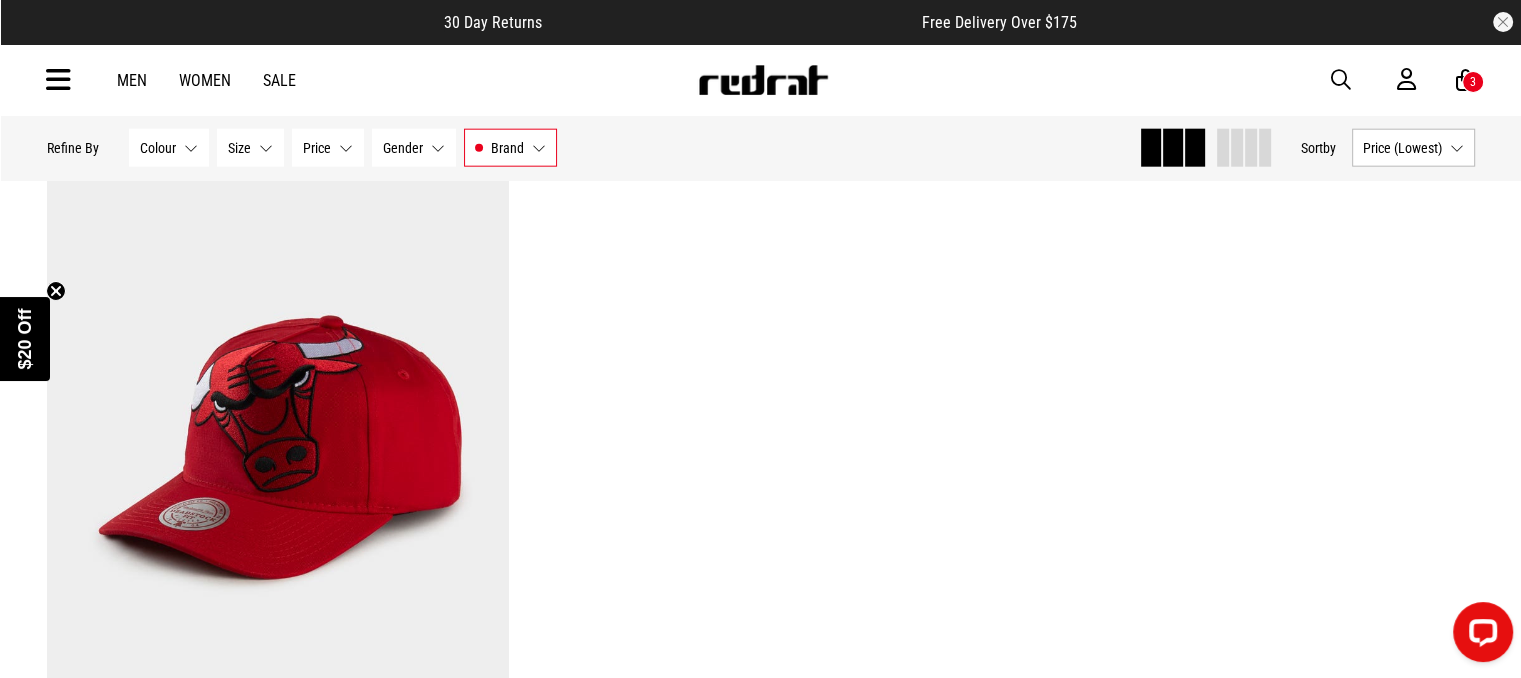 scroll, scrollTop: 20300, scrollLeft: 0, axis: vertical 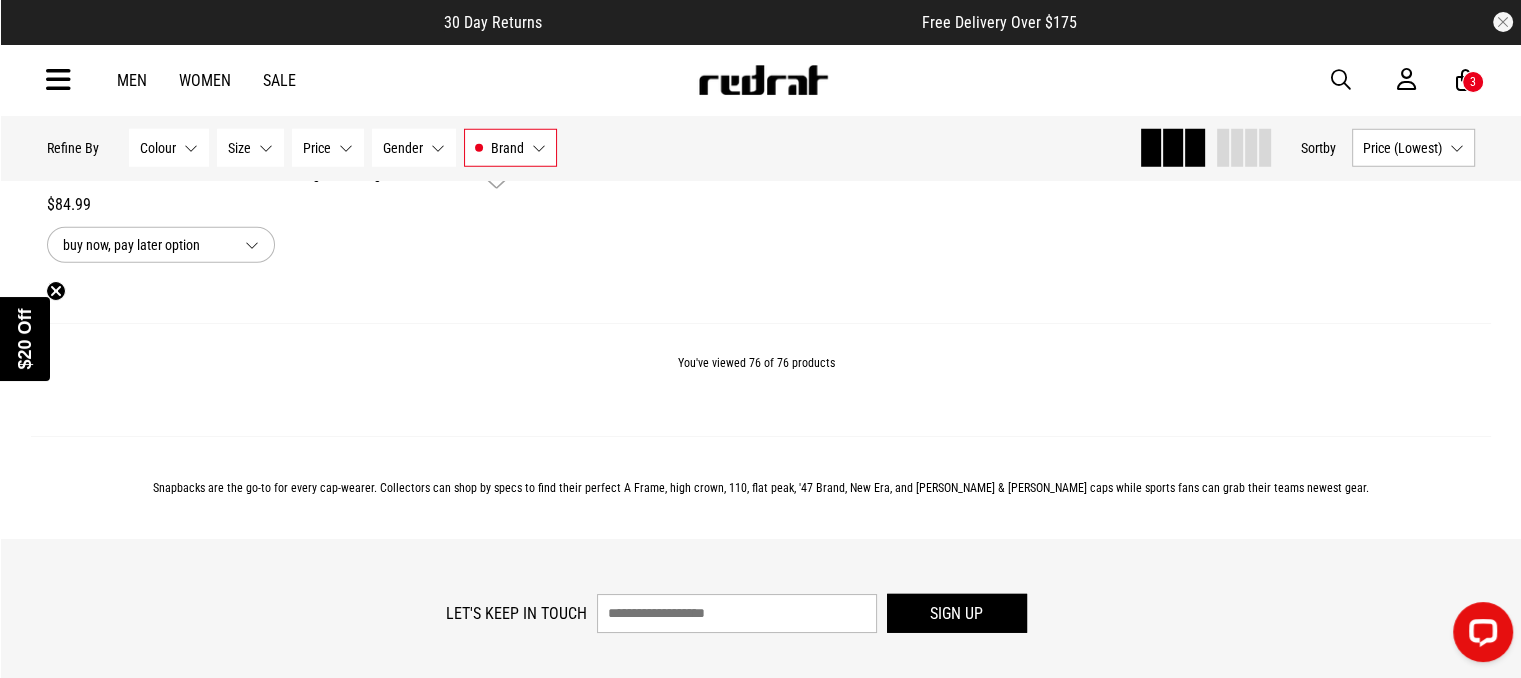 click at bounding box center [1465, 80] 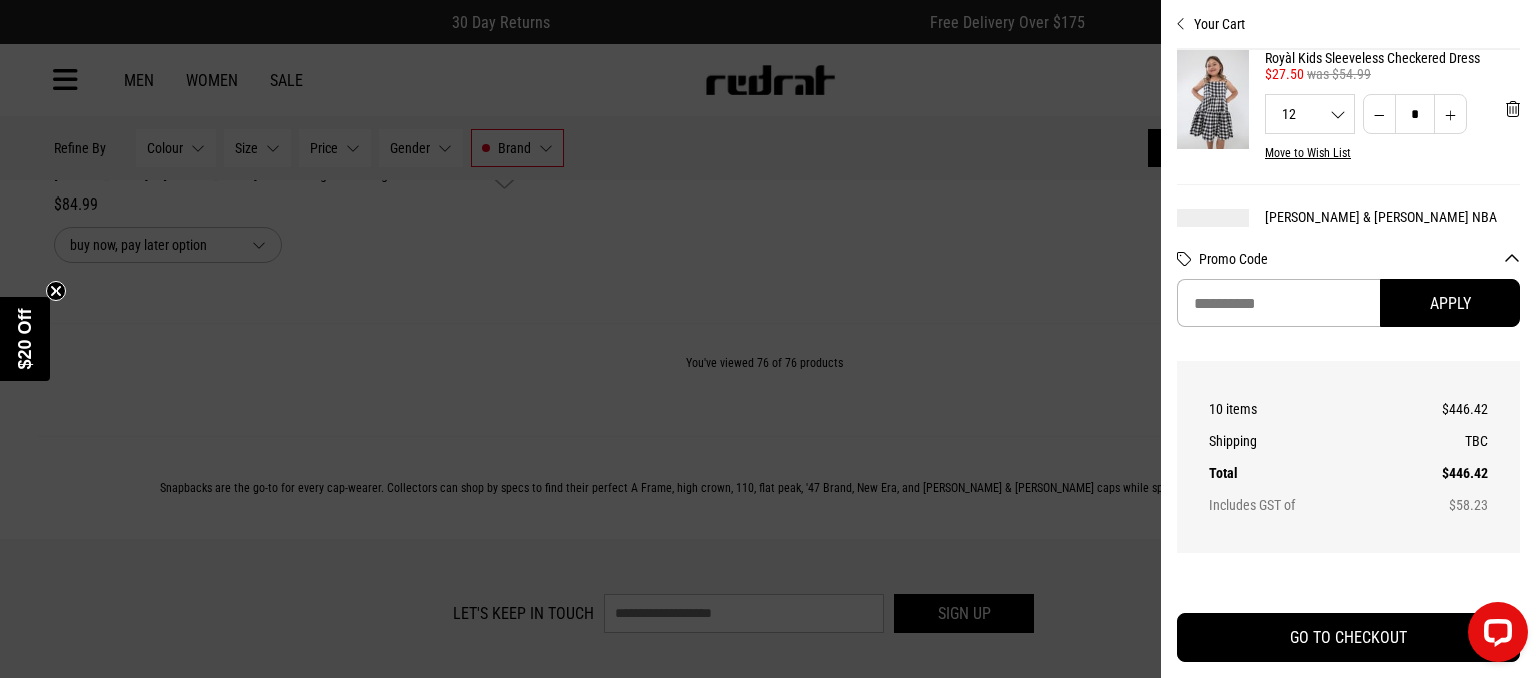 scroll, scrollTop: 200, scrollLeft: 0, axis: vertical 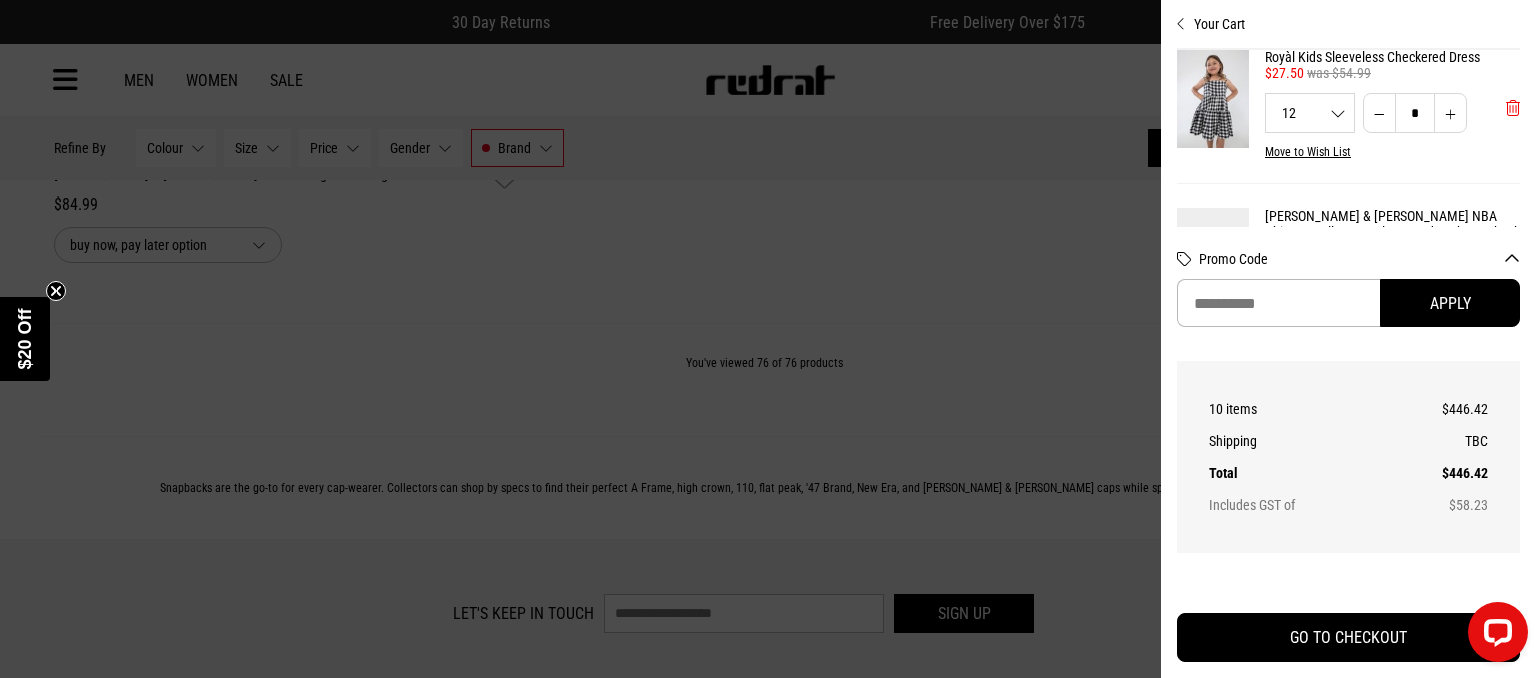 click at bounding box center [1513, 108] 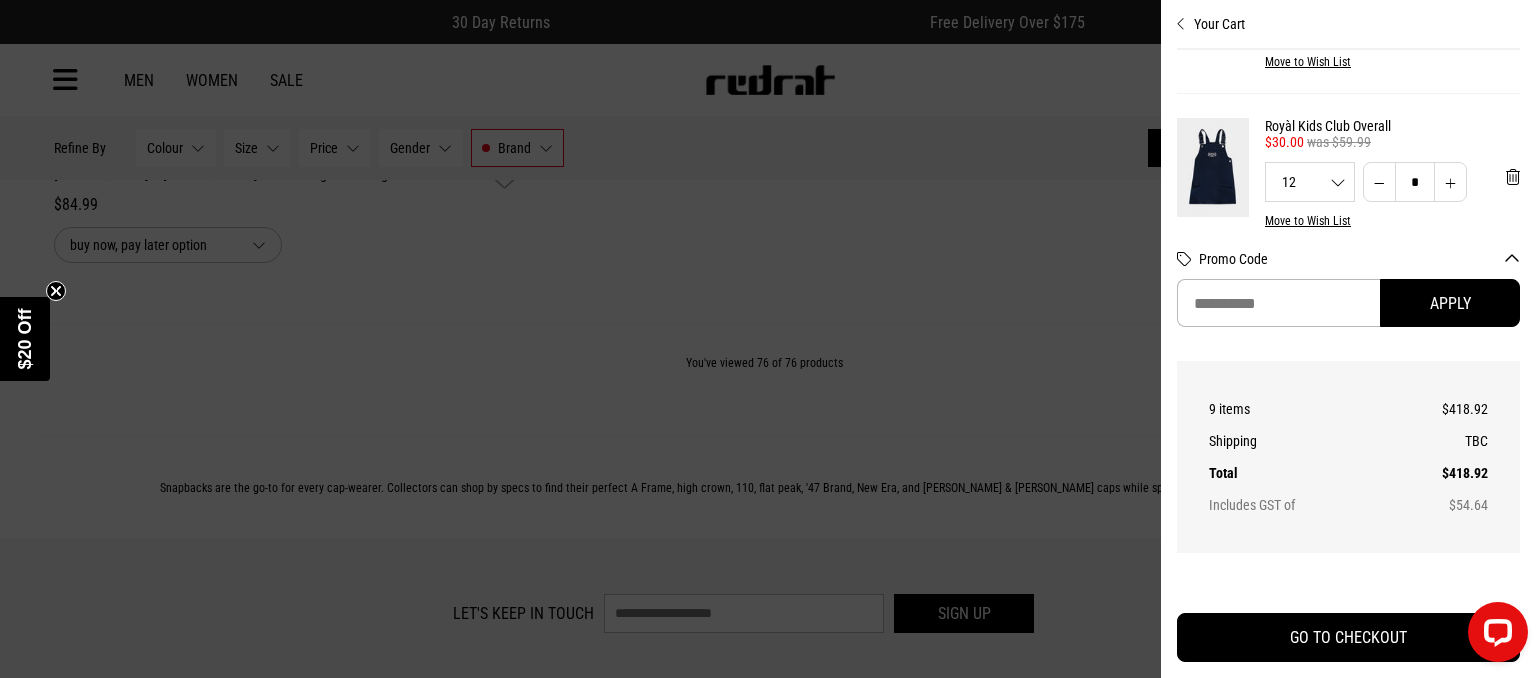 scroll, scrollTop: 739, scrollLeft: 0, axis: vertical 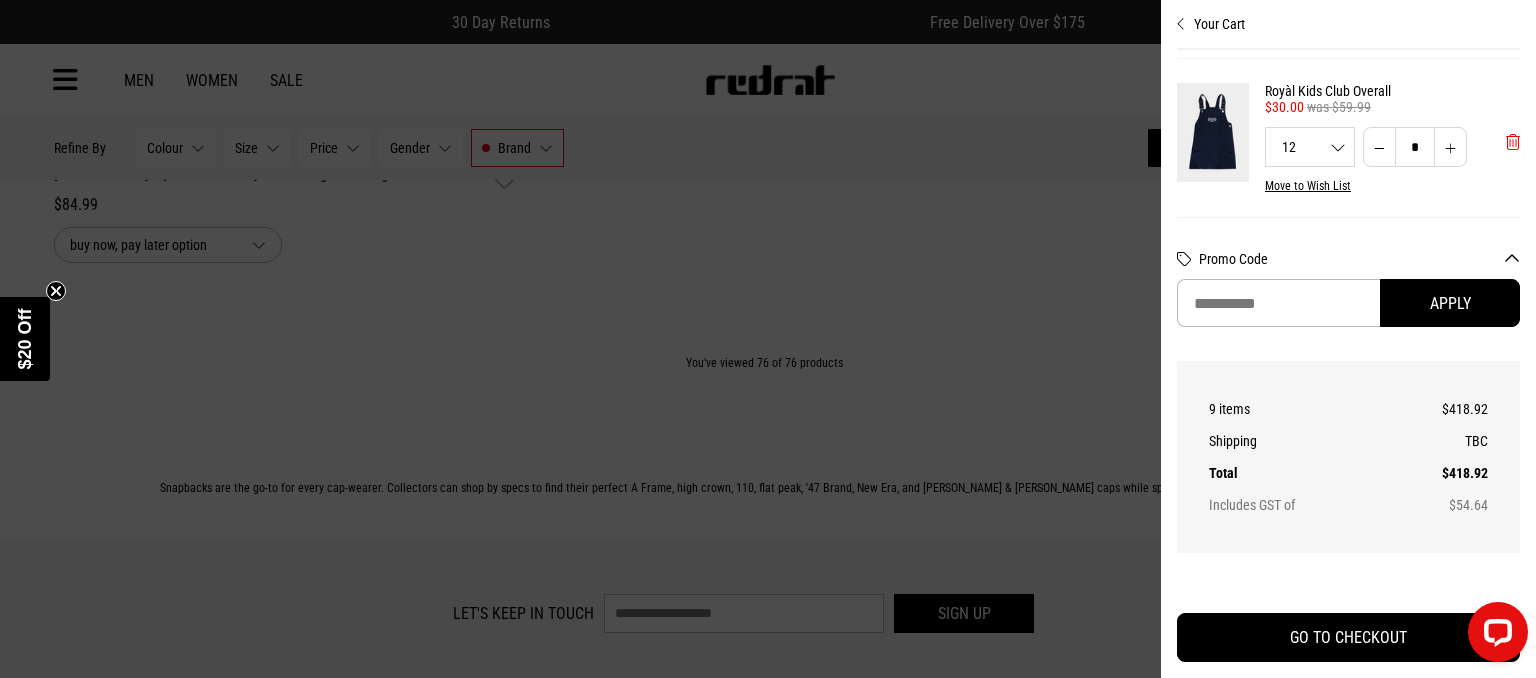 click at bounding box center (1513, 142) 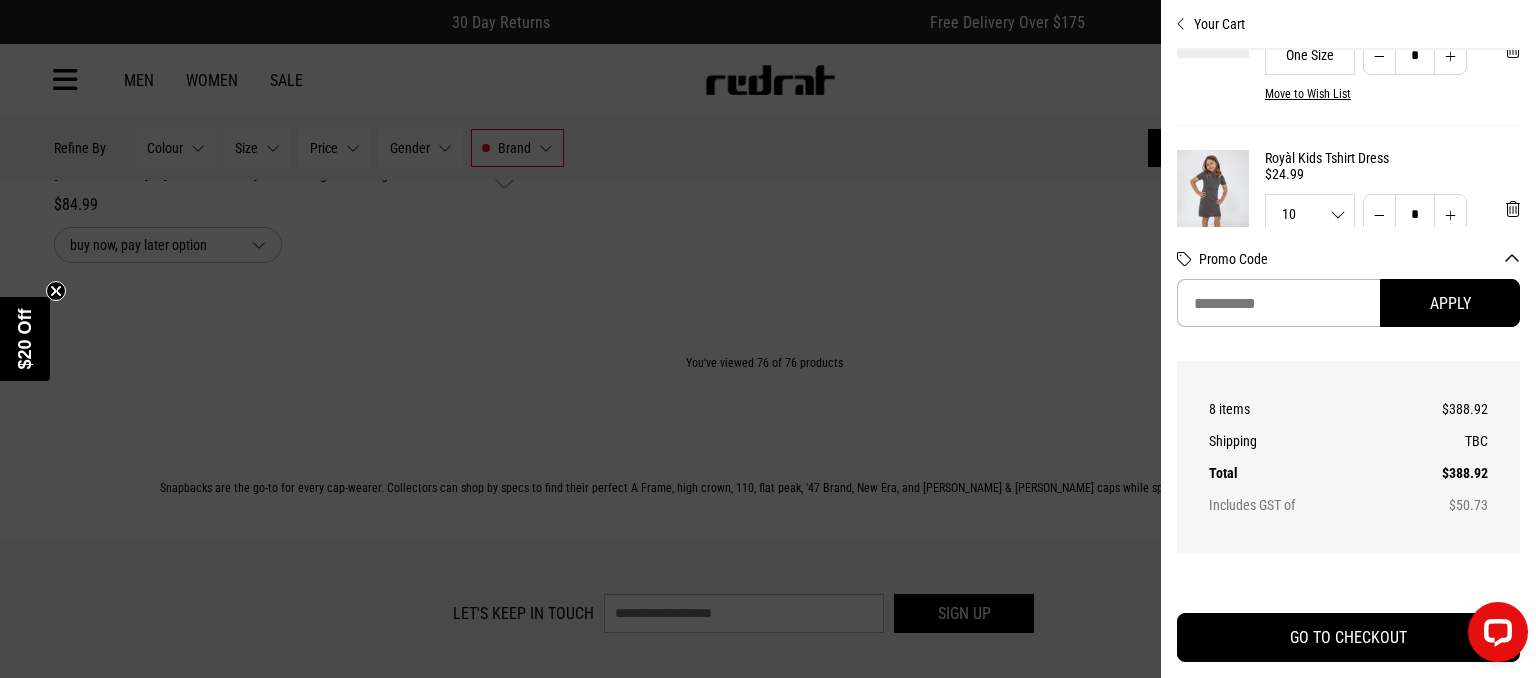 scroll, scrollTop: 1278, scrollLeft: 0, axis: vertical 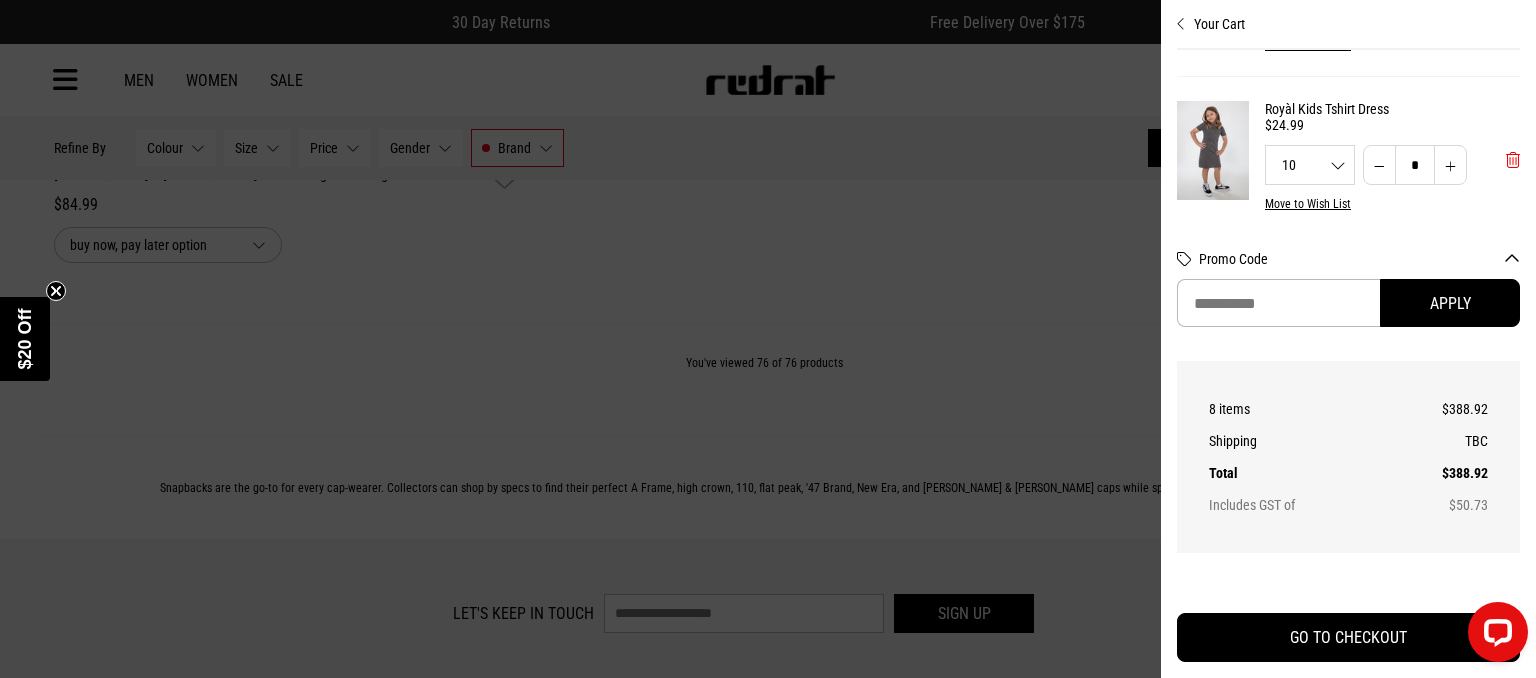 click at bounding box center (1513, 160) 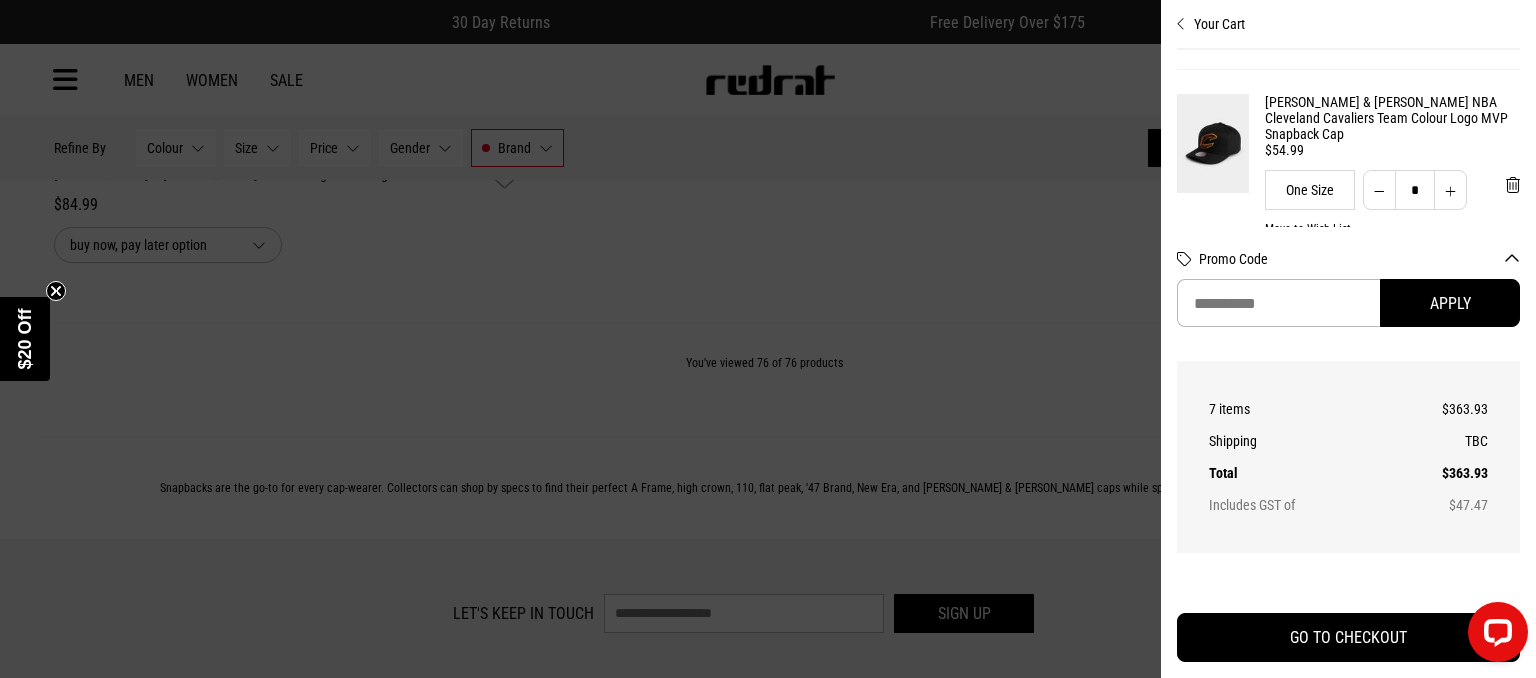 scroll, scrollTop: 328, scrollLeft: 0, axis: vertical 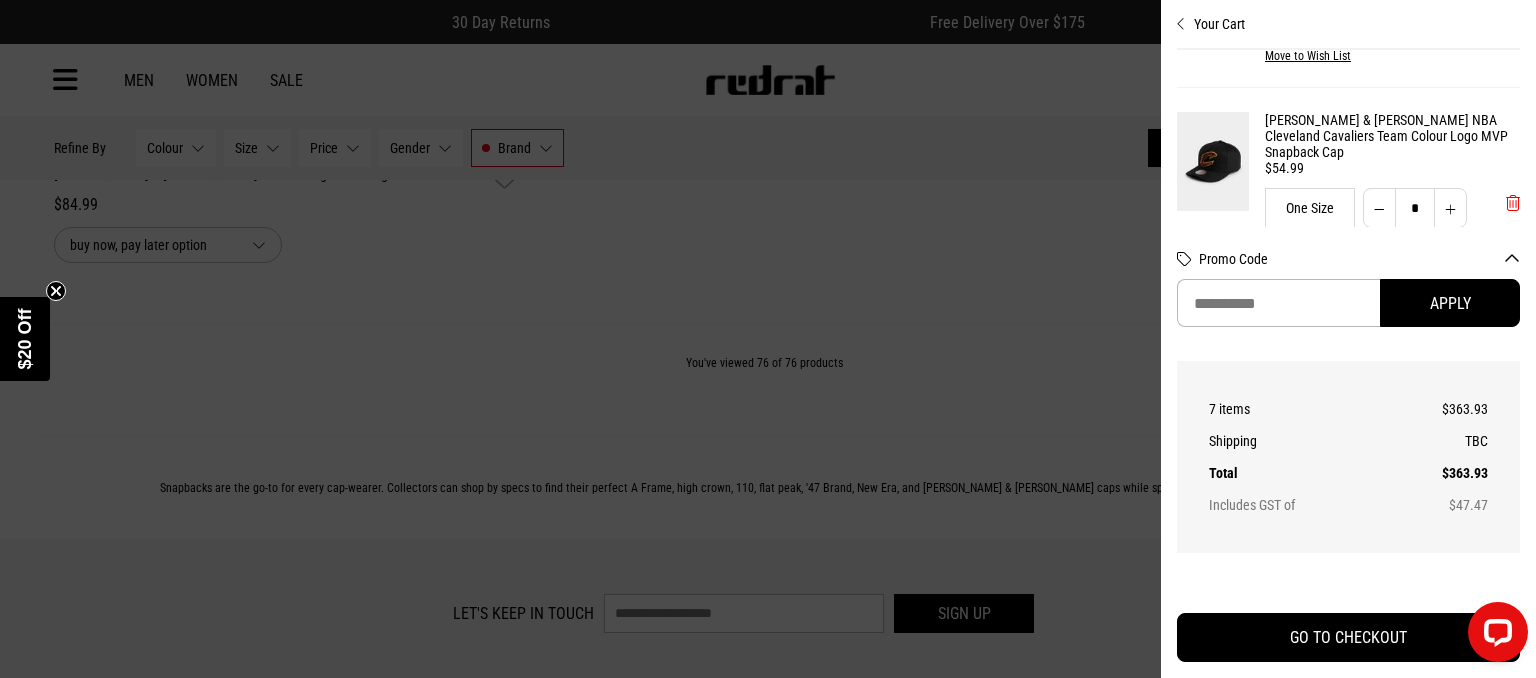 click at bounding box center (1513, 203) 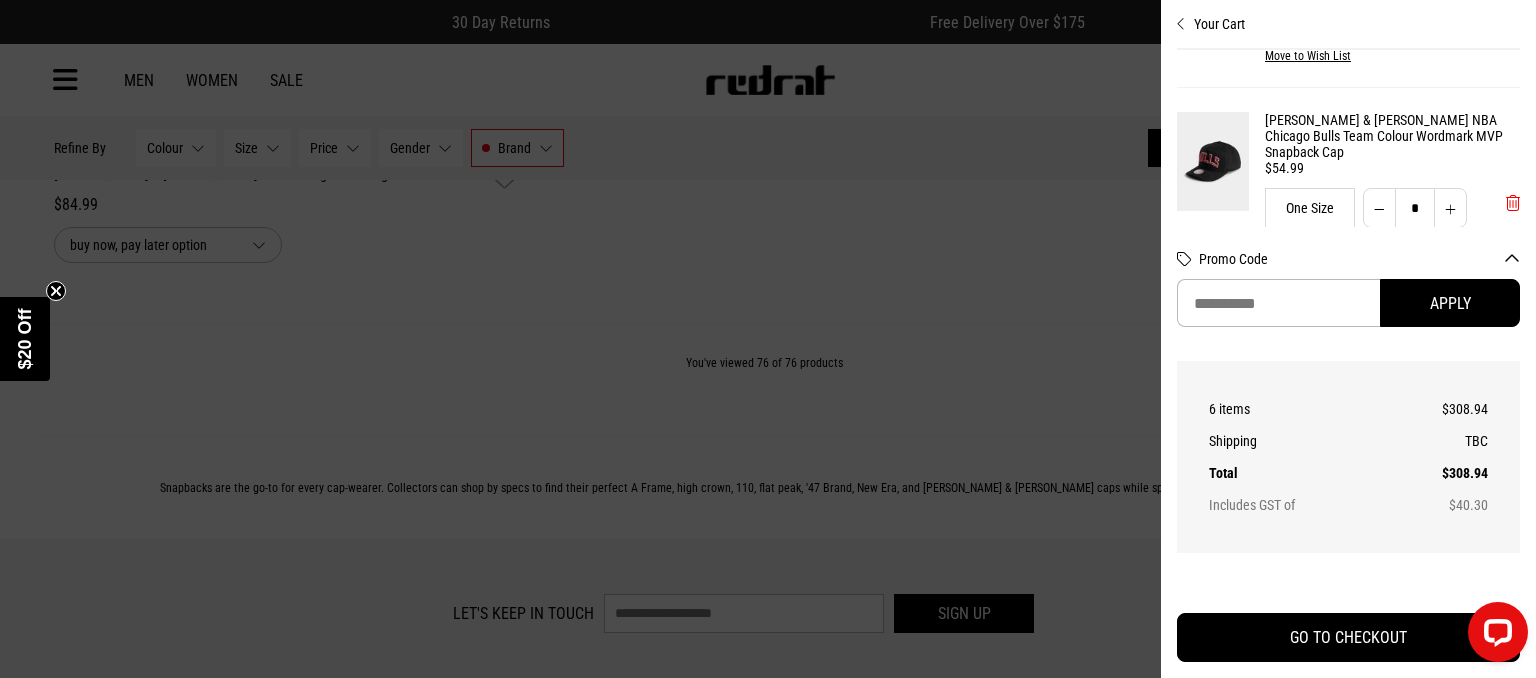 click at bounding box center [1513, 203] 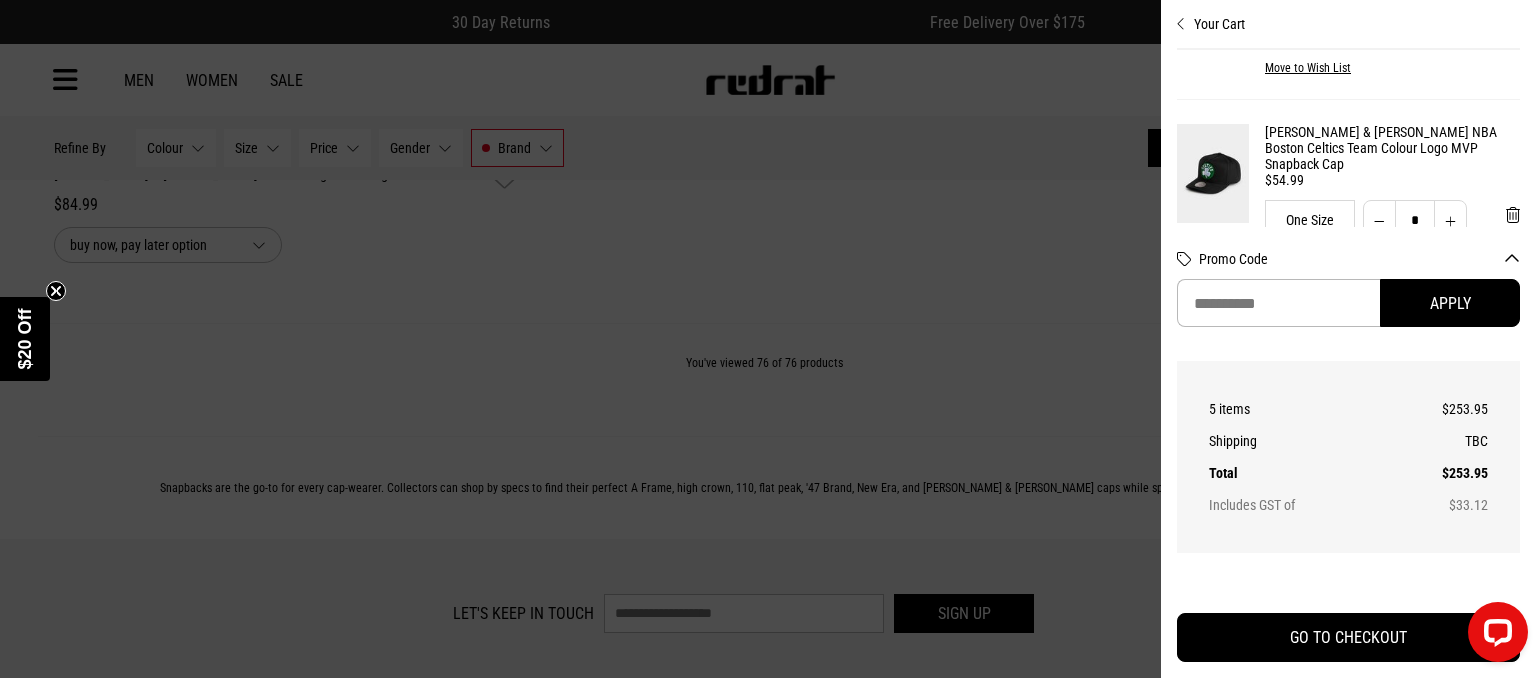 scroll, scrollTop: 728, scrollLeft: 0, axis: vertical 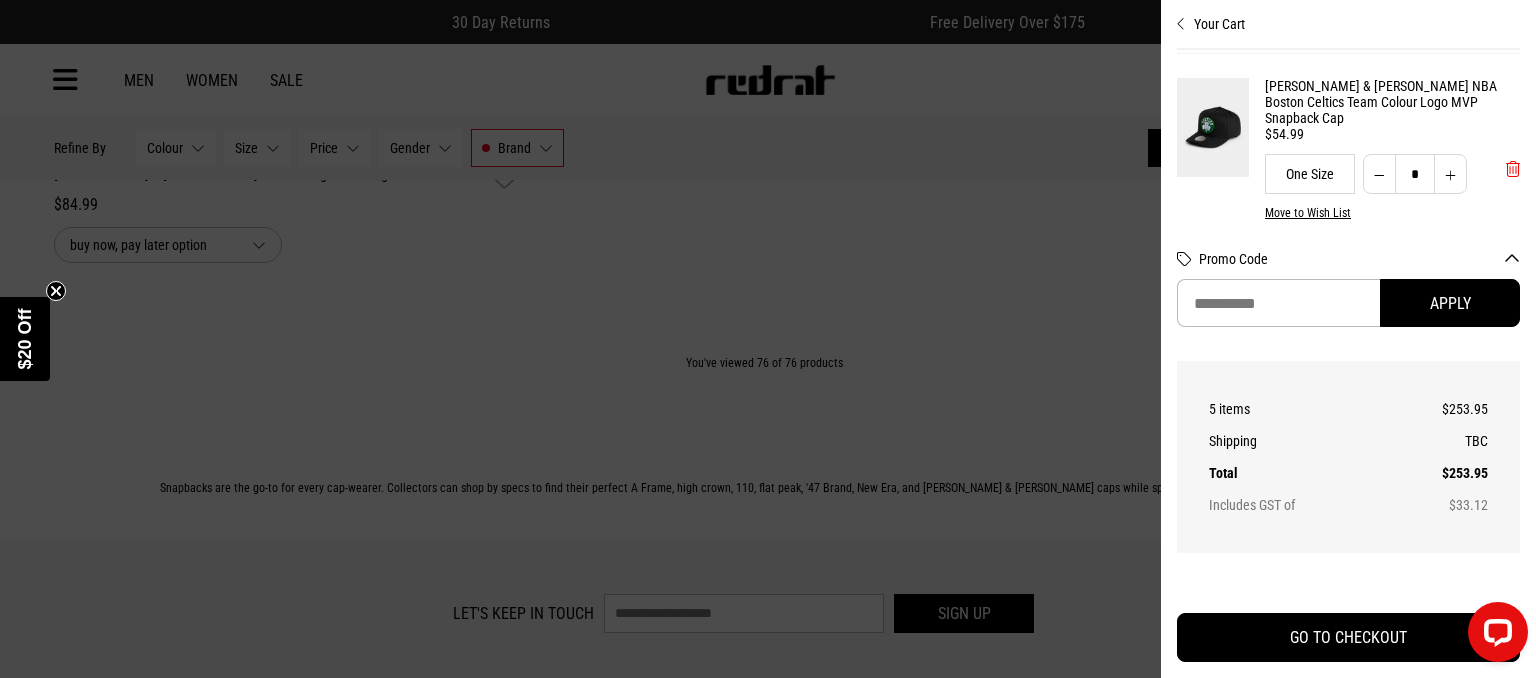 click at bounding box center (1513, 169) 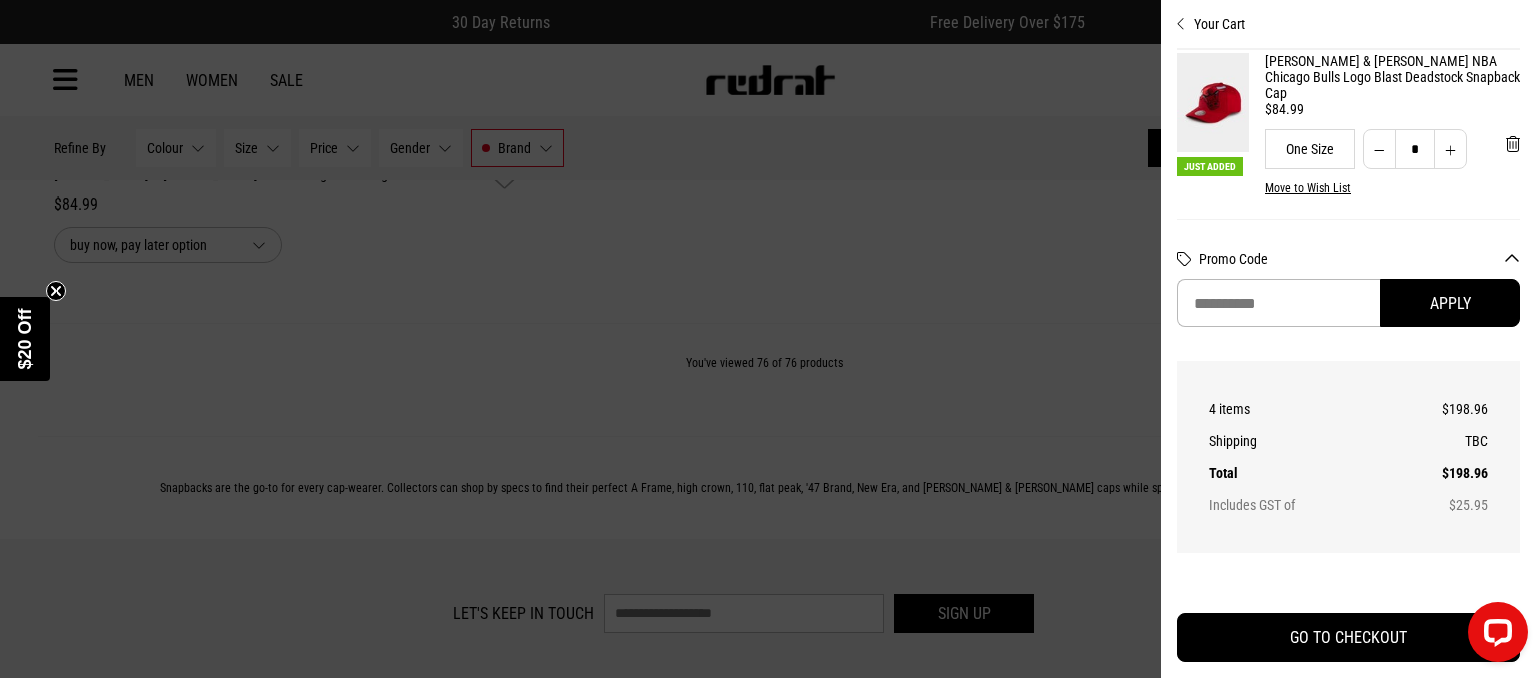 scroll, scrollTop: 195, scrollLeft: 0, axis: vertical 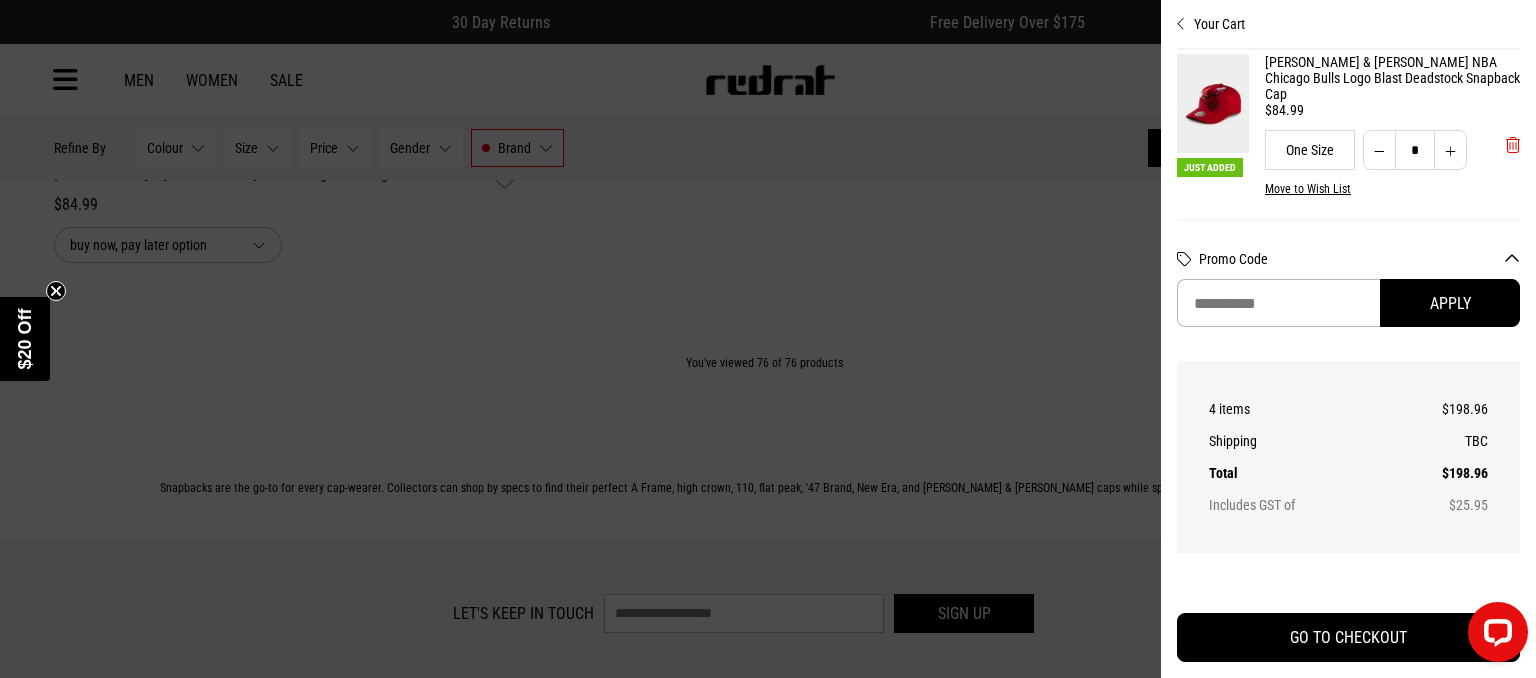 click at bounding box center [1513, 145] 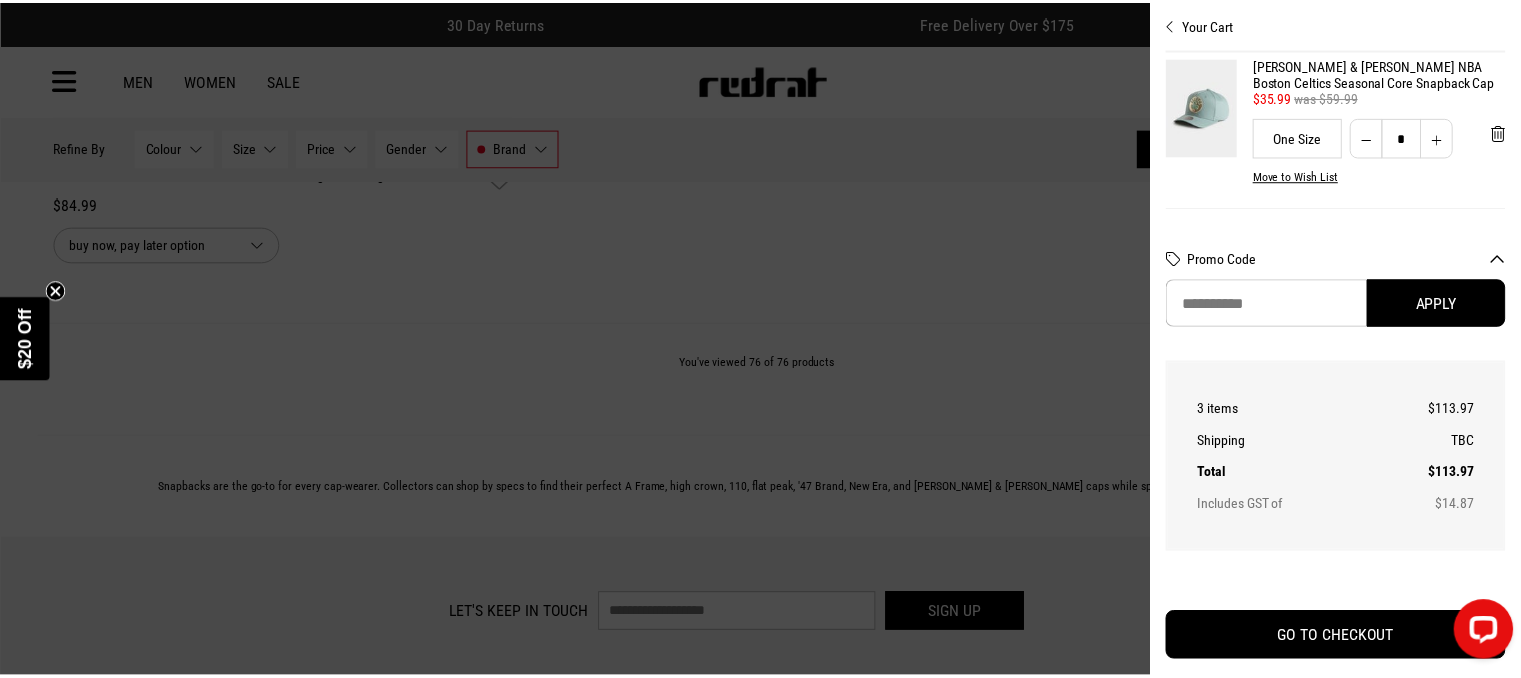 scroll, scrollTop: 0, scrollLeft: 0, axis: both 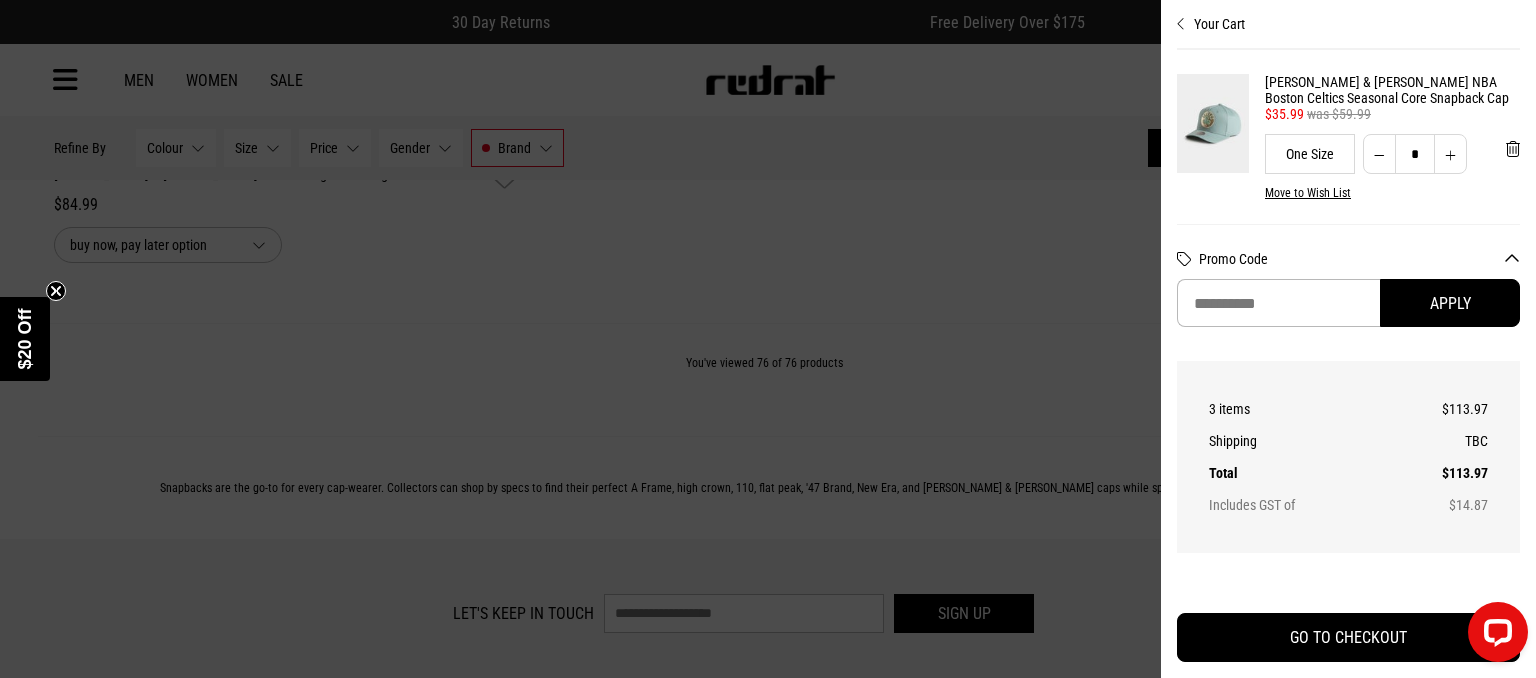 click at bounding box center [768, 339] 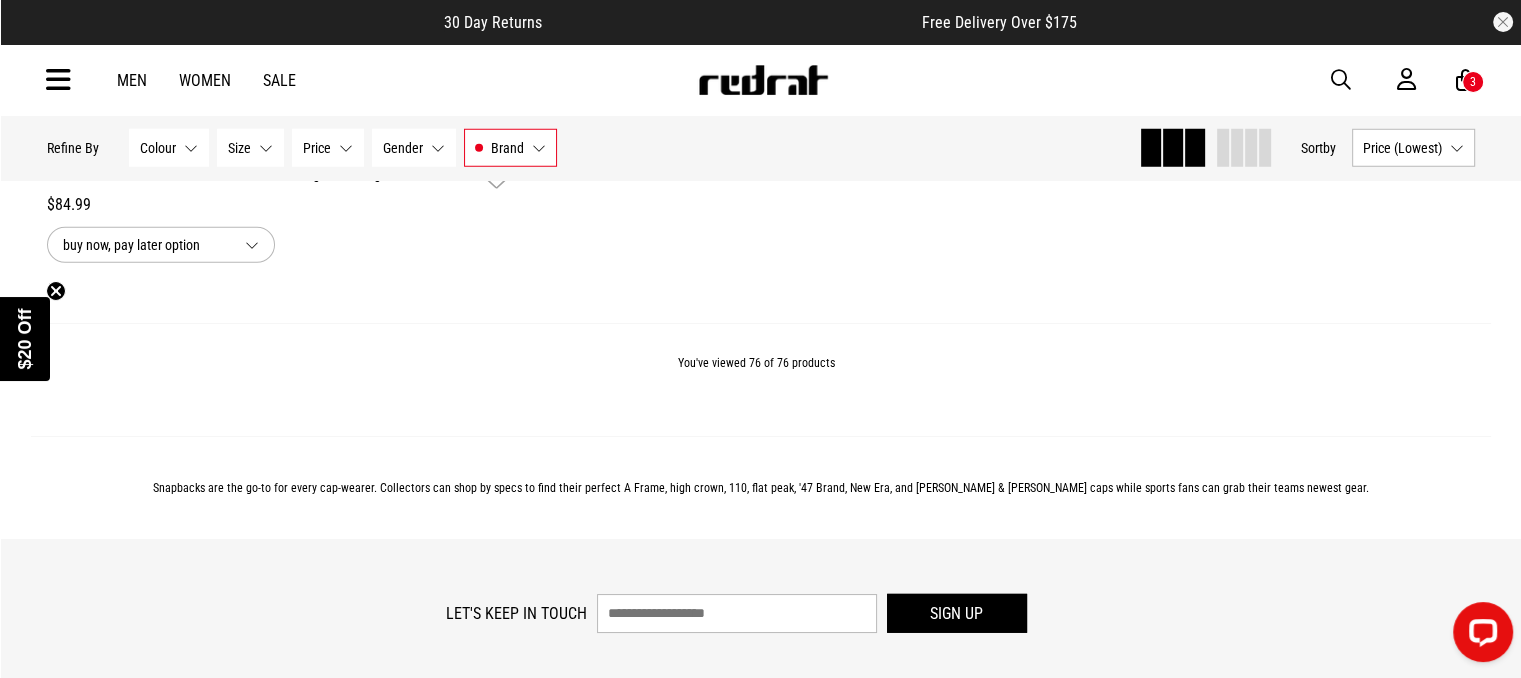 click on "Men" at bounding box center (132, 80) 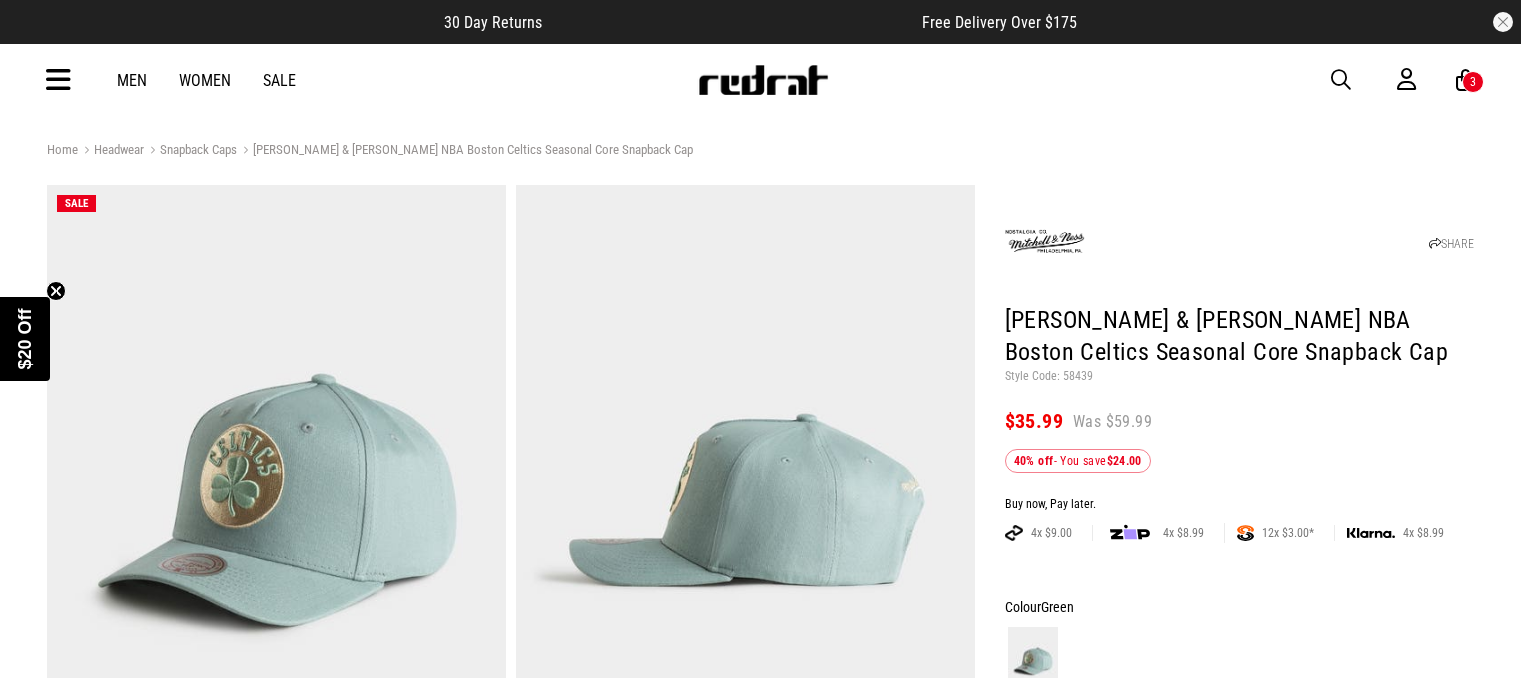 scroll, scrollTop: 0, scrollLeft: 0, axis: both 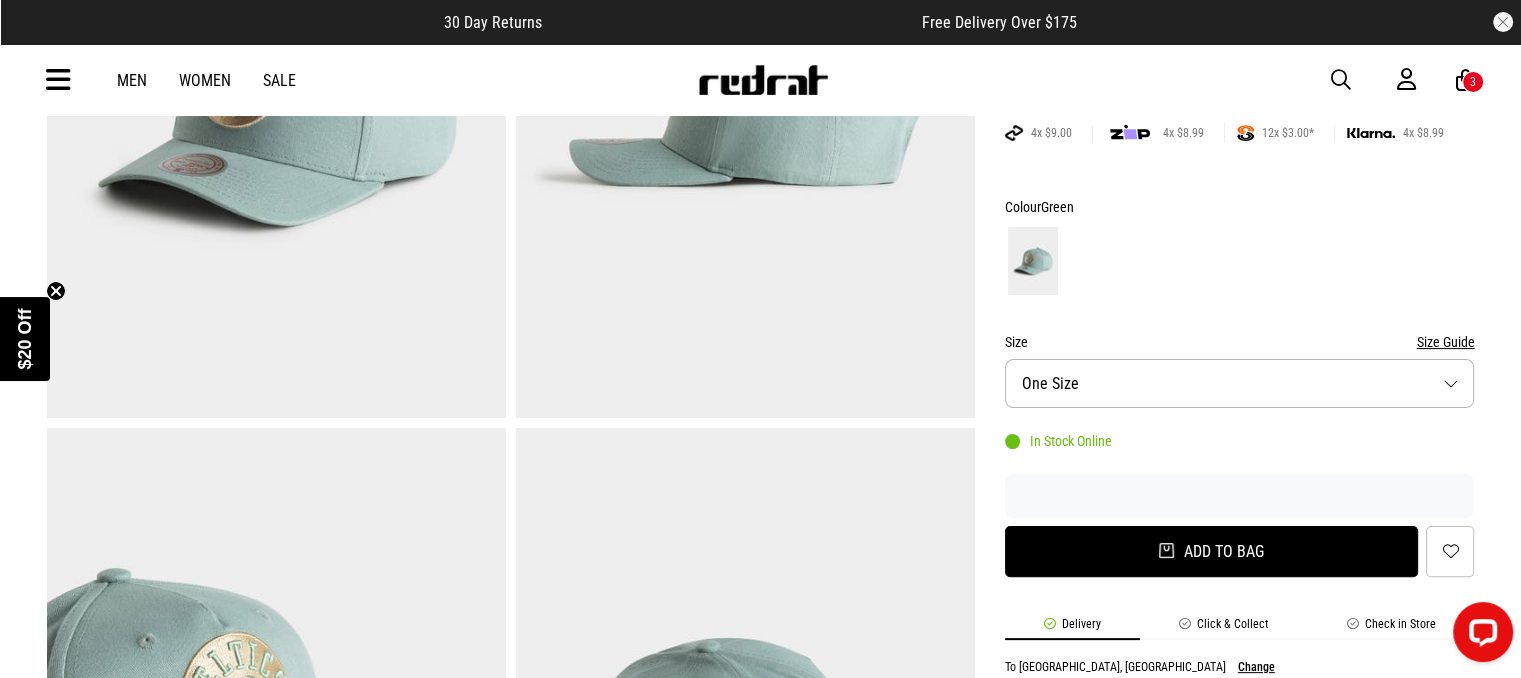 click on "Add to bag" at bounding box center (1212, 551) 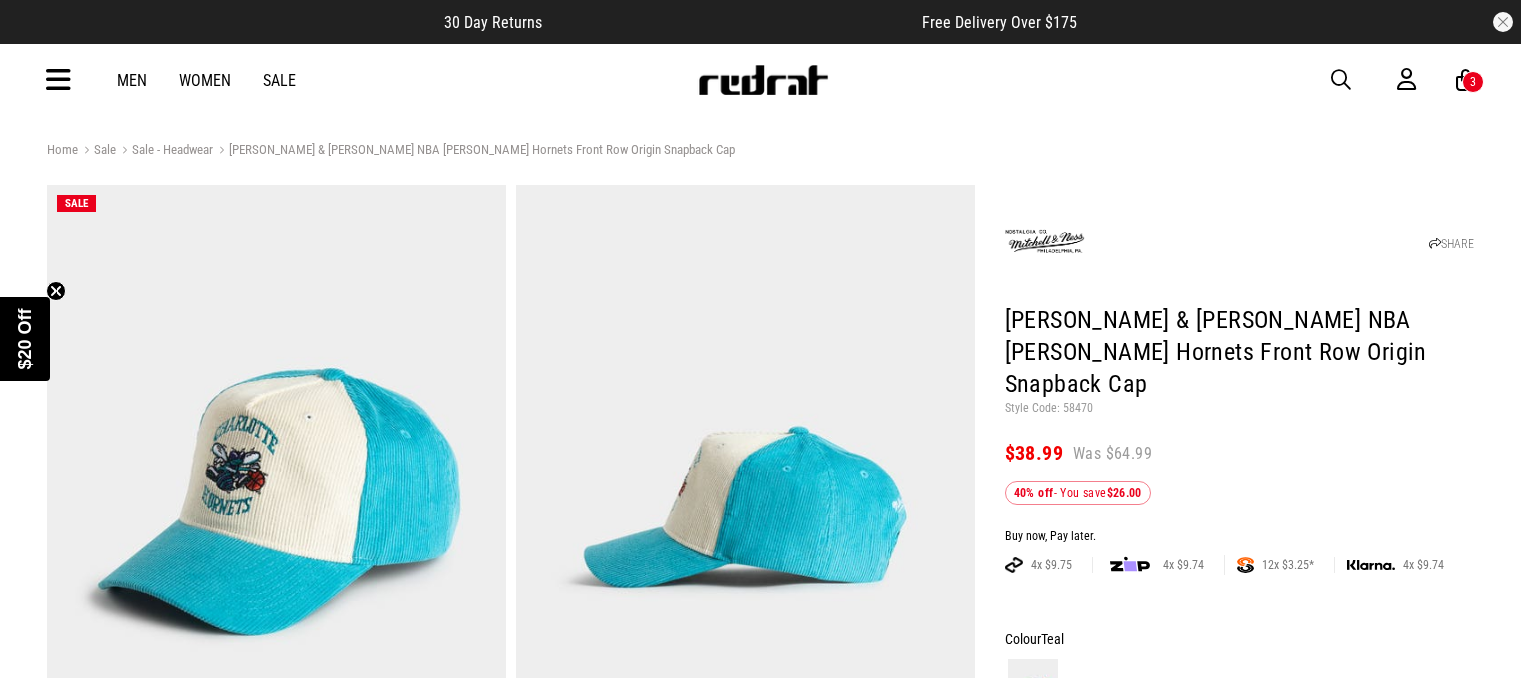 scroll, scrollTop: 0, scrollLeft: 0, axis: both 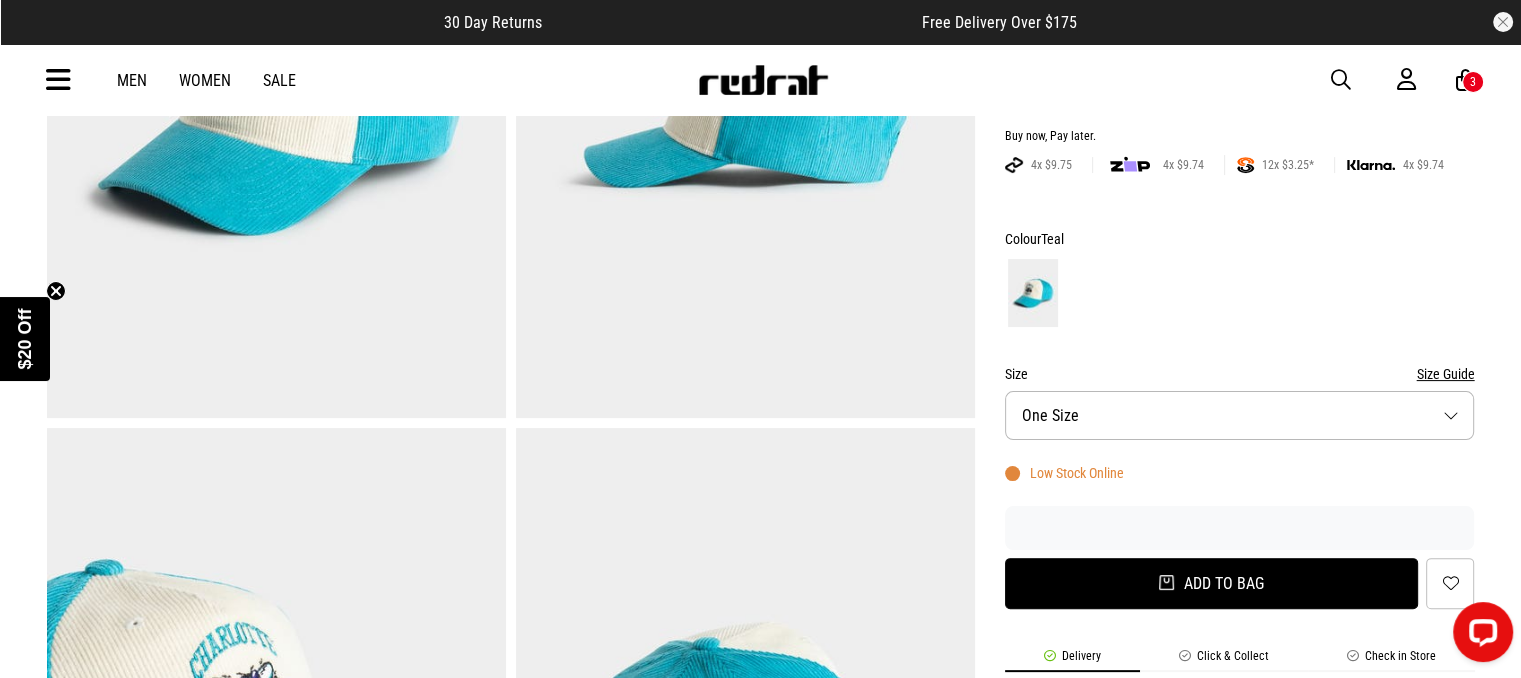 click on "Add to bag" at bounding box center (1212, 583) 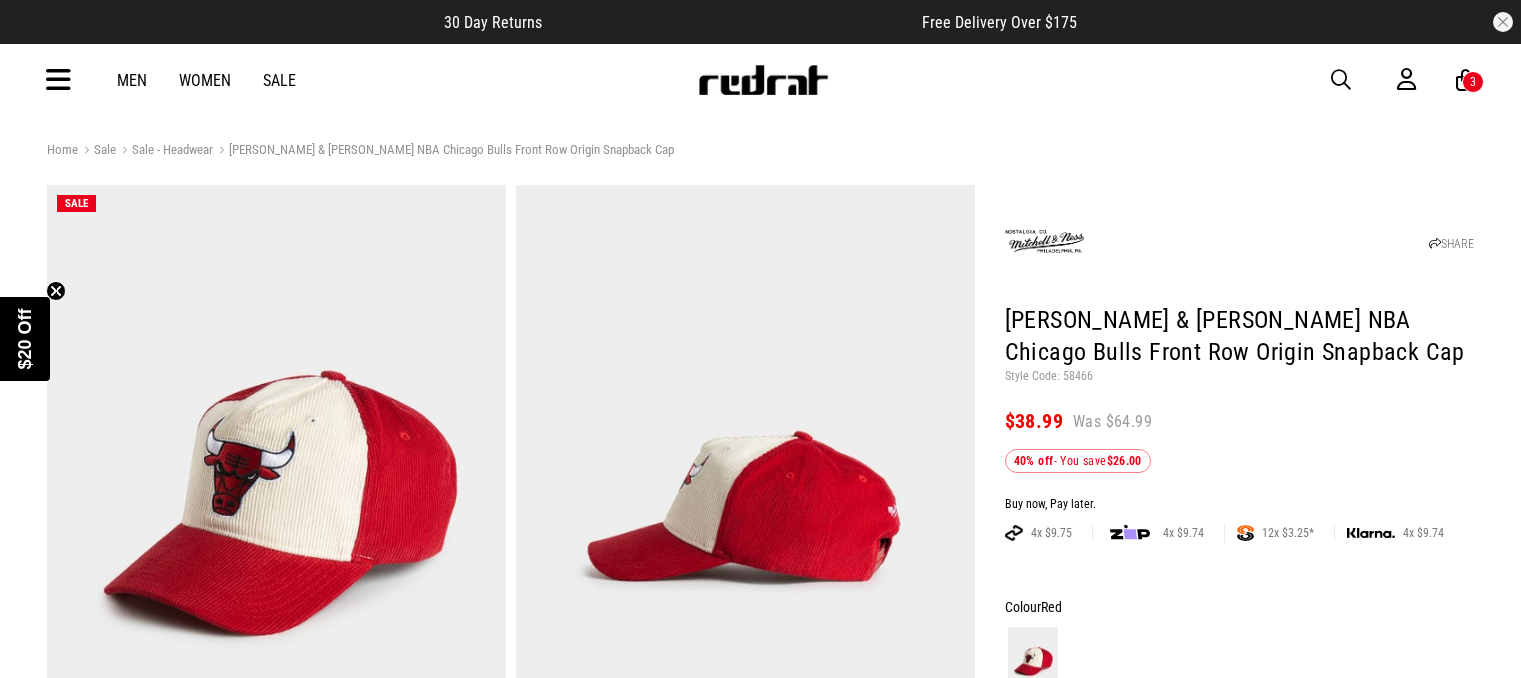 scroll, scrollTop: 0, scrollLeft: 0, axis: both 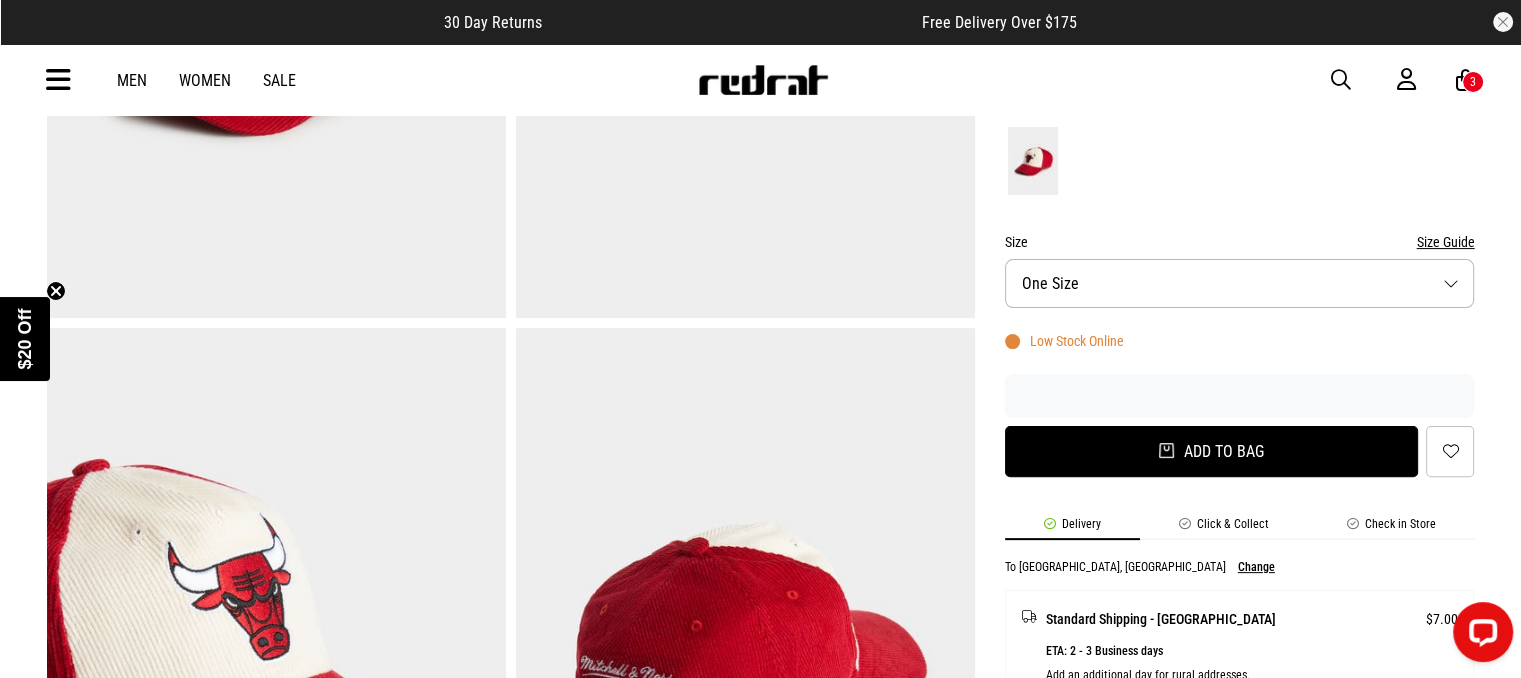 click on "Add to bag" at bounding box center (1212, 451) 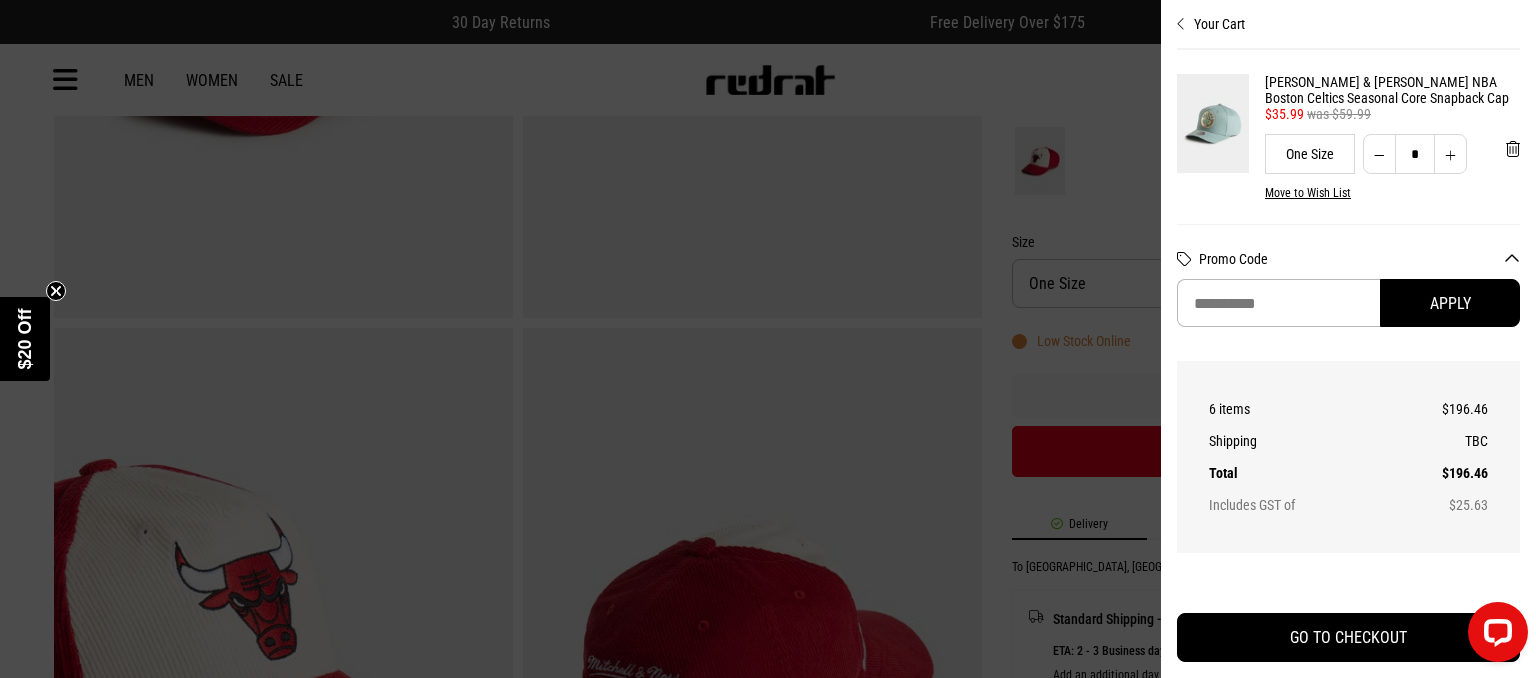 click at bounding box center (768, 339) 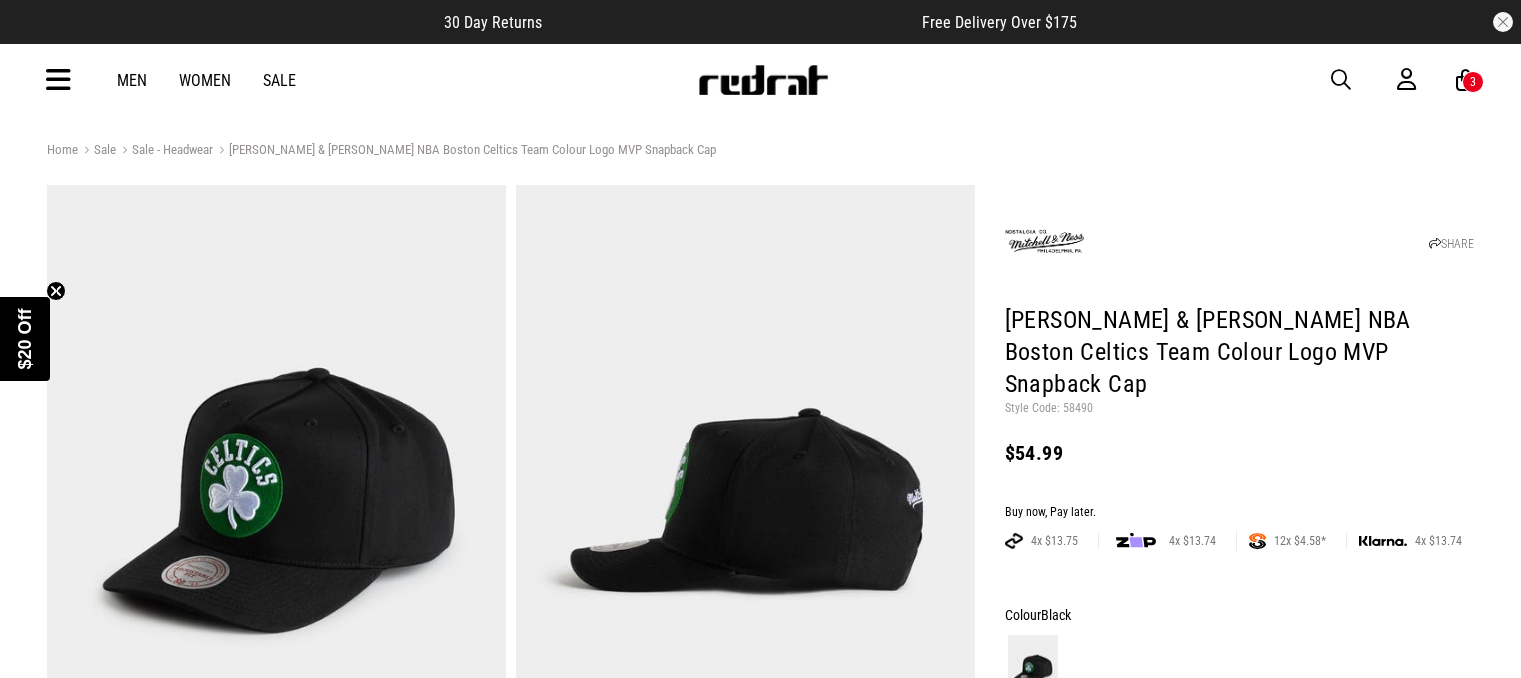 scroll, scrollTop: 0, scrollLeft: 0, axis: both 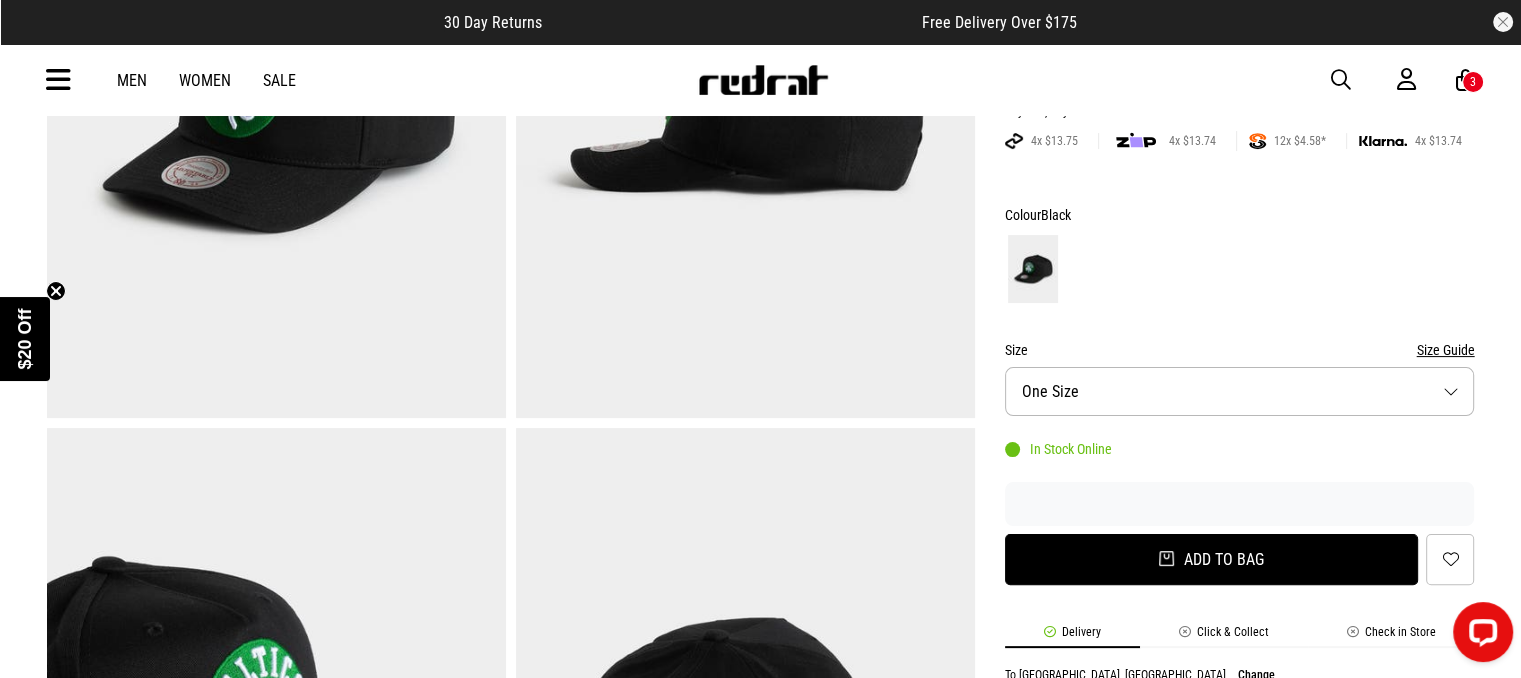 click on "Add to bag" at bounding box center [1212, 559] 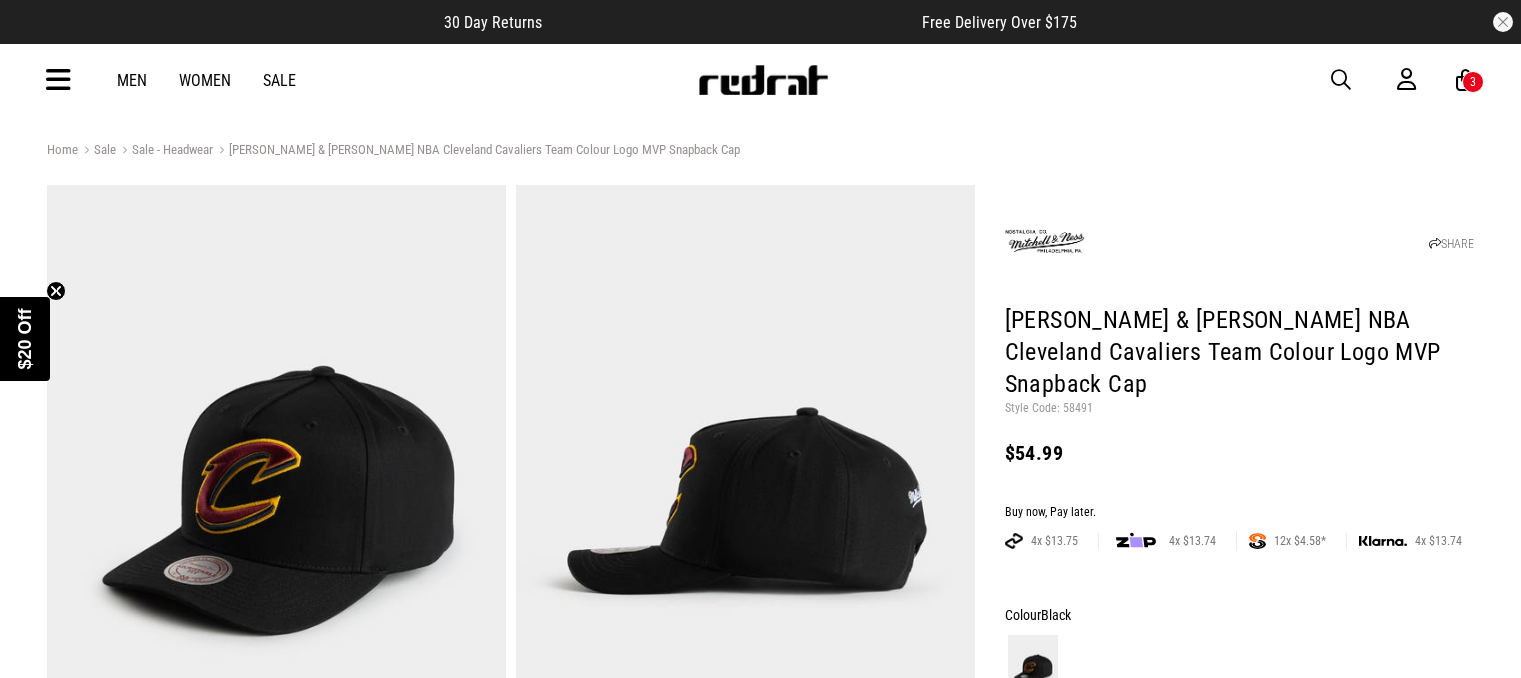 scroll, scrollTop: 0, scrollLeft: 0, axis: both 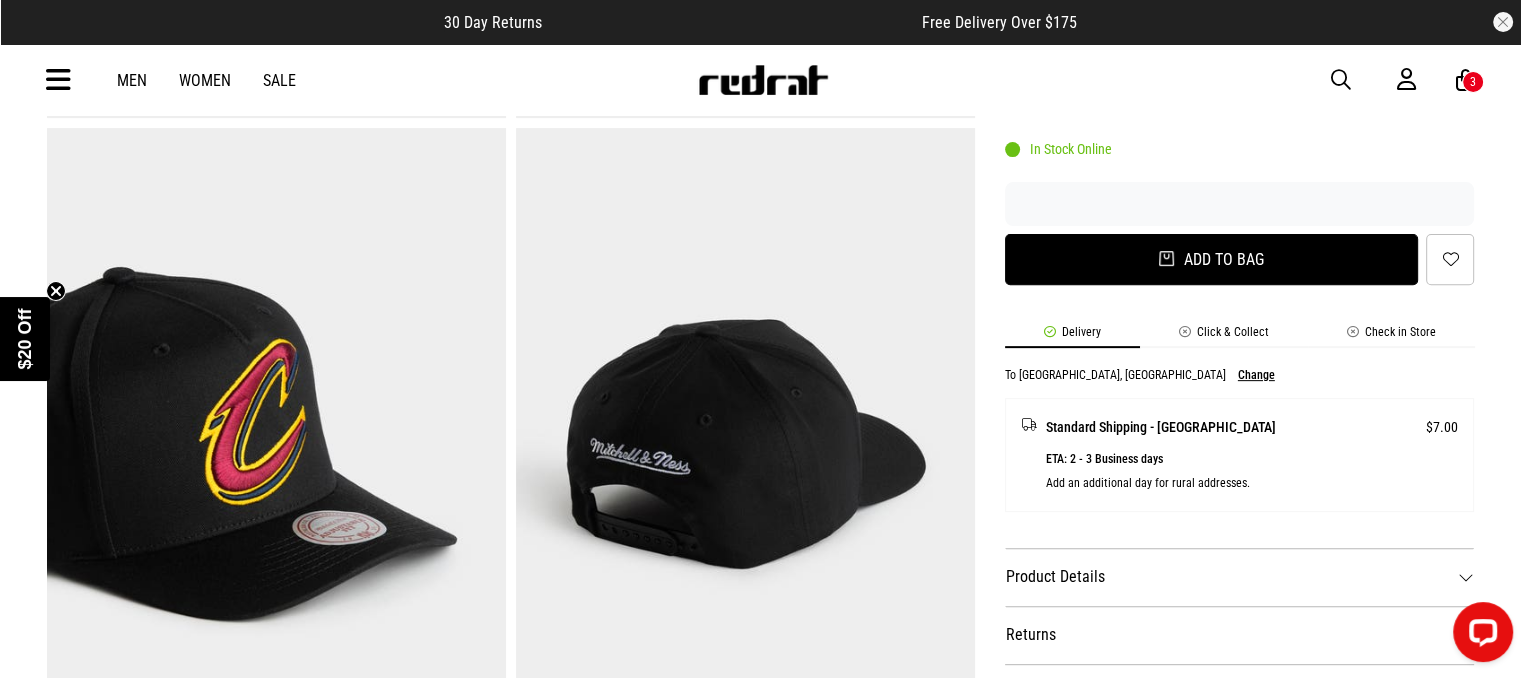 click on "Add to bag" at bounding box center (1212, 259) 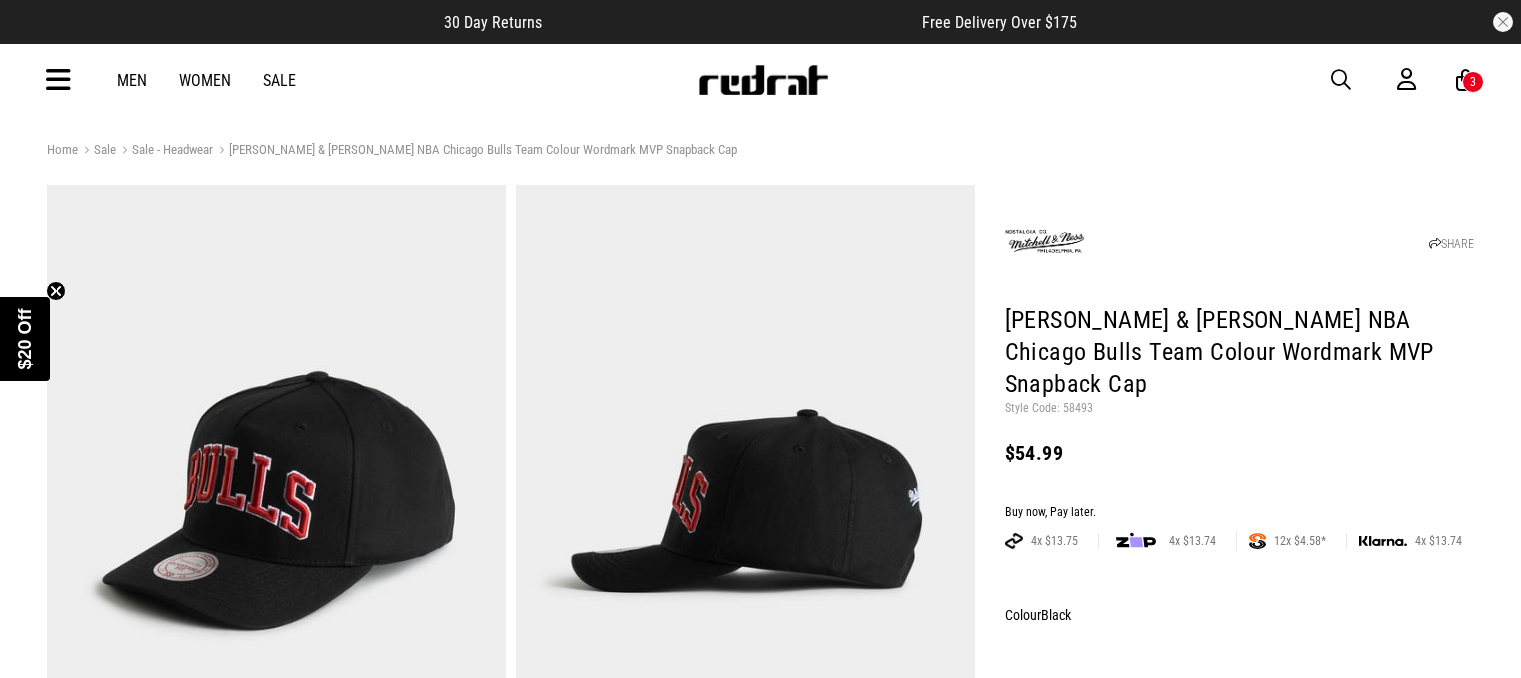 scroll, scrollTop: 0, scrollLeft: 0, axis: both 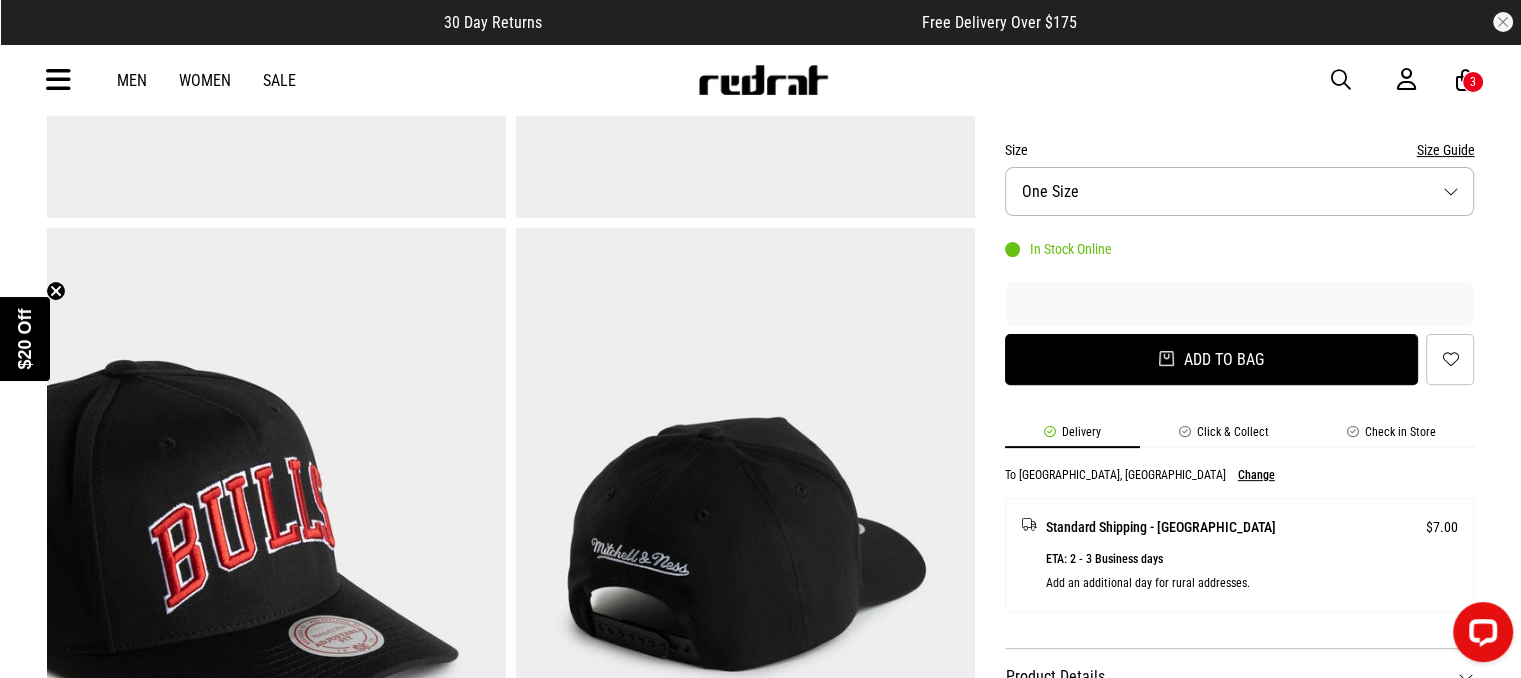 click on "Add to bag" at bounding box center [1212, 359] 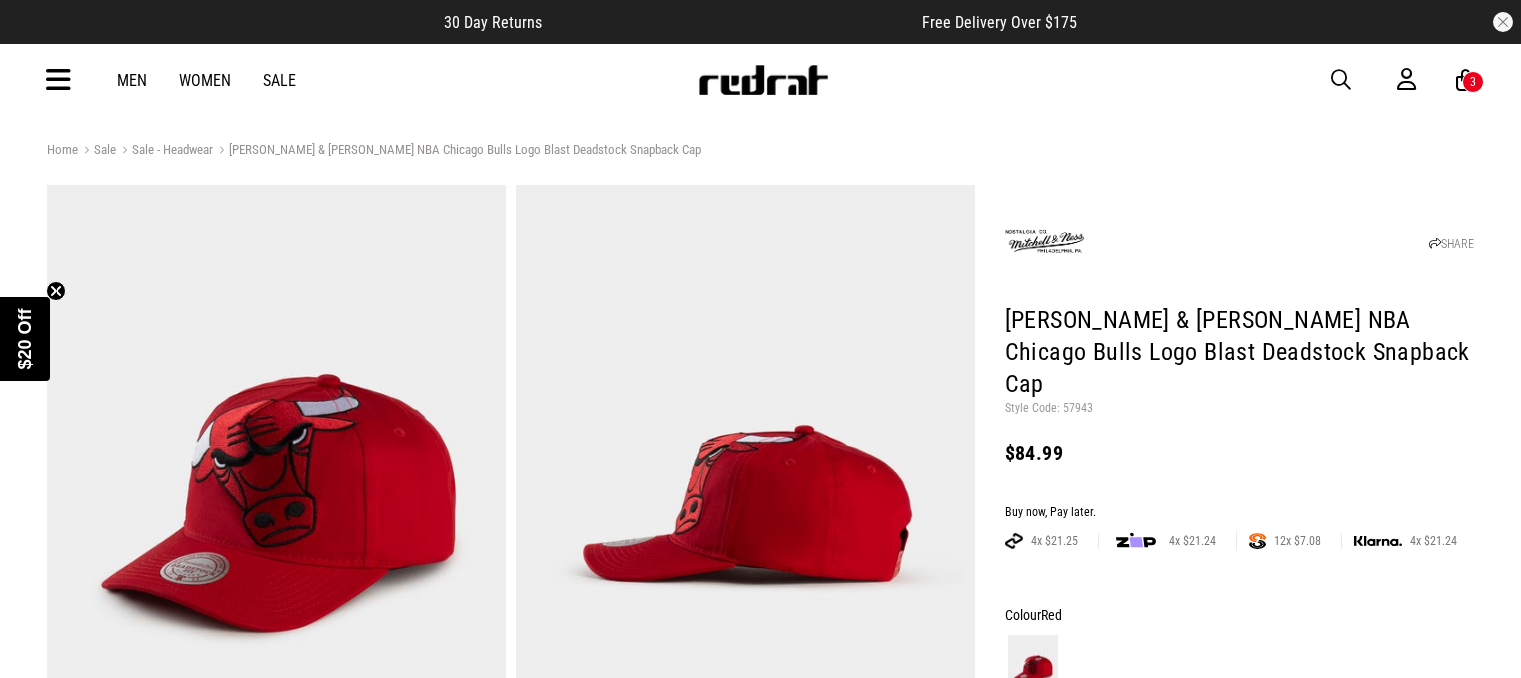 scroll, scrollTop: 0, scrollLeft: 0, axis: both 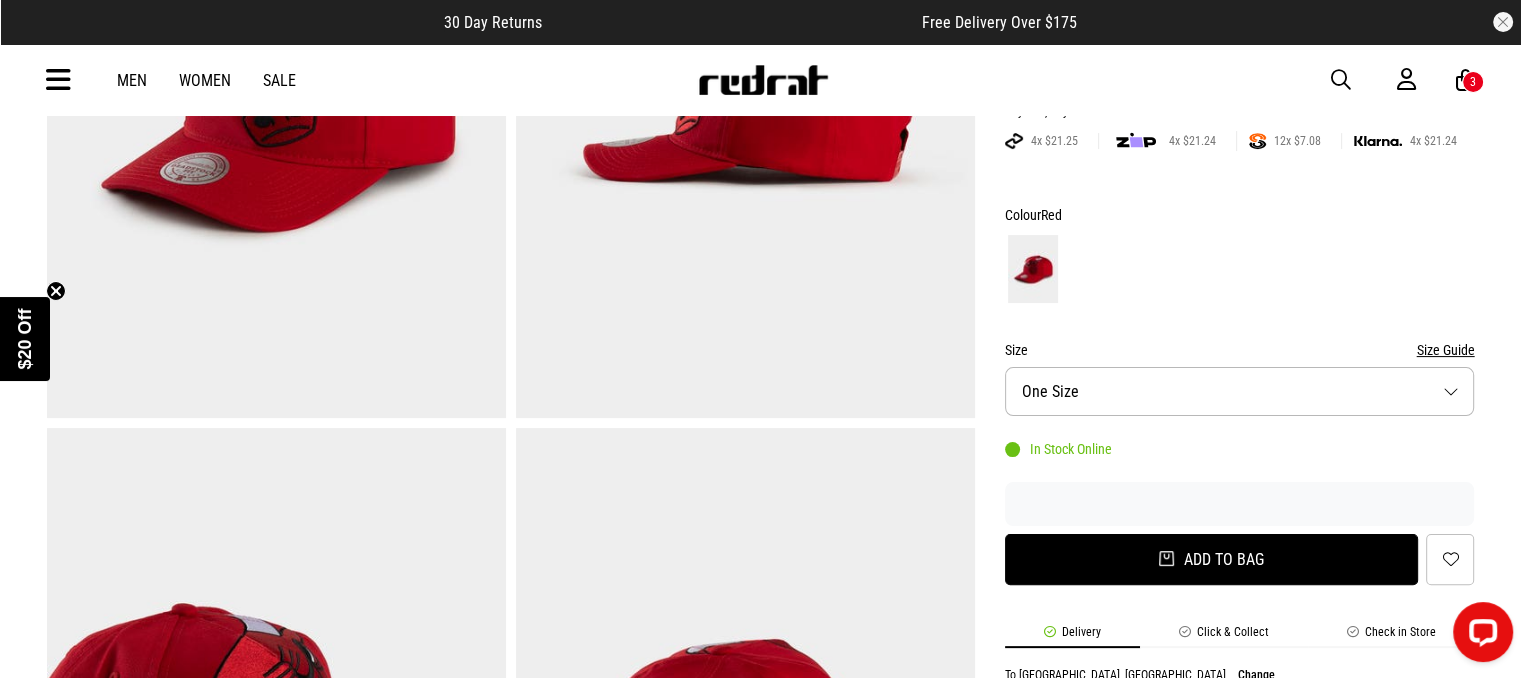 click on "Add to bag" at bounding box center [1212, 559] 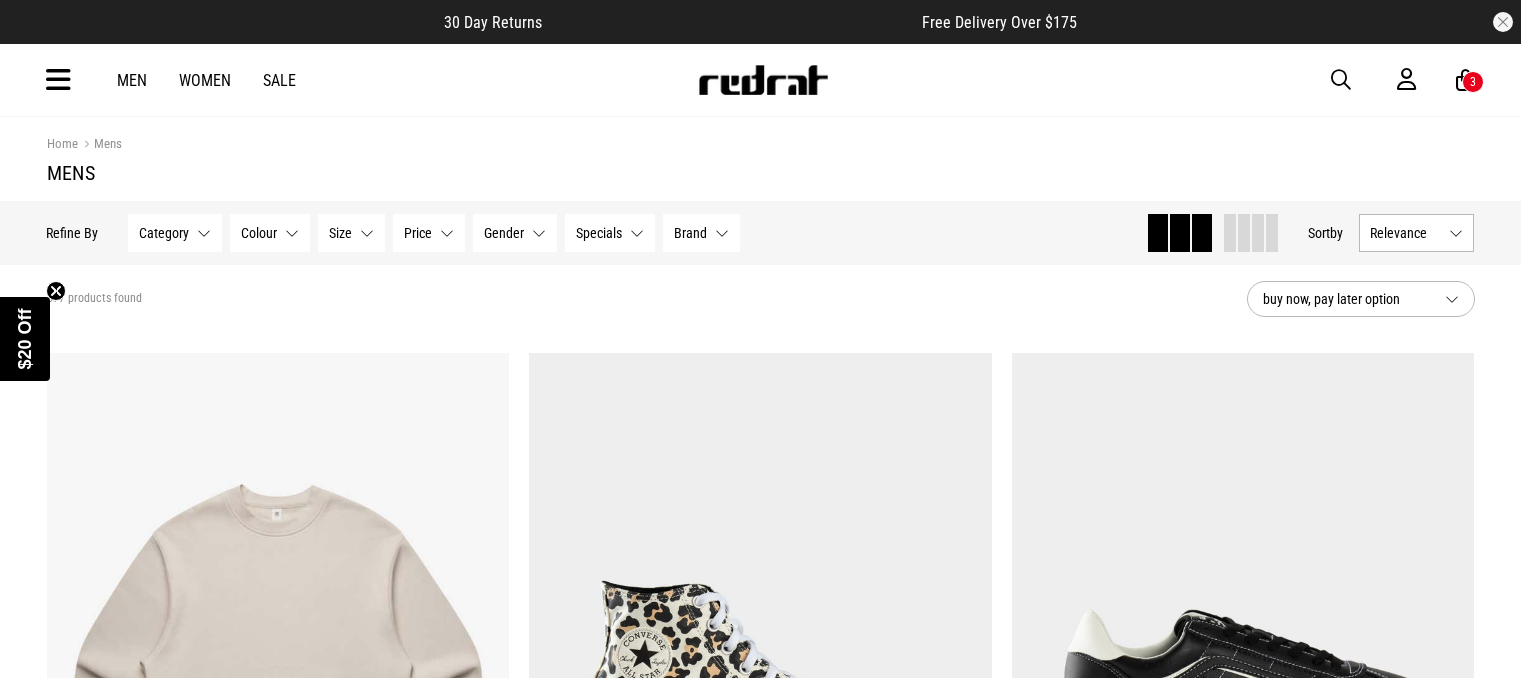 scroll, scrollTop: 0, scrollLeft: 0, axis: both 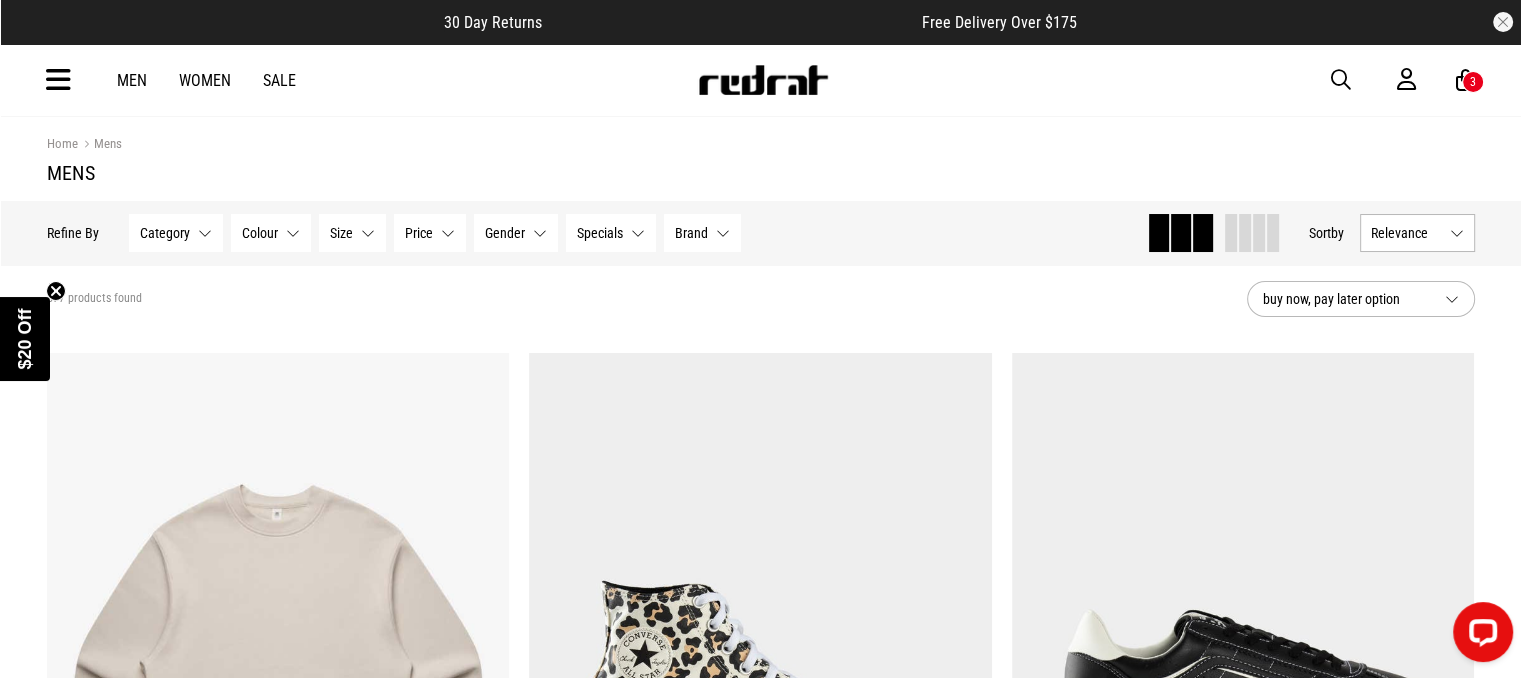 click at bounding box center [58, 80] 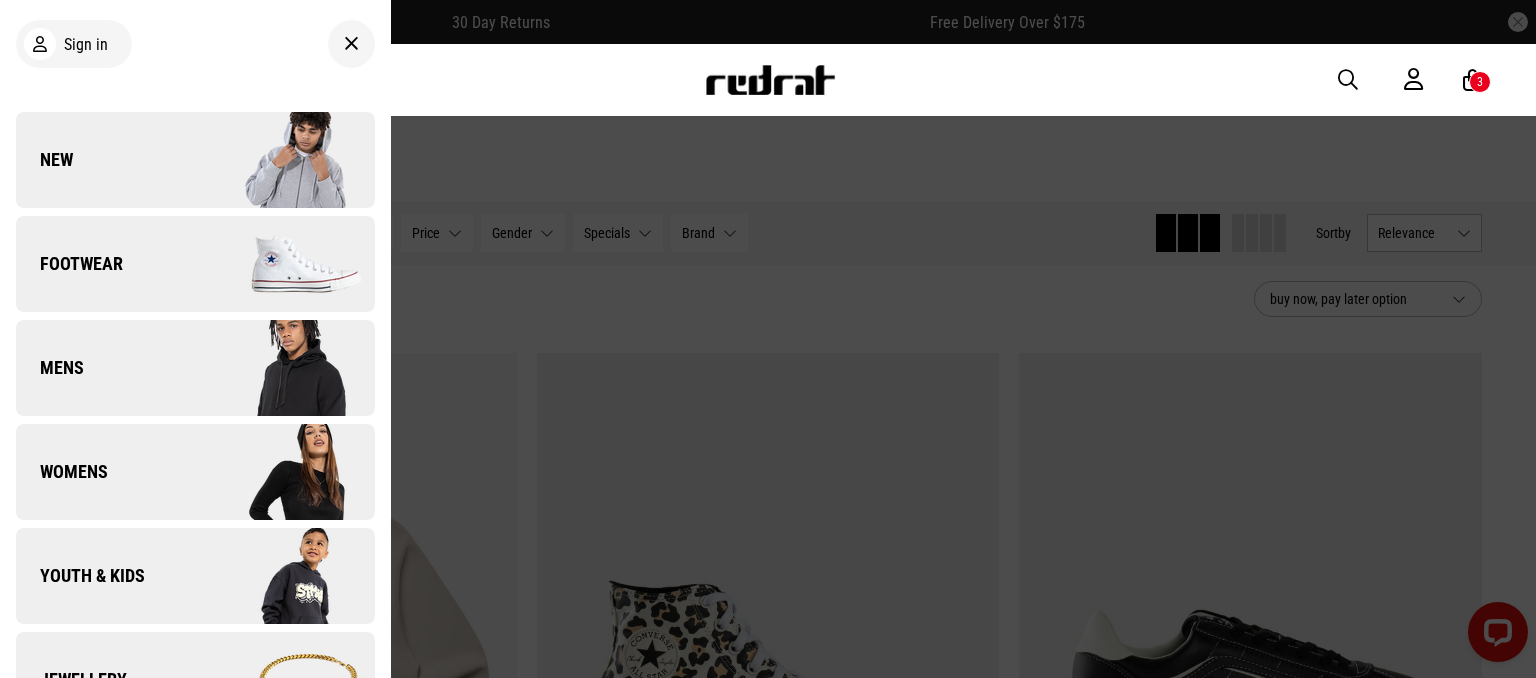 click on "Footwear" at bounding box center (195, 264) 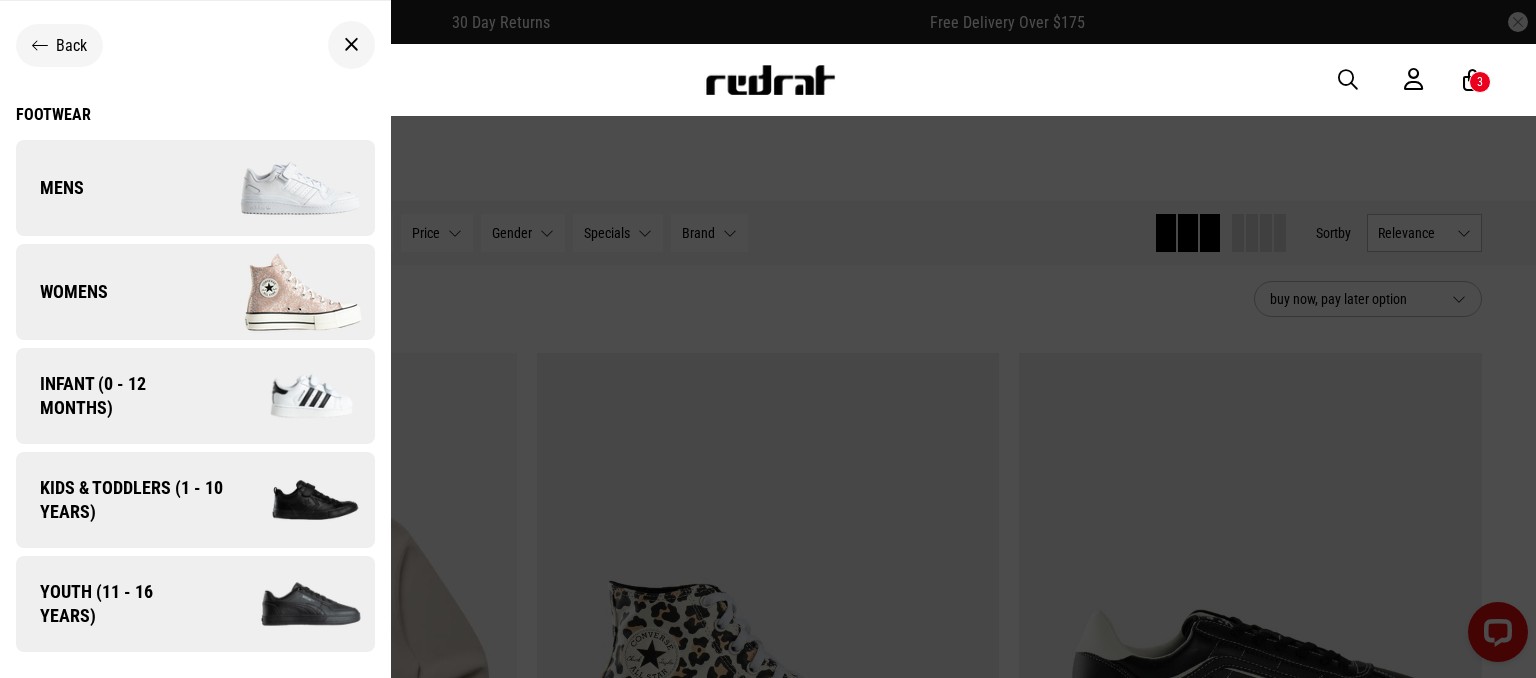 click on "Mens" at bounding box center (195, 188) 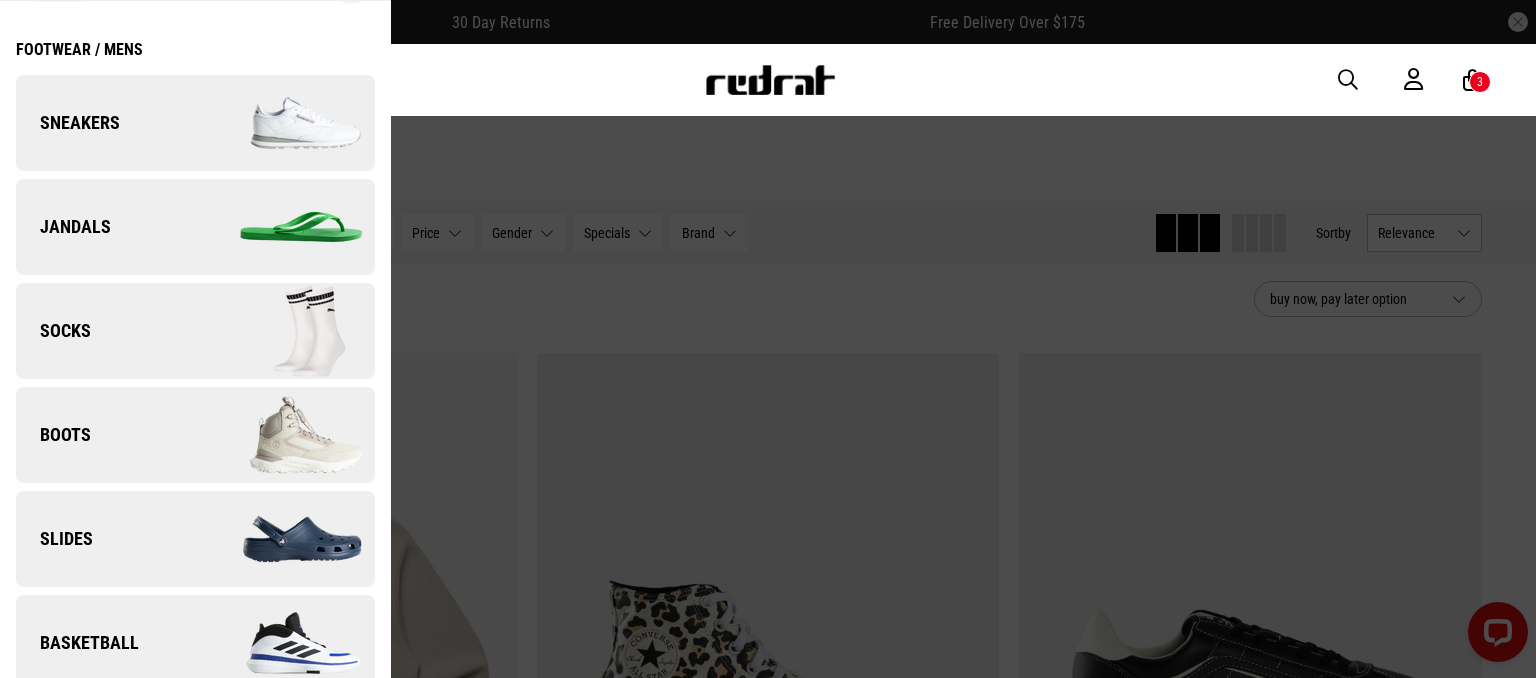 scroll, scrollTop: 101, scrollLeft: 0, axis: vertical 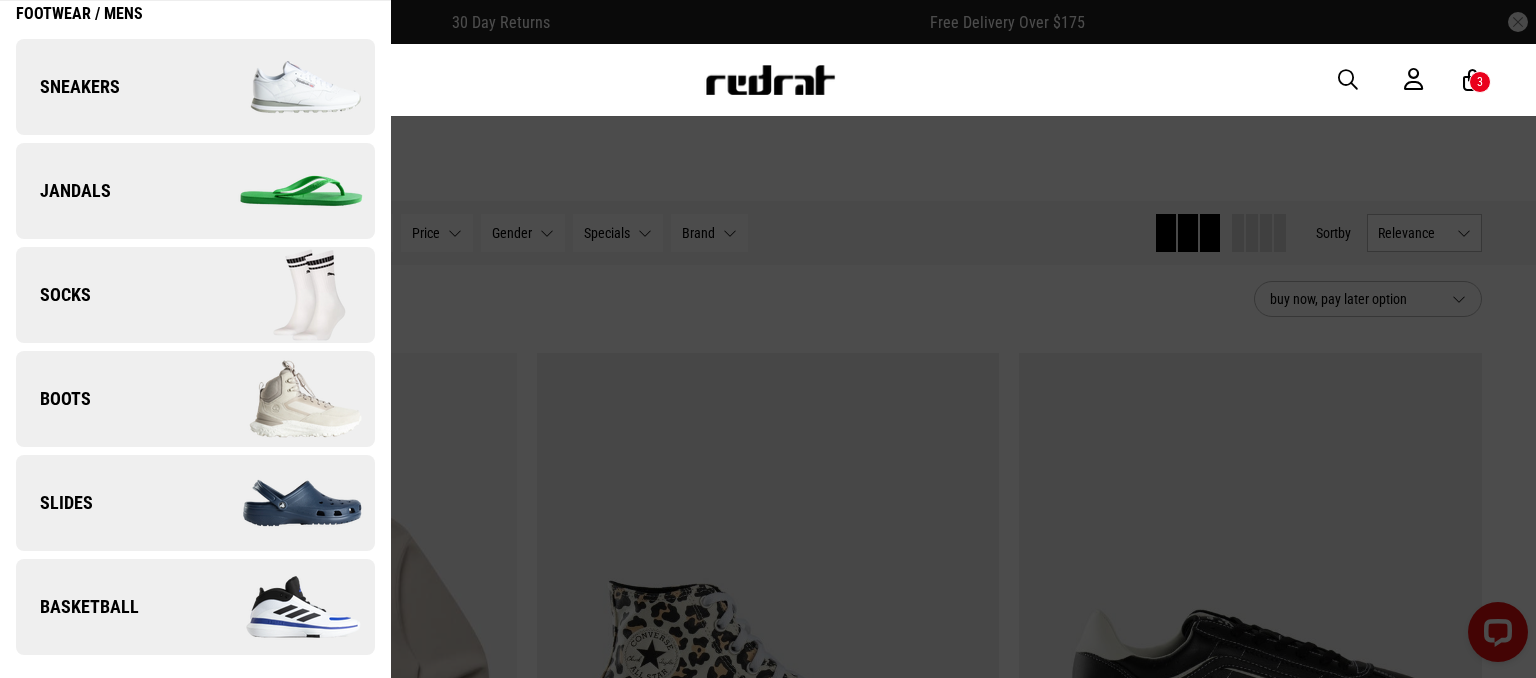 click on "Basketball" at bounding box center [195, 607] 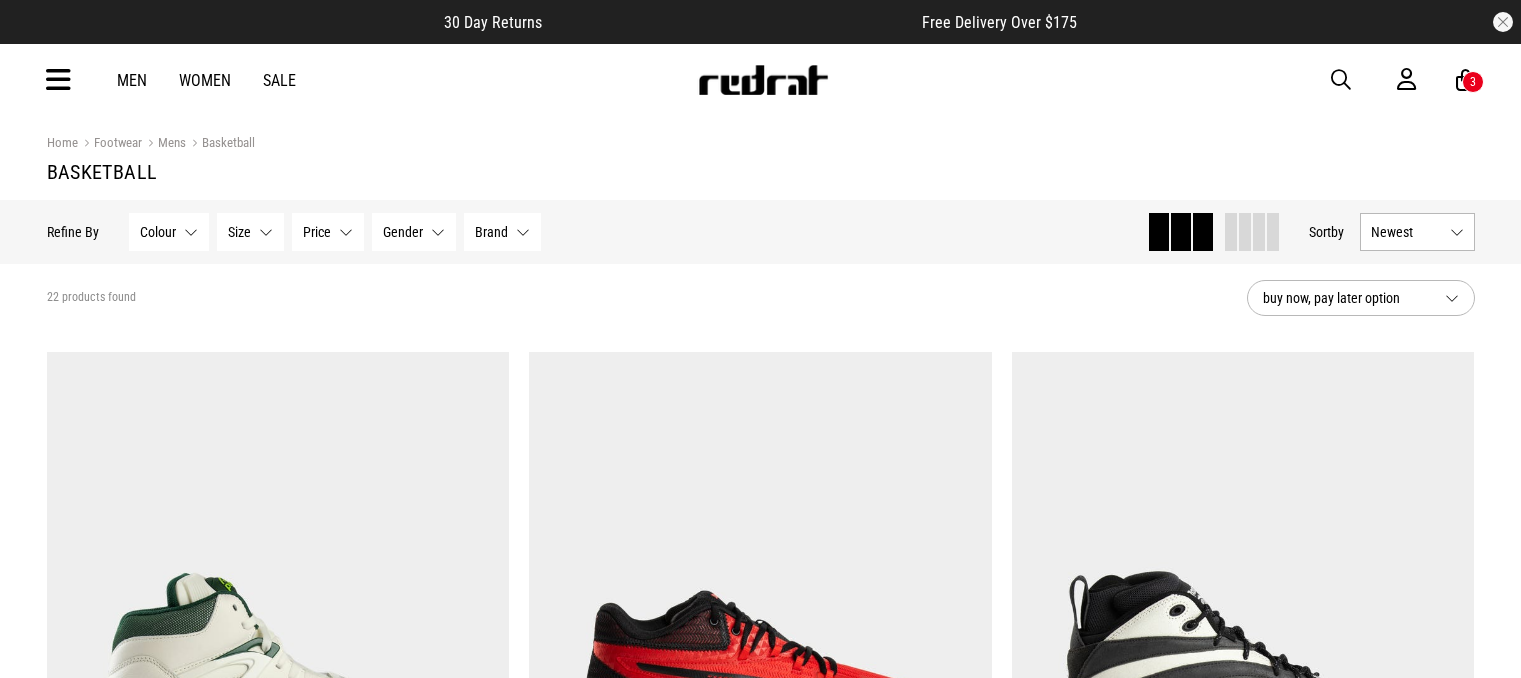 scroll, scrollTop: 0, scrollLeft: 0, axis: both 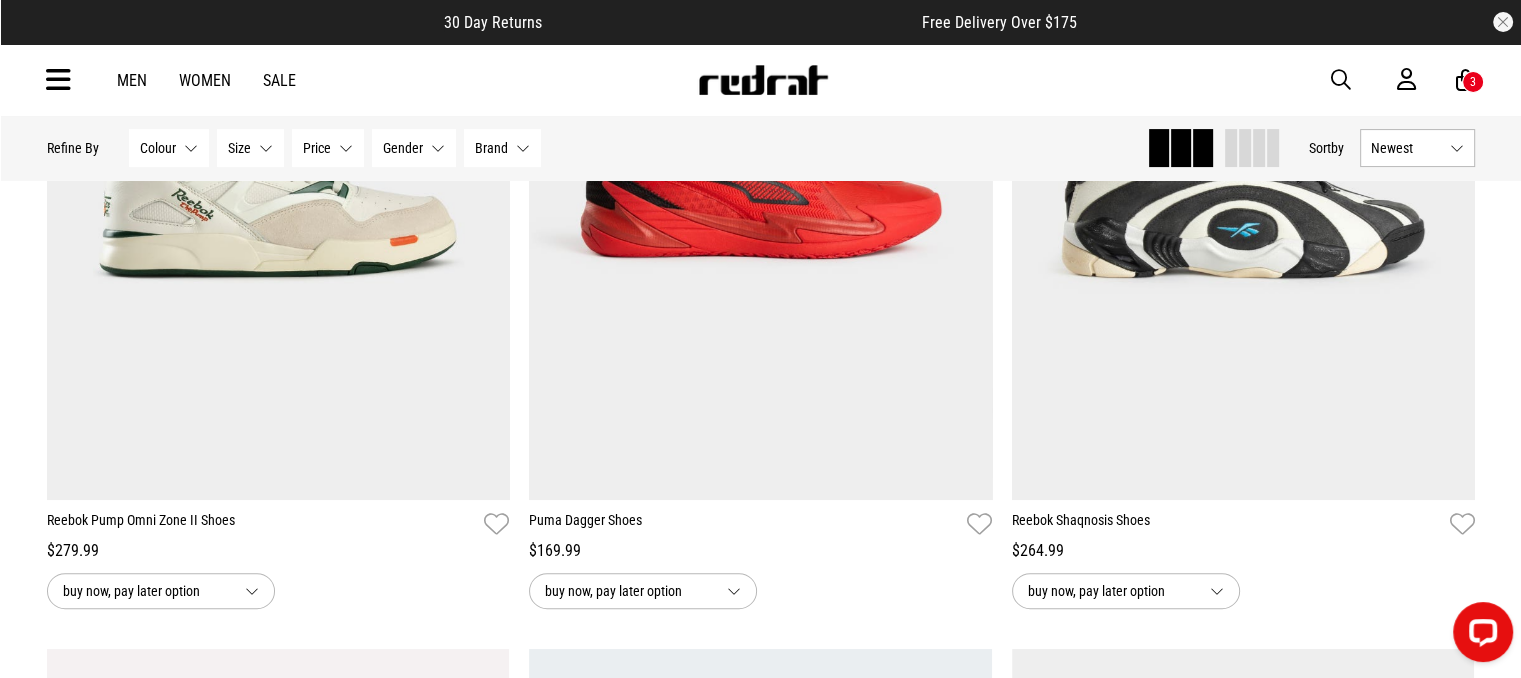 click on "Newest" at bounding box center (1417, 148) 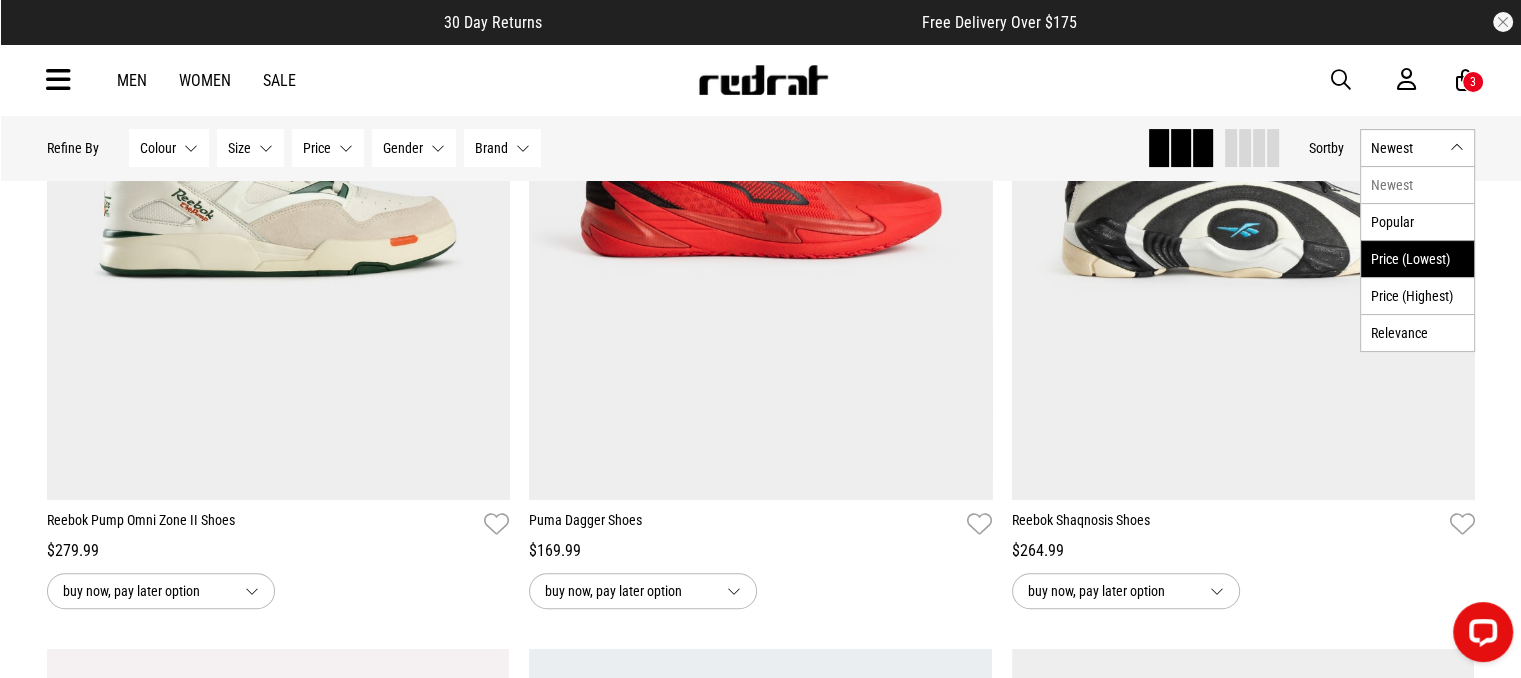 click on "Price (Lowest)" at bounding box center (1417, 258) 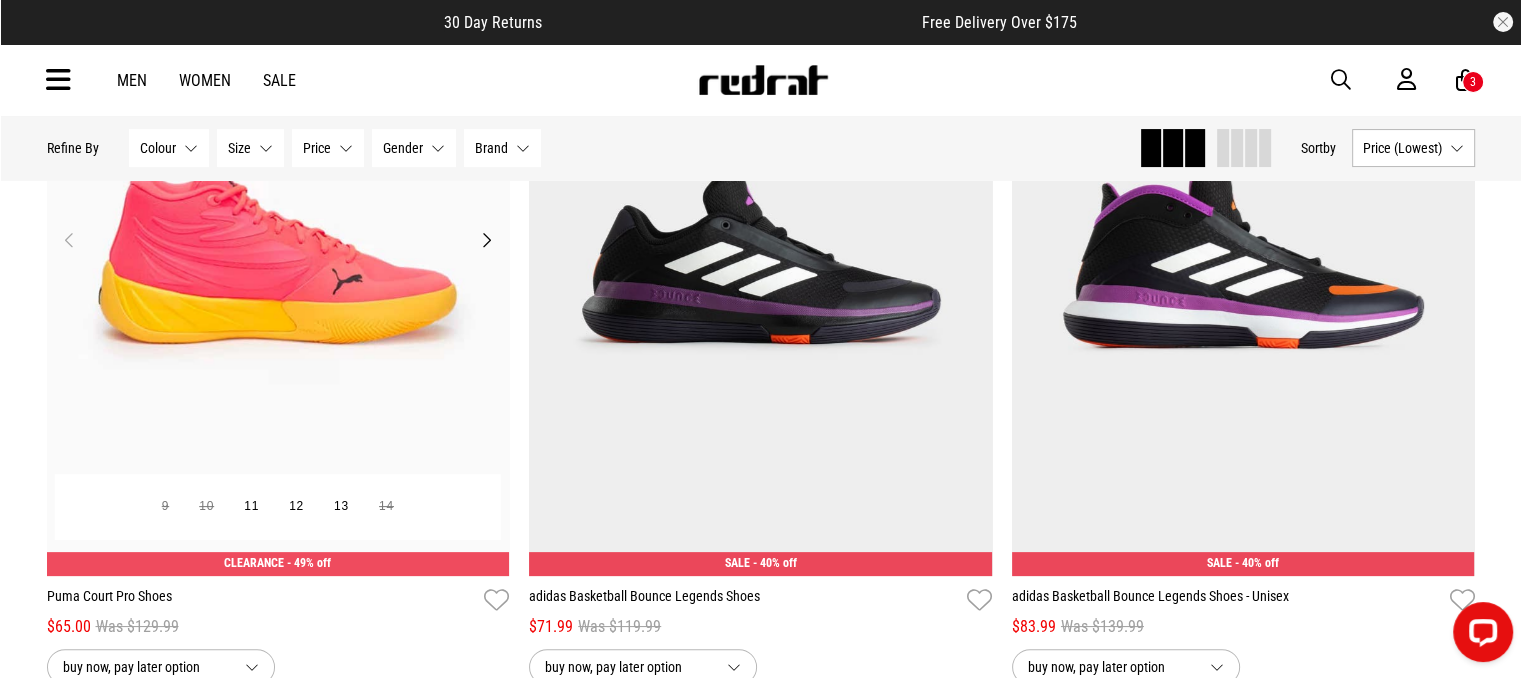 scroll, scrollTop: 324, scrollLeft: 0, axis: vertical 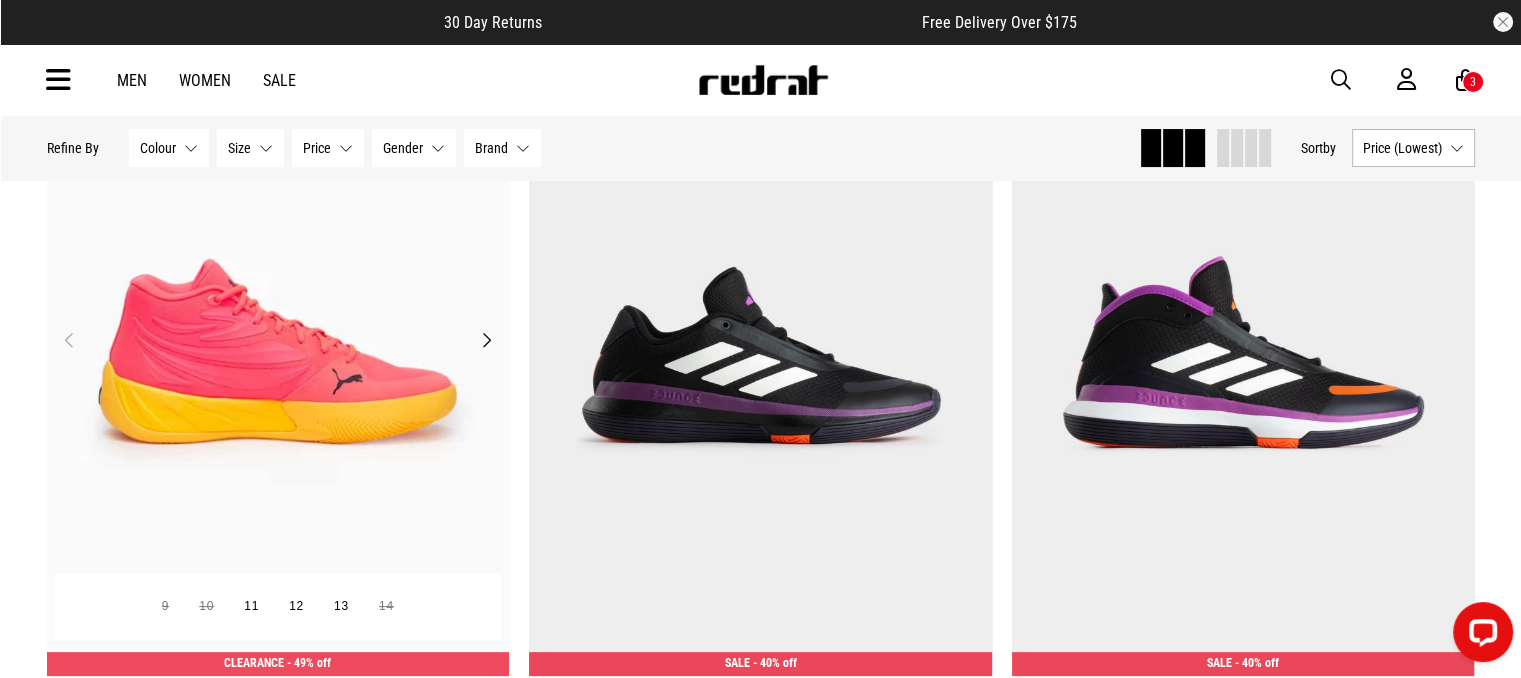 click on "Next" at bounding box center (486, 340) 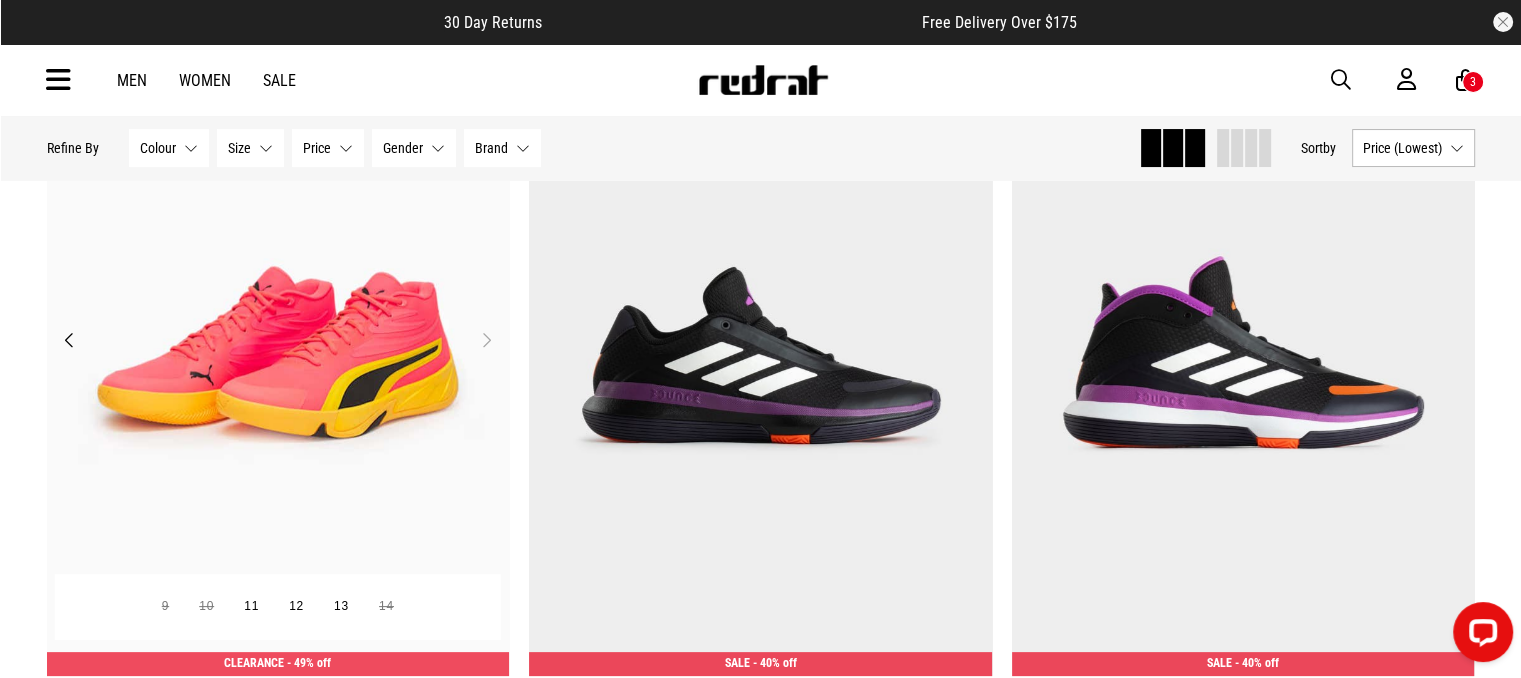 click on "Next" at bounding box center (486, 340) 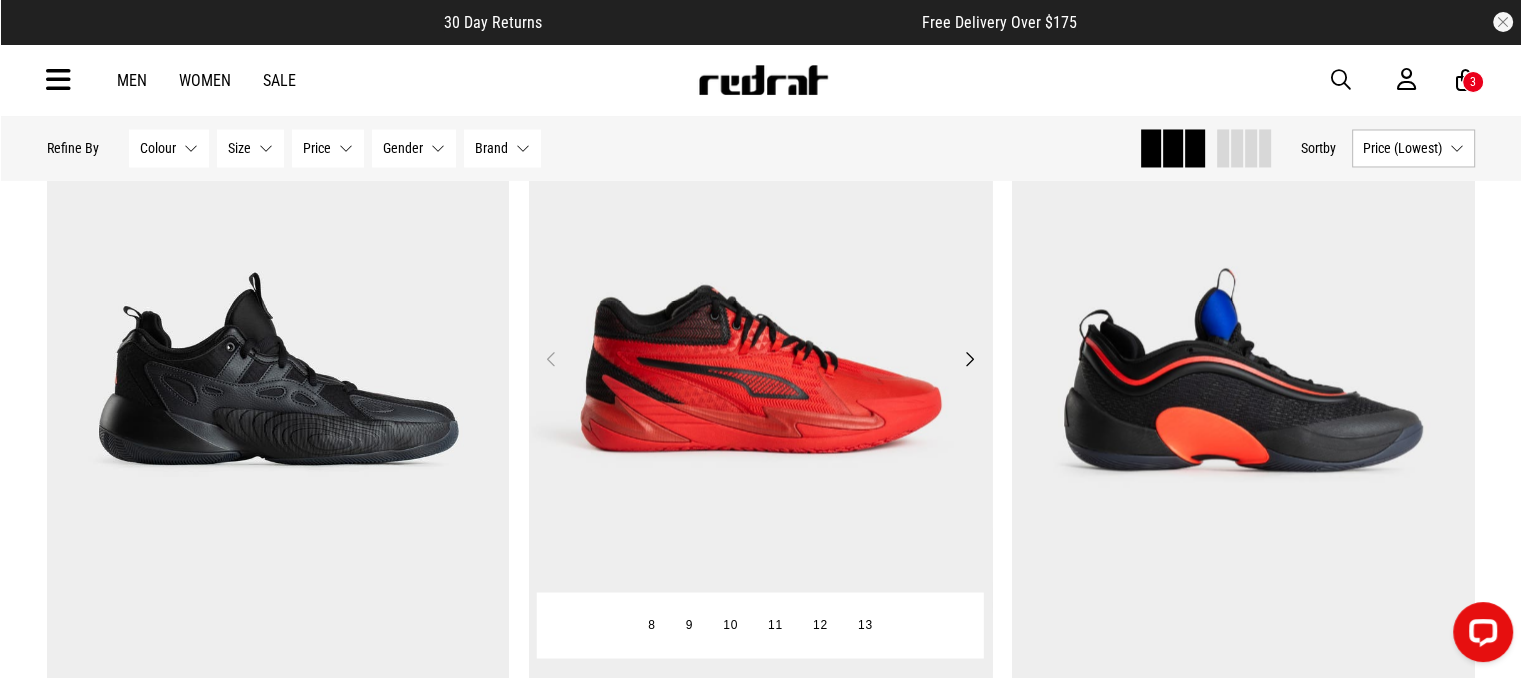 scroll, scrollTop: 3524, scrollLeft: 0, axis: vertical 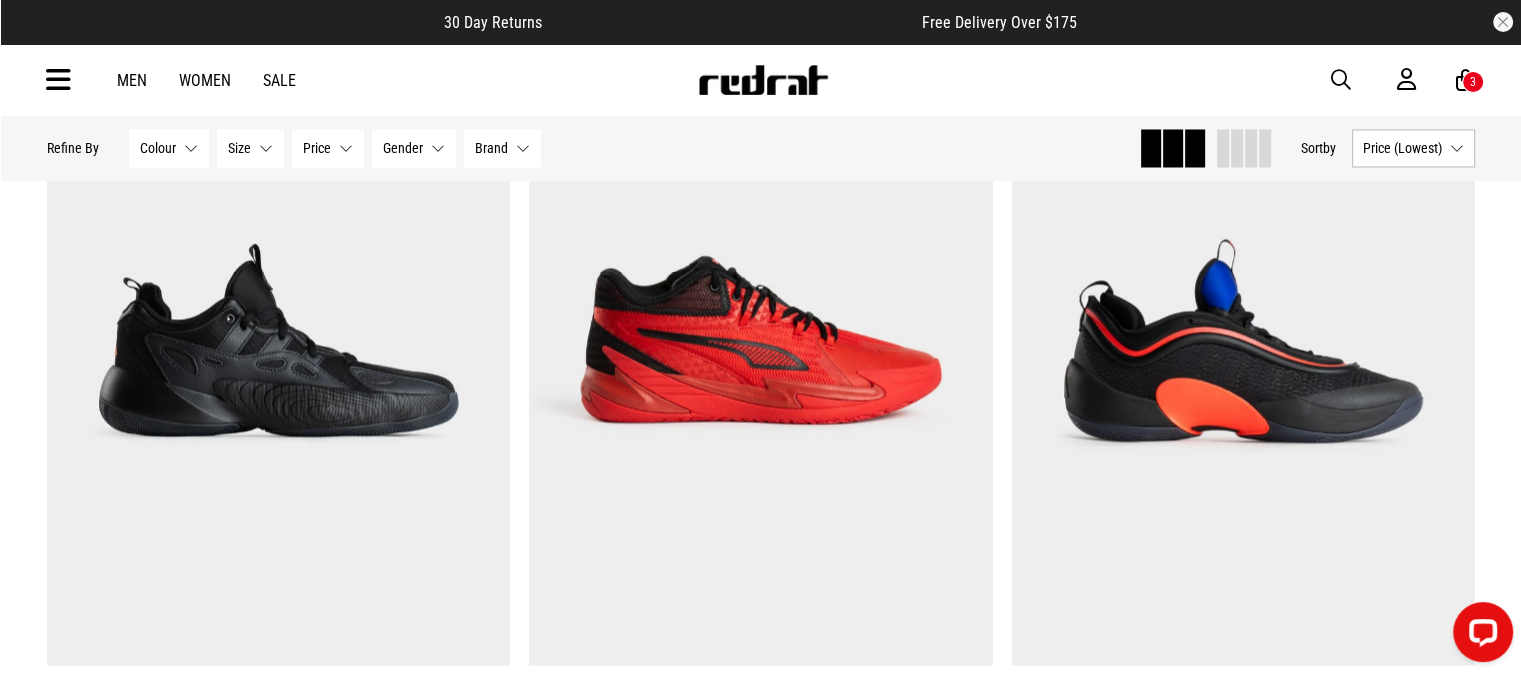 drag, startPoint x: 116, startPoint y: 83, endPoint x: 528, endPoint y: 91, distance: 412.07767 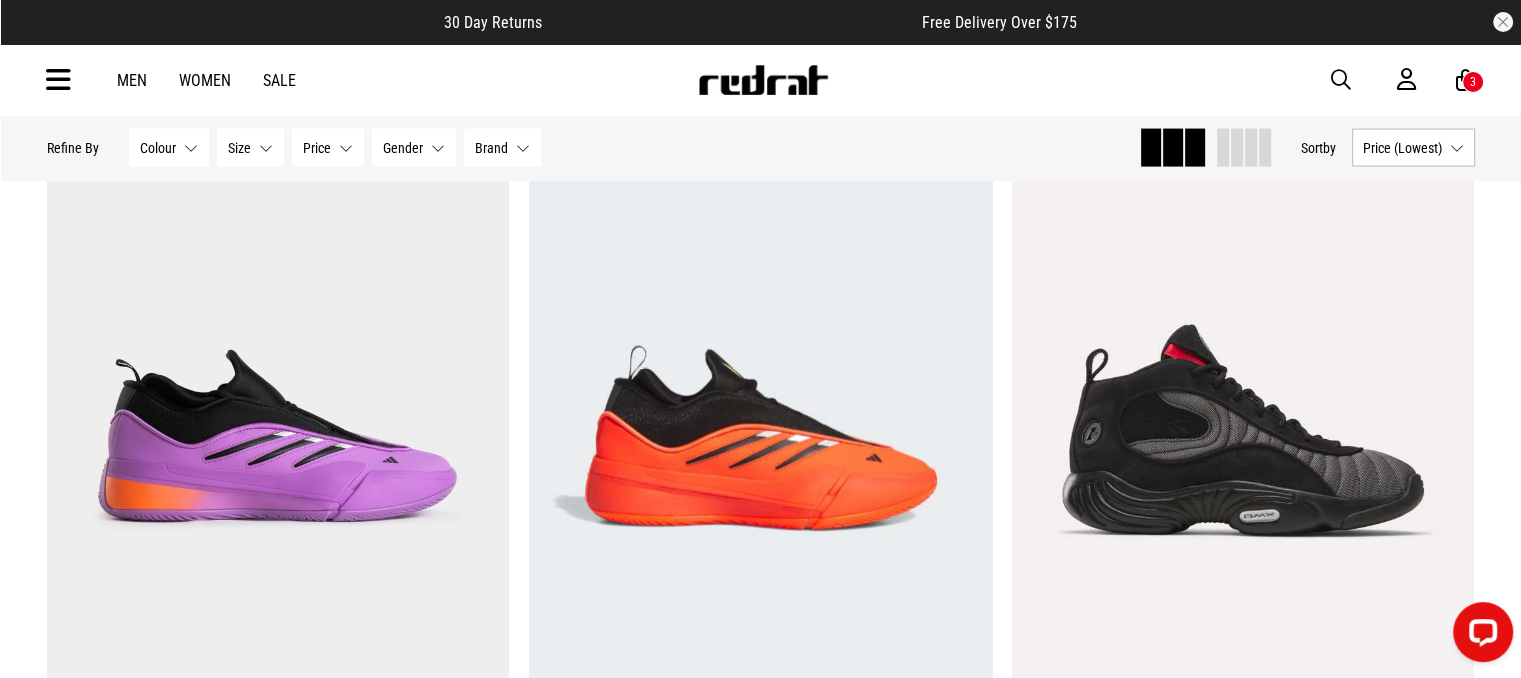 scroll, scrollTop: 4224, scrollLeft: 0, axis: vertical 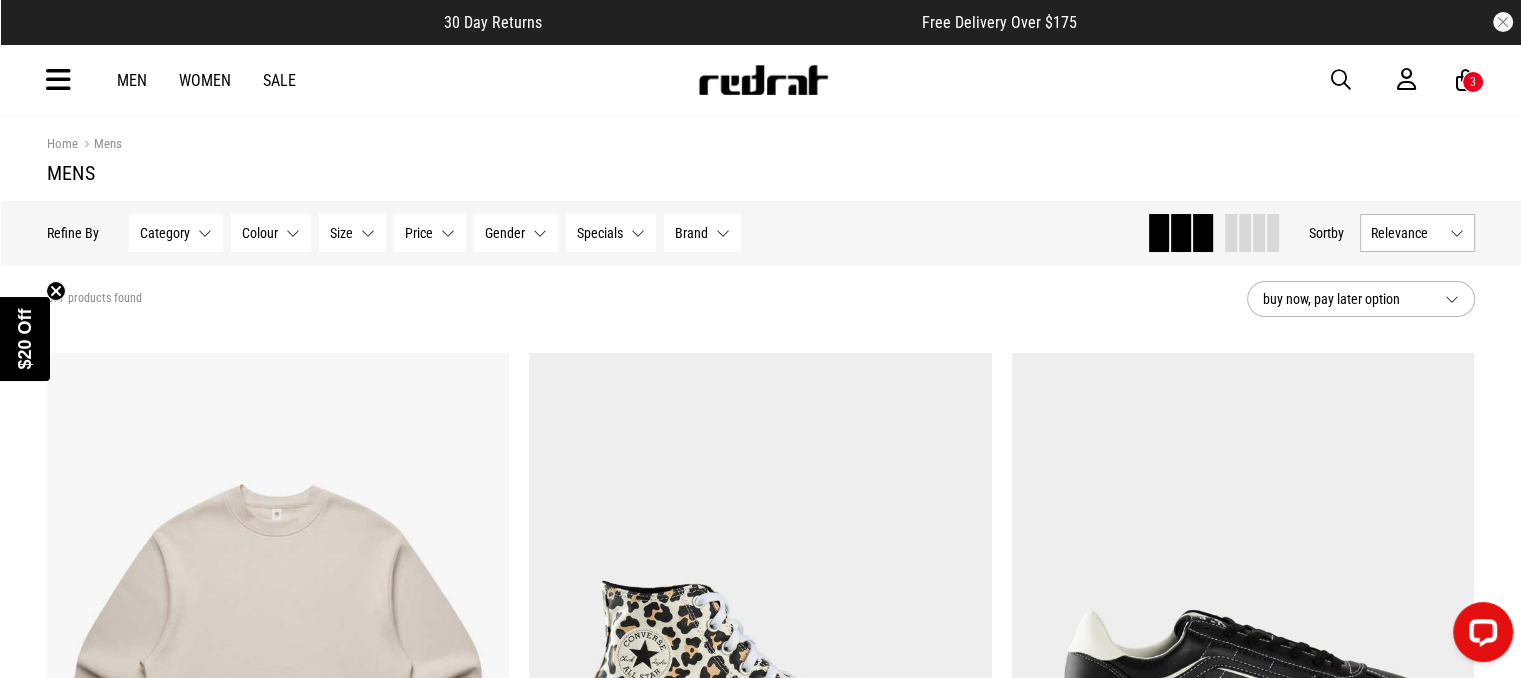 click on "Men   Women   Sale     Sign in     New       Back         Footwear       Back         Mens       Back         Womens       Back         Youth & Kids       Back         Jewellery       Back         Headwear       Back         Accessories       Back         Deals       Back         Sale   UP TO 60% OFF
Shop by Brand
adidas
Converse
New Era
See all brands     Gift Cards   Find a Store   Delivery   Returns & Exchanges   FAQ   Contact Us
Payment Options Only at Red Rat
Let's keep in touch
Back
3" at bounding box center [761, 80] 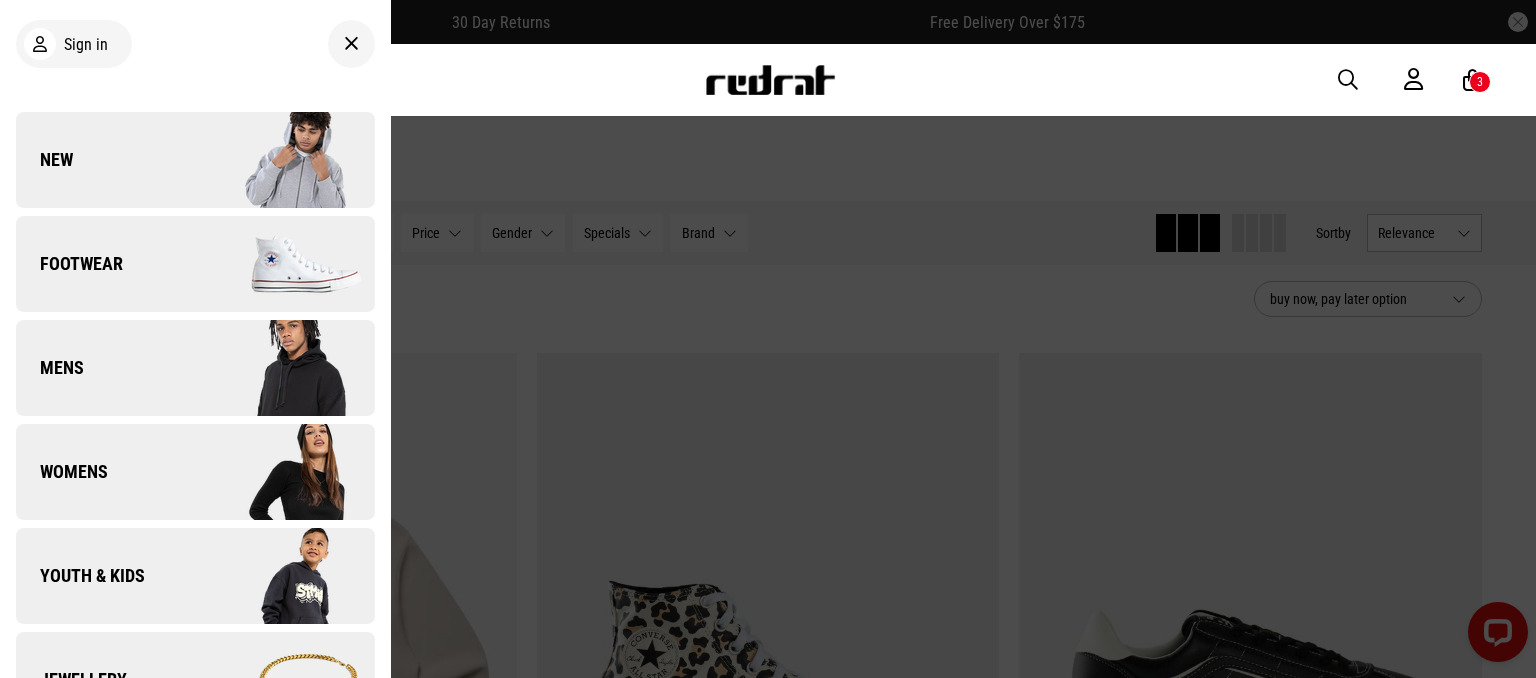 click on "Footwear" at bounding box center [195, 264] 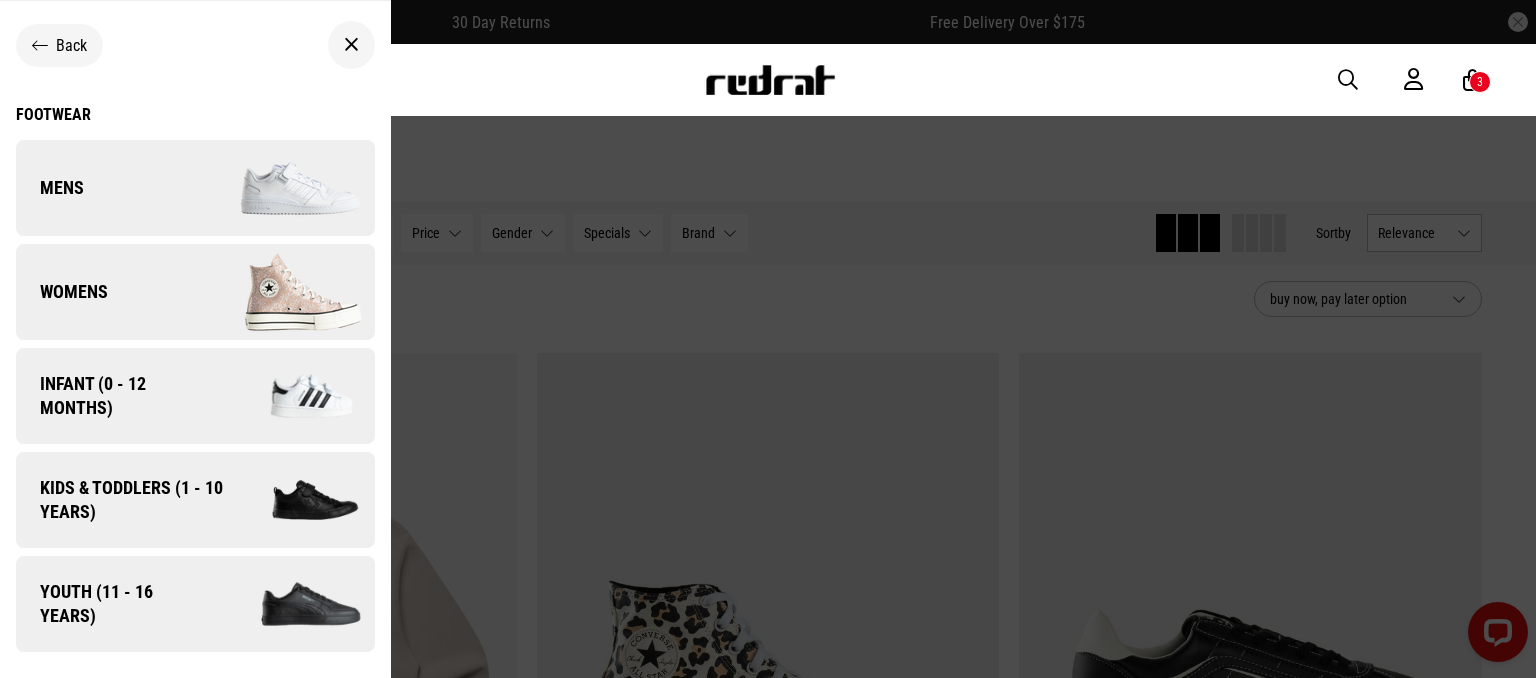 click at bounding box center [284, 188] 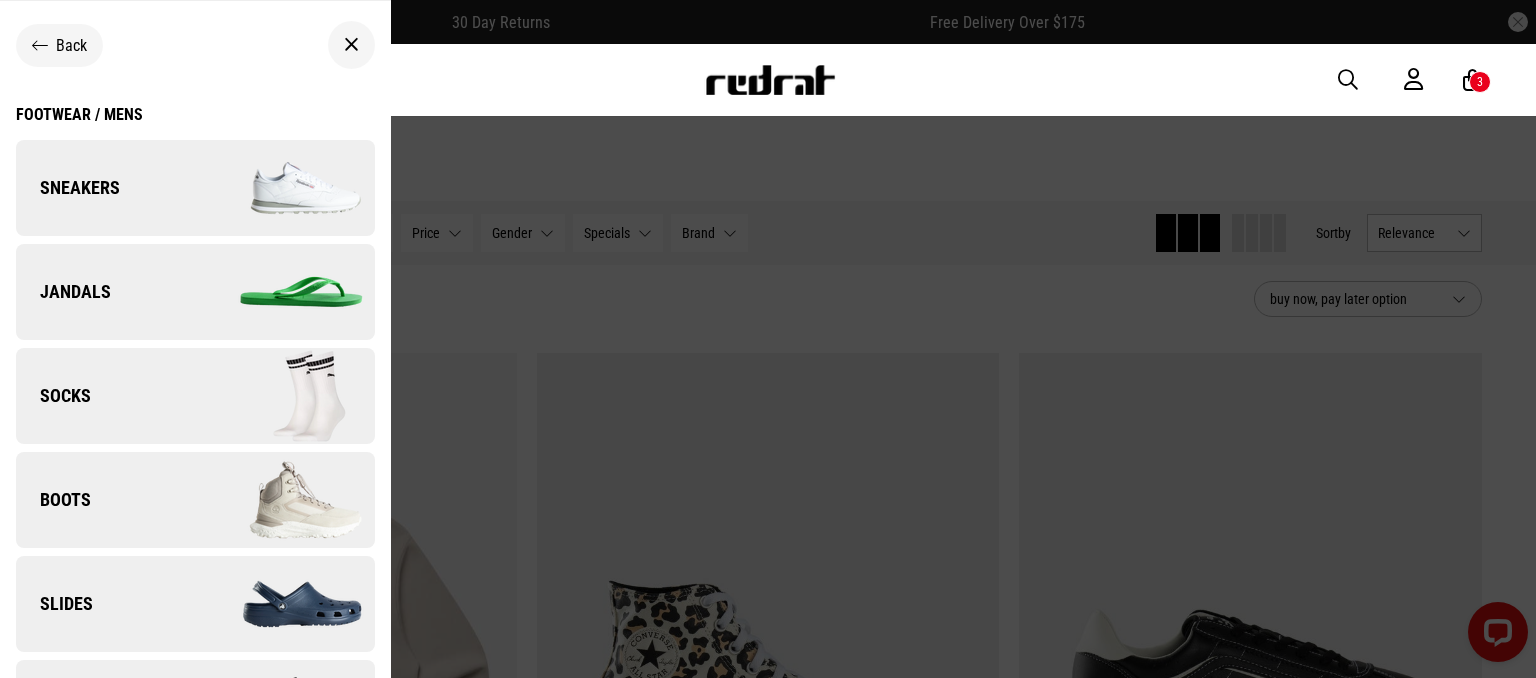click at bounding box center (284, 188) 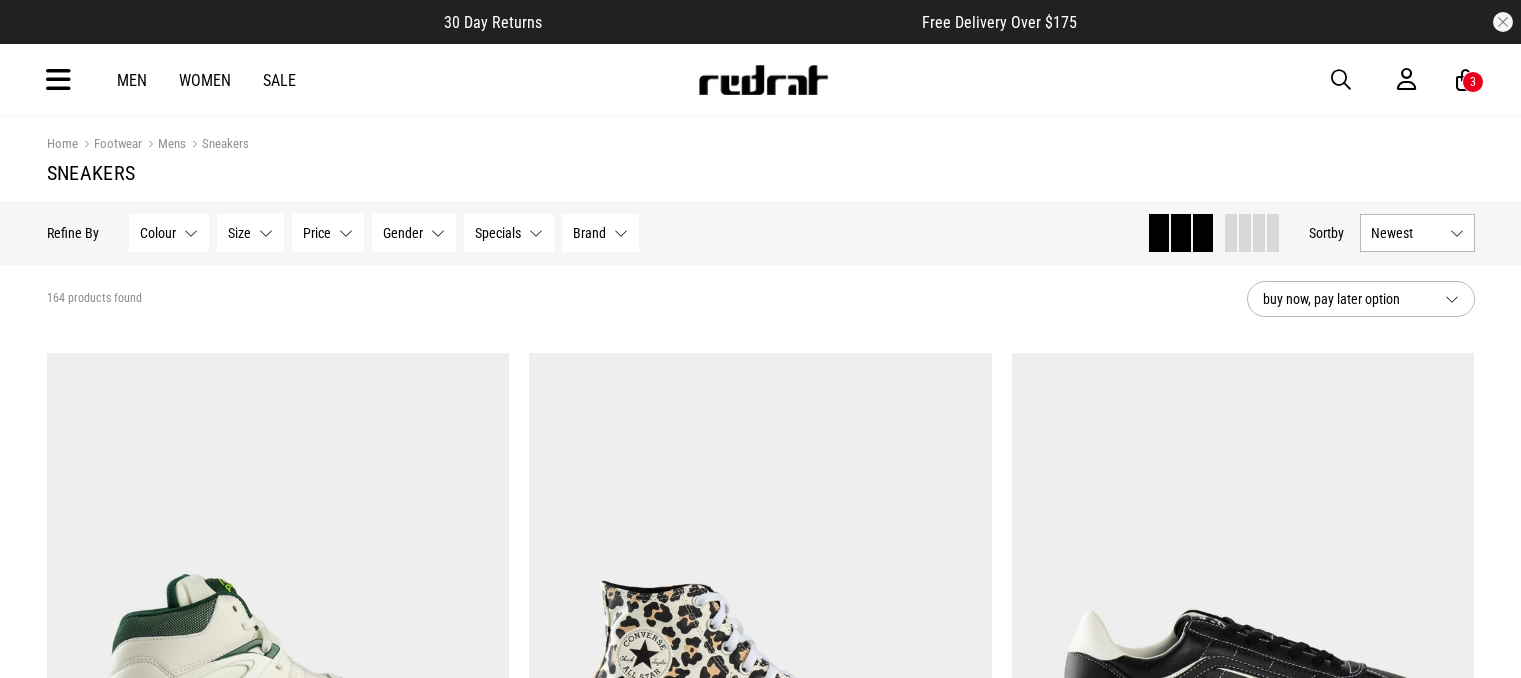 scroll, scrollTop: 0, scrollLeft: 0, axis: both 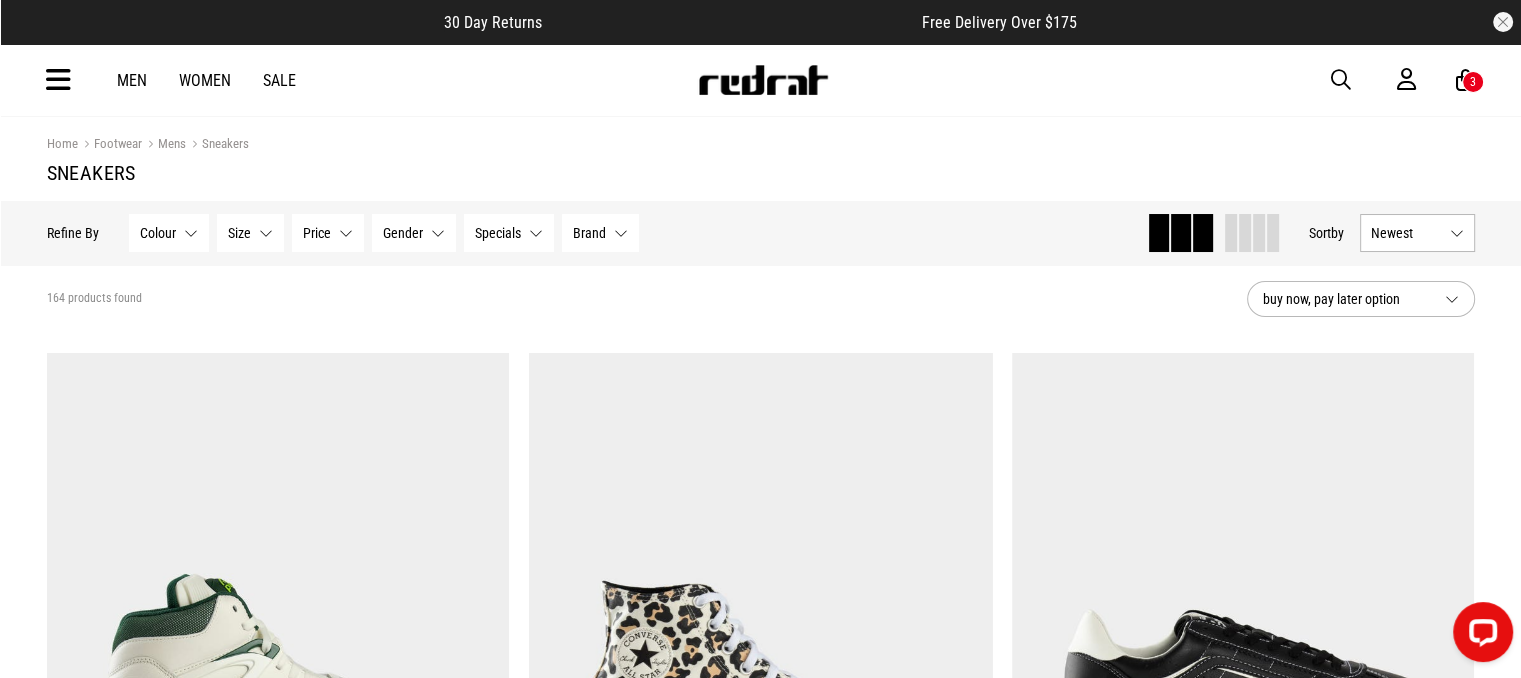 click on "Newest" at bounding box center [1417, 233] 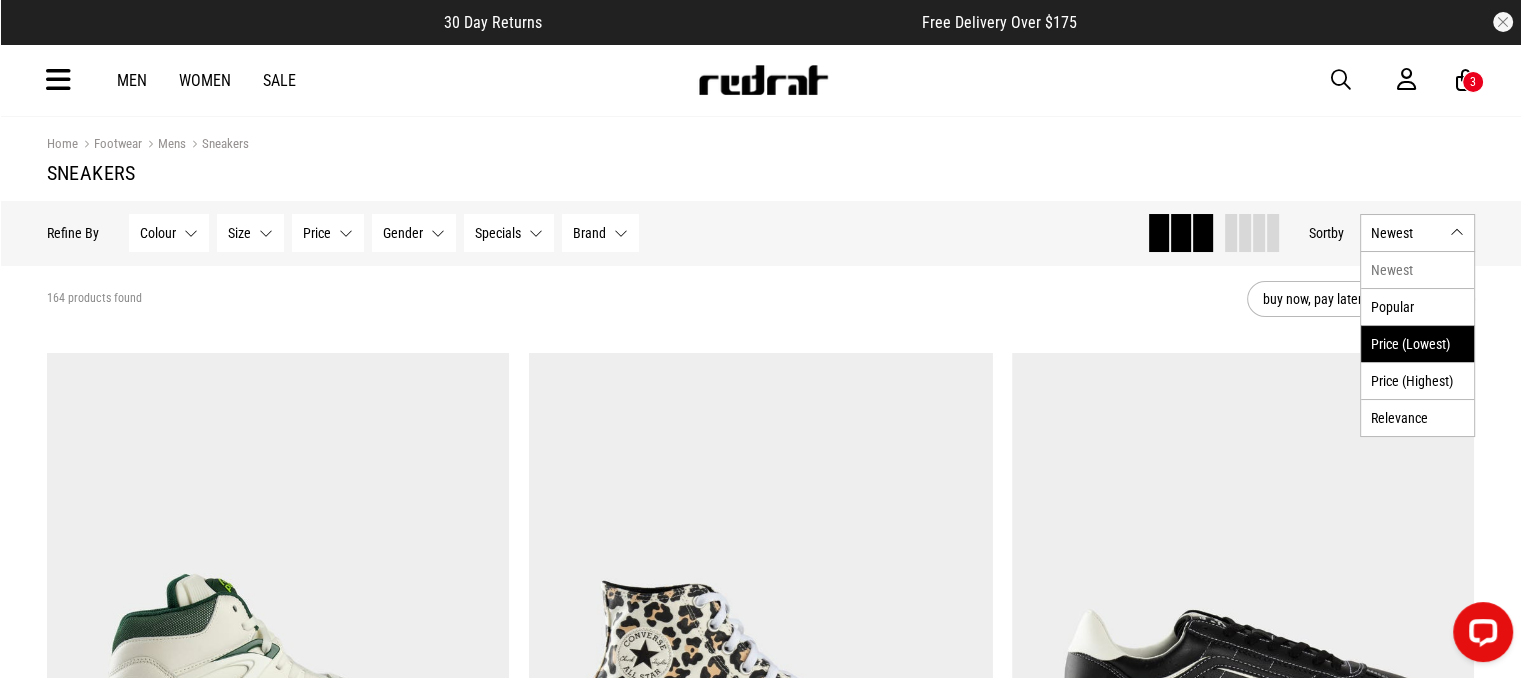 click on "Price (Lowest)" at bounding box center (1417, 343) 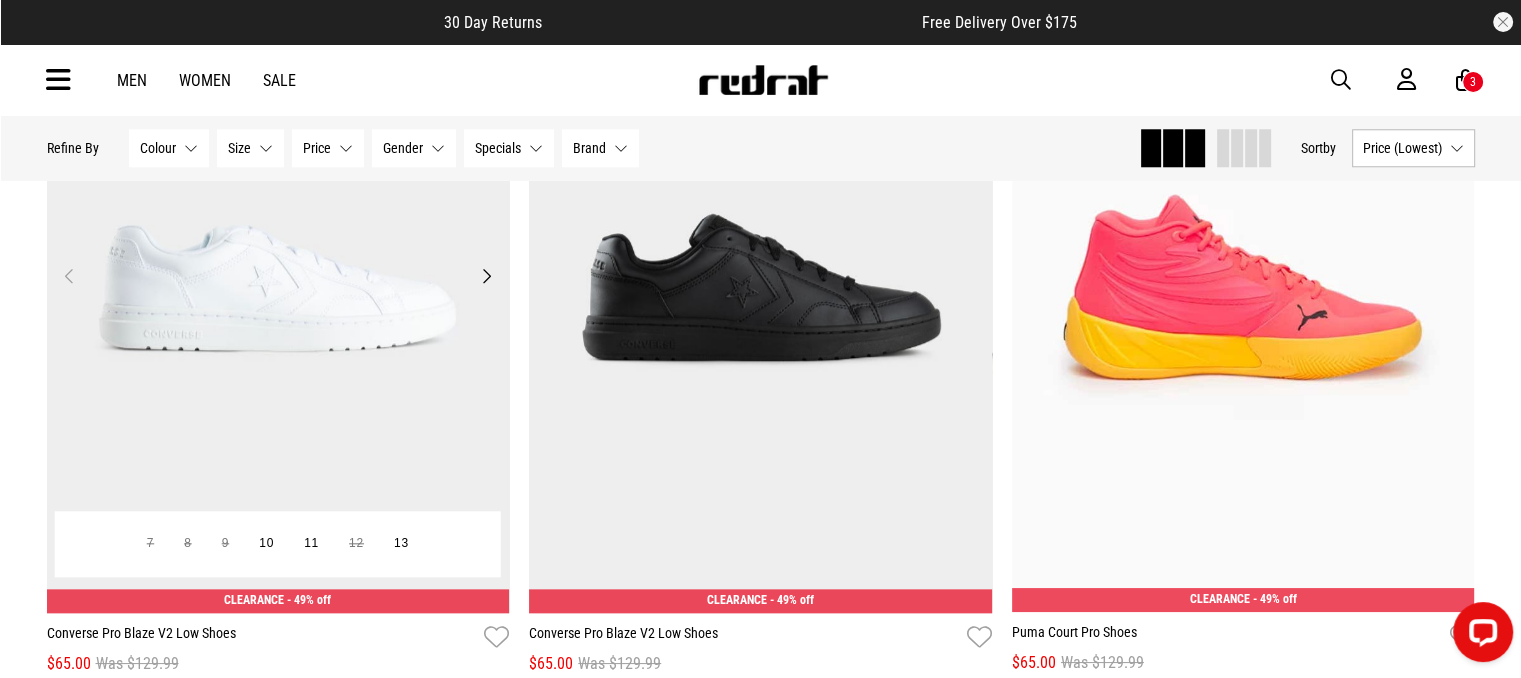 scroll, scrollTop: 1986, scrollLeft: 0, axis: vertical 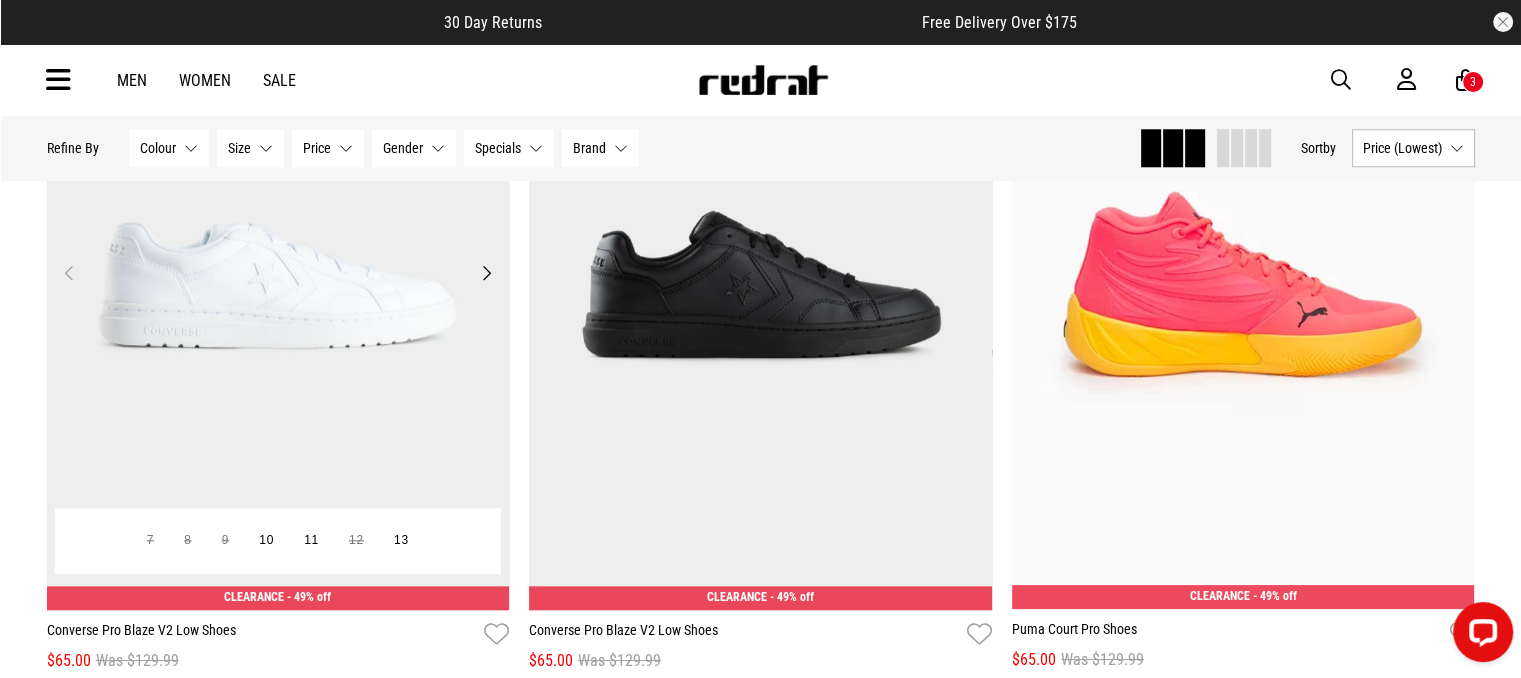 click on "Next" at bounding box center [486, 273] 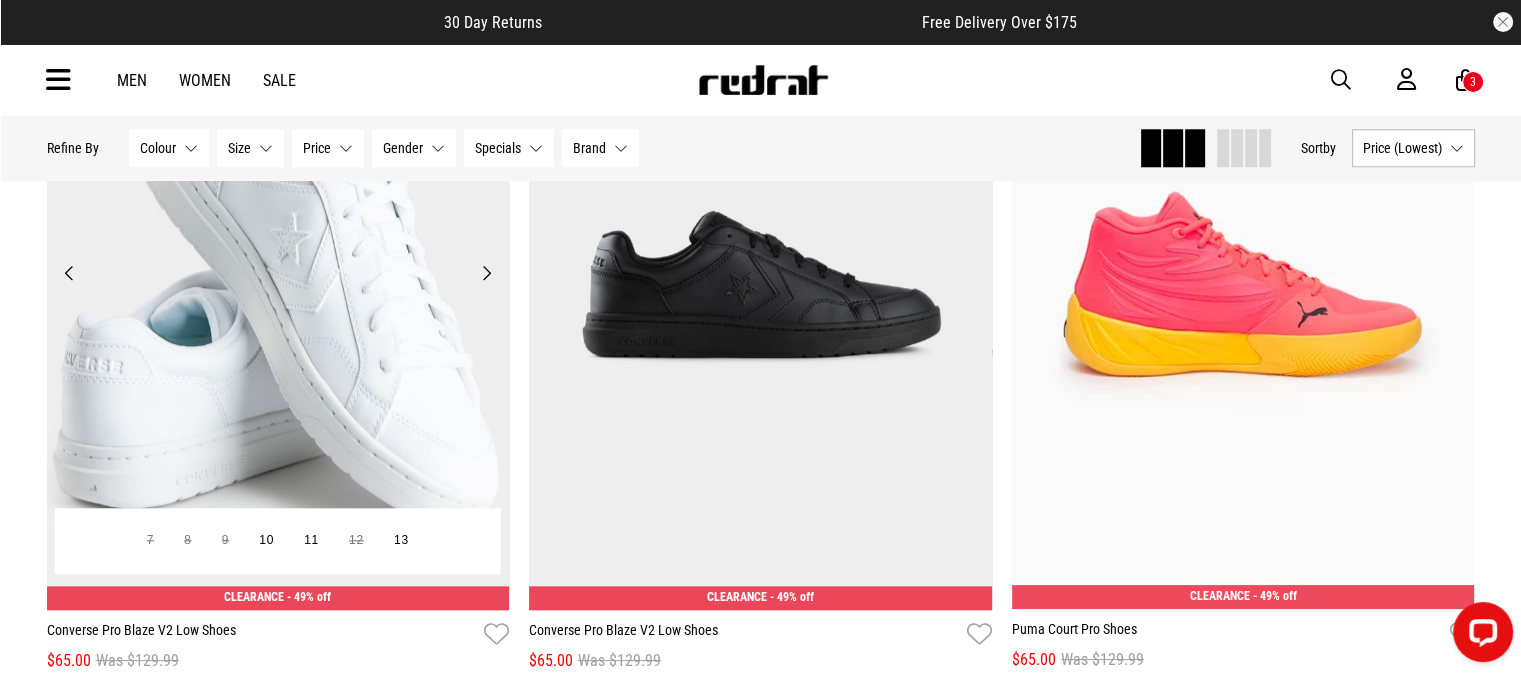 click on "Next" at bounding box center (486, 273) 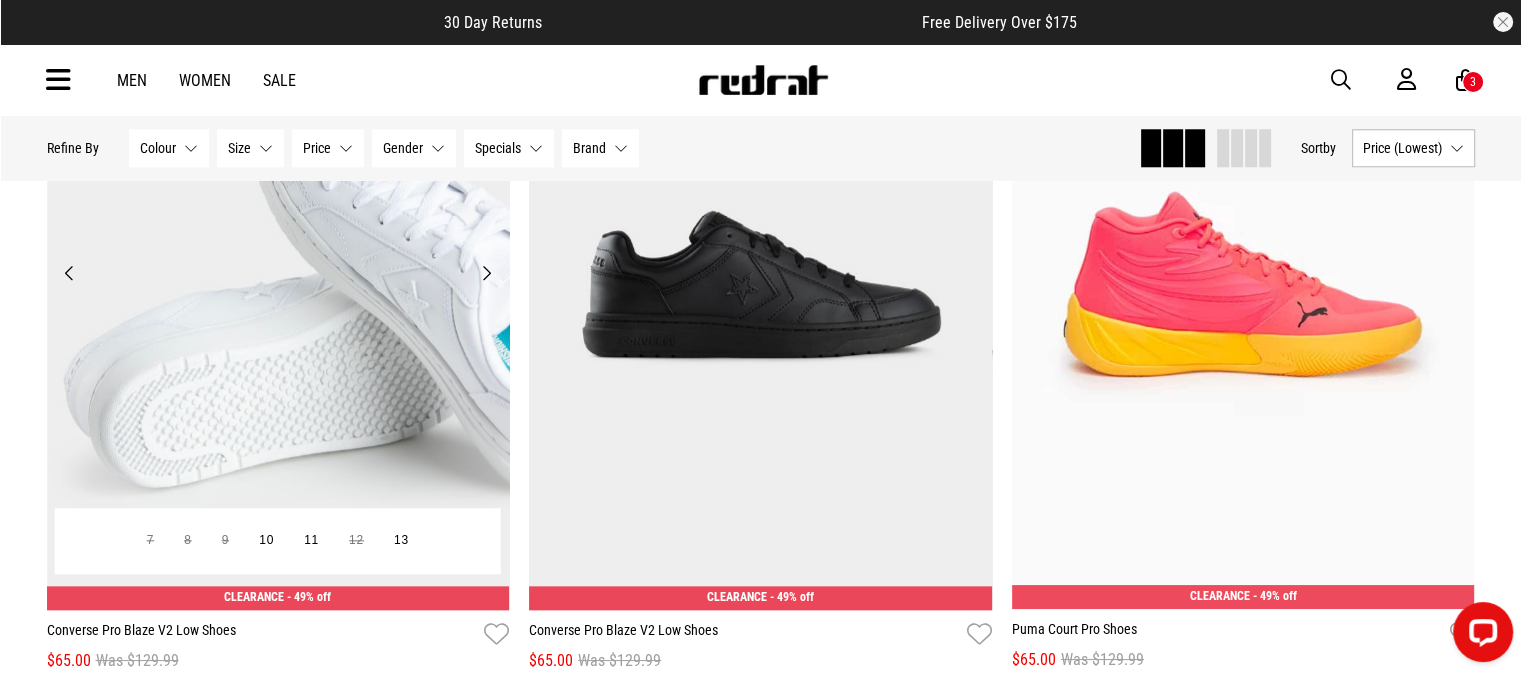 click on "Next" at bounding box center (486, 273) 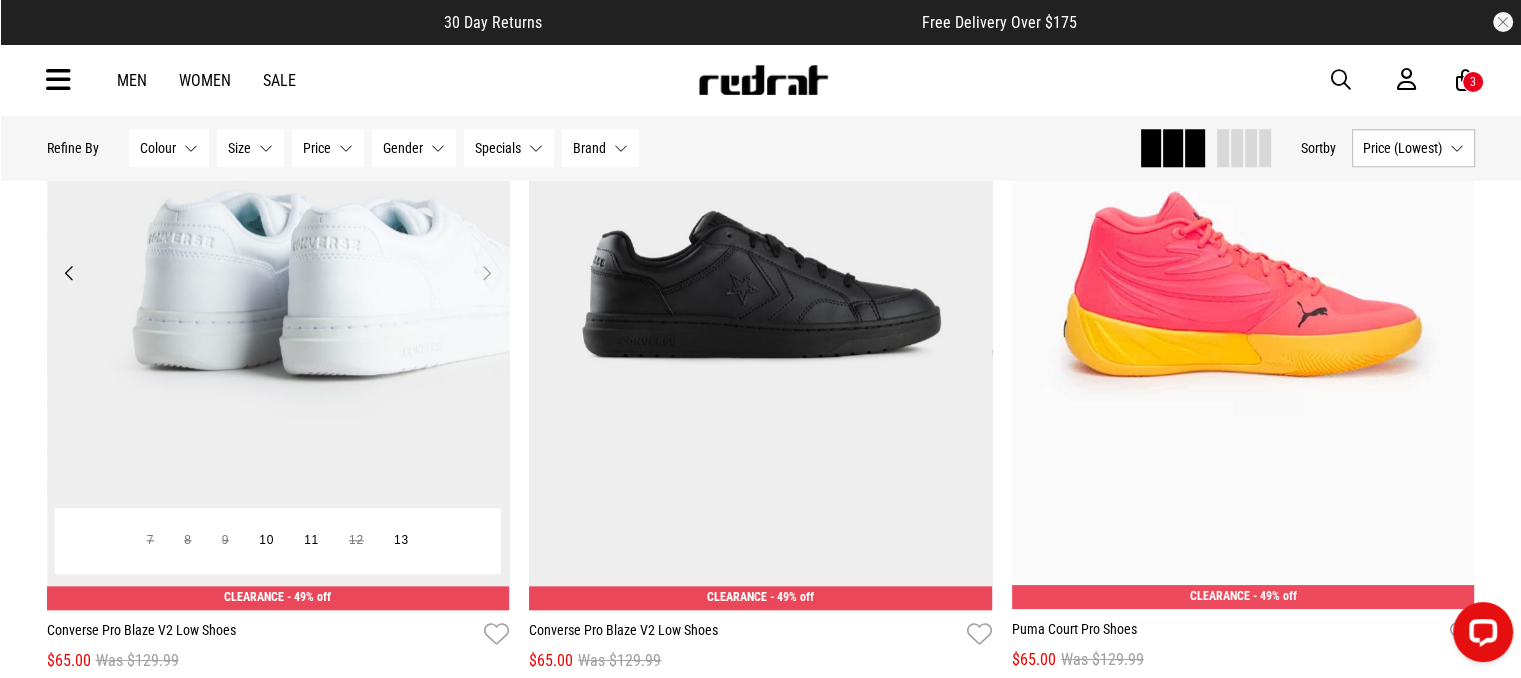 click on "Next" at bounding box center [486, 273] 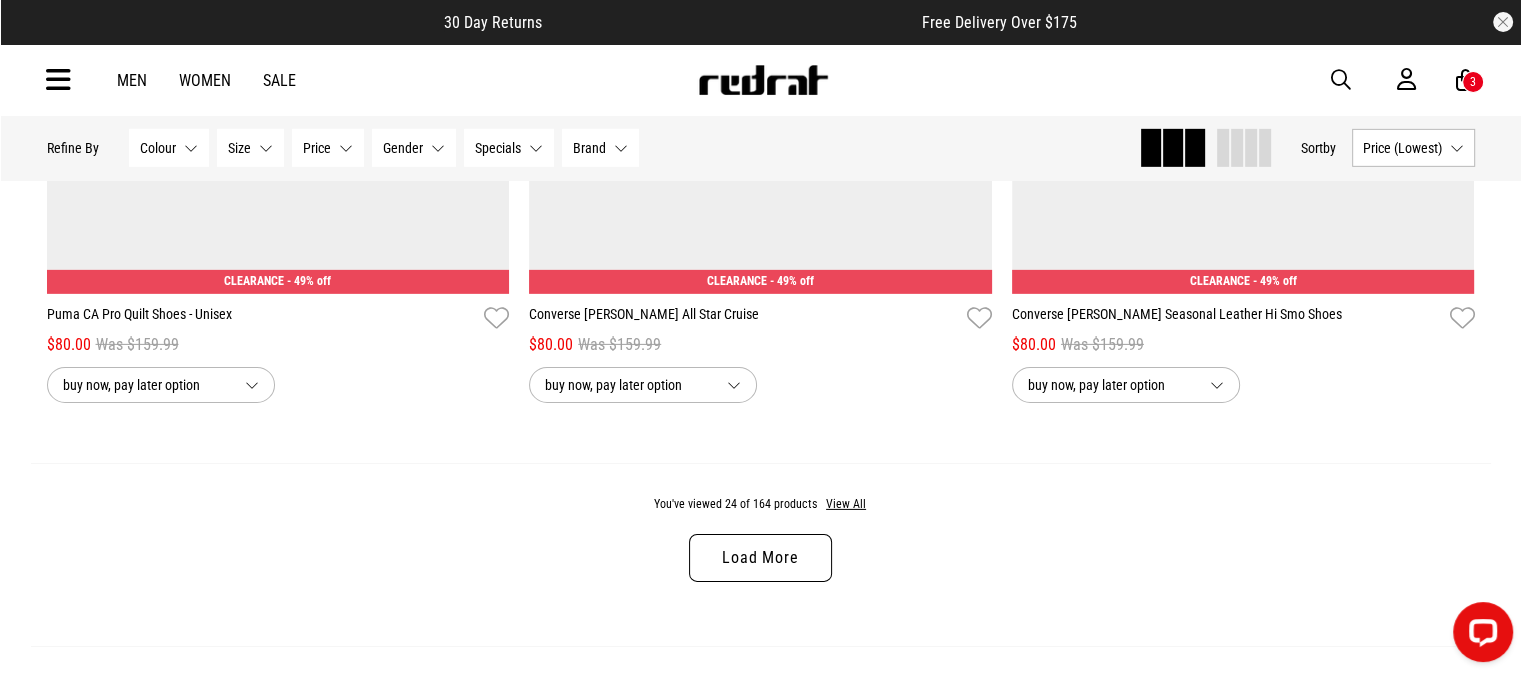 scroll, scrollTop: 6486, scrollLeft: 0, axis: vertical 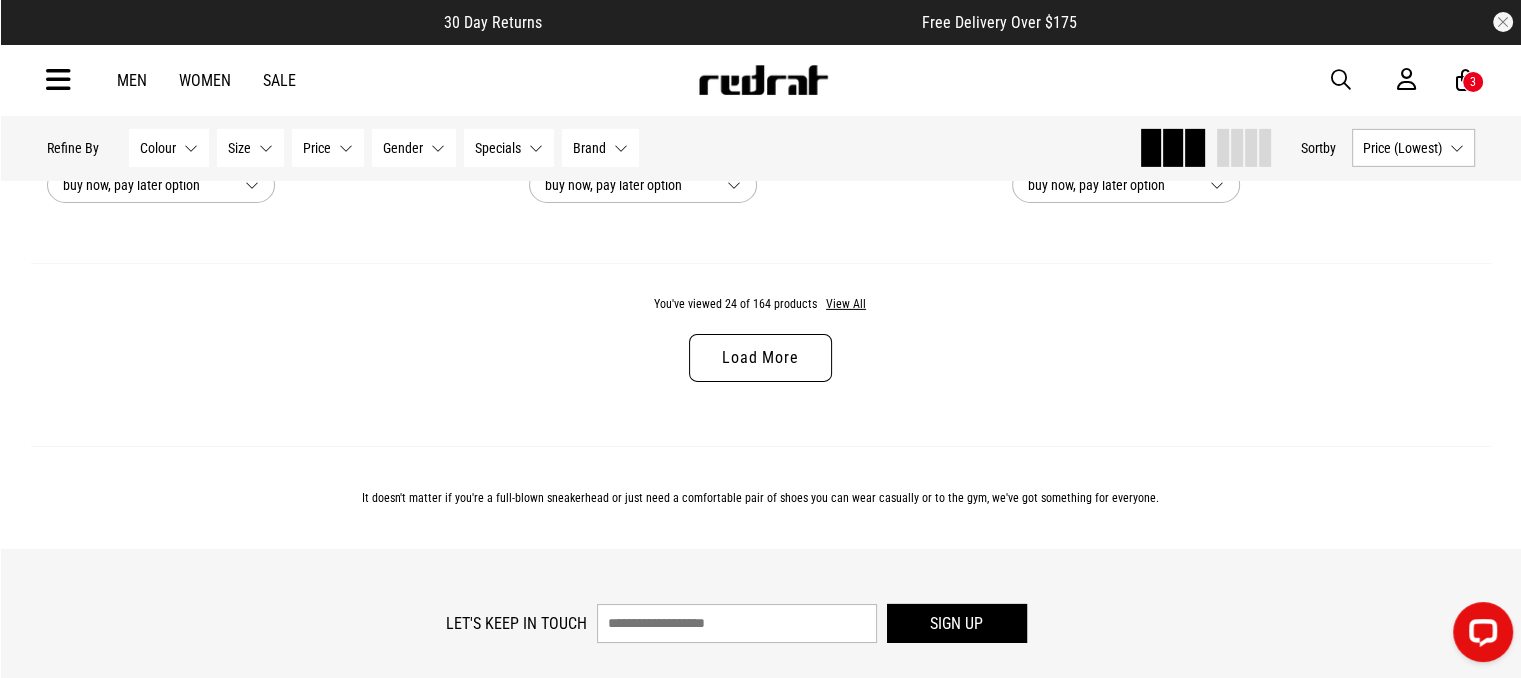 click on "Load More" at bounding box center [760, 358] 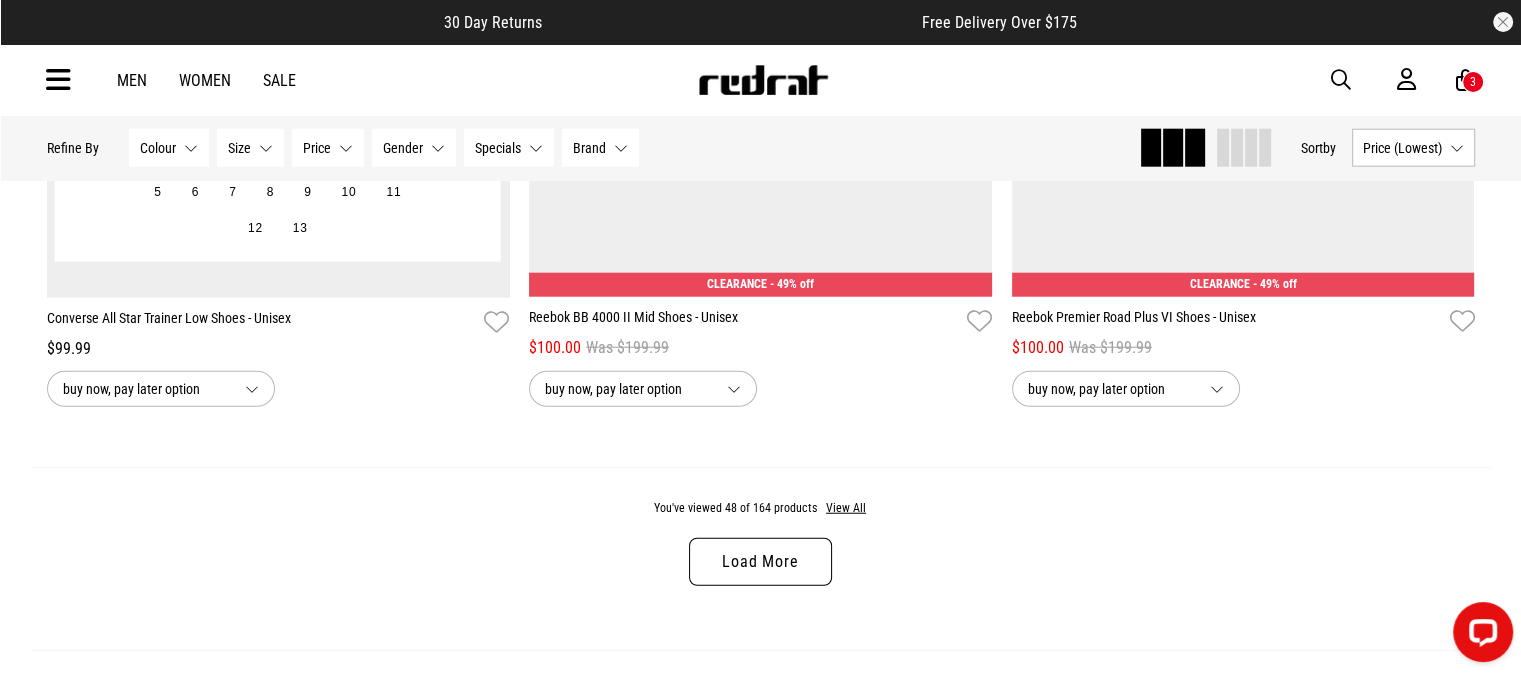 scroll, scrollTop: 12772, scrollLeft: 0, axis: vertical 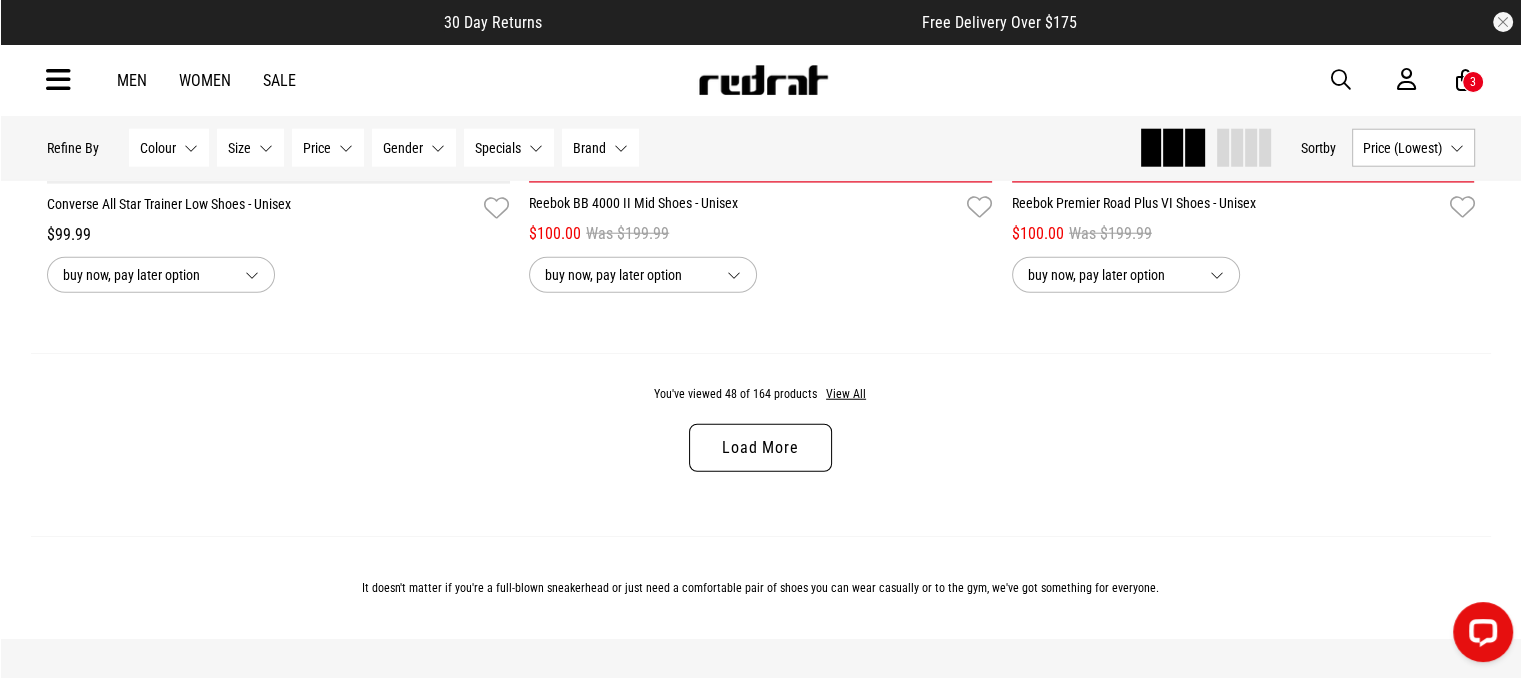 click on "Load More" at bounding box center [760, 448] 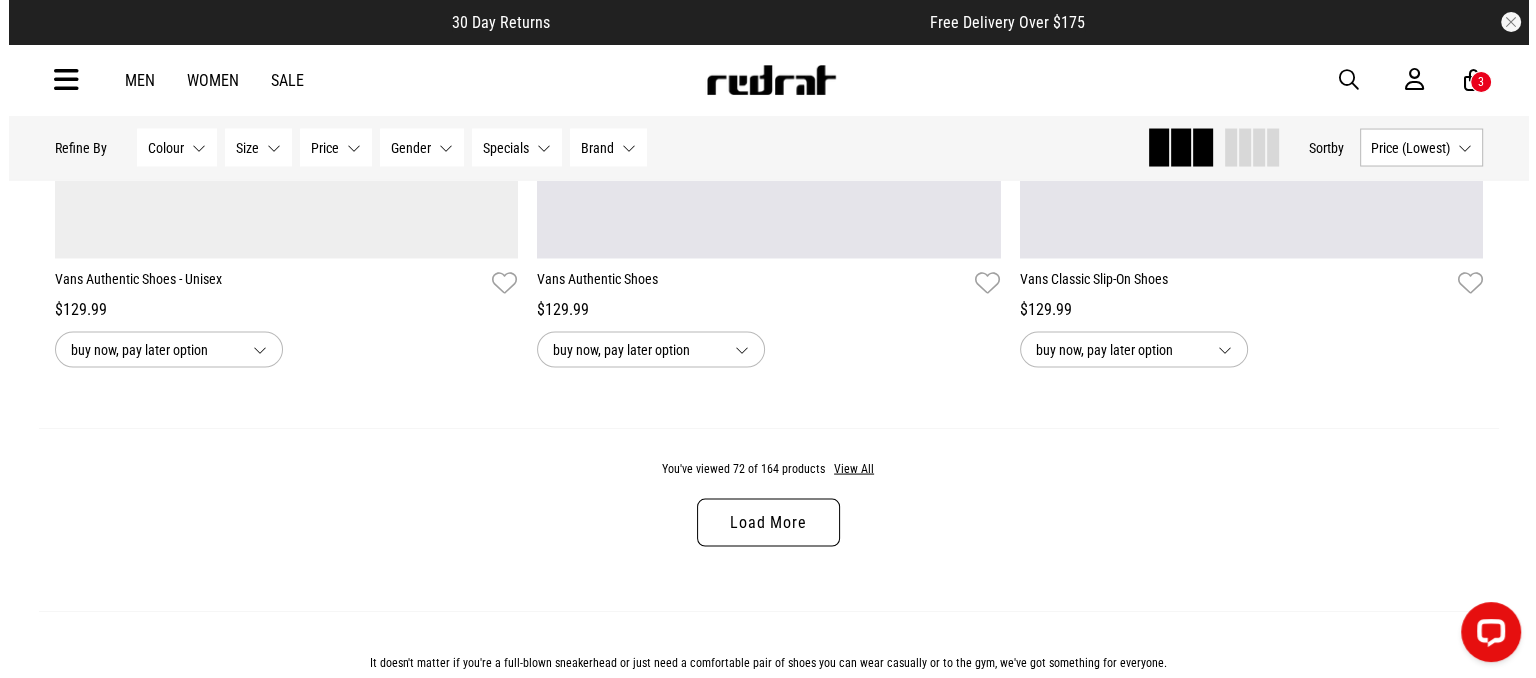 scroll, scrollTop: 19072, scrollLeft: 0, axis: vertical 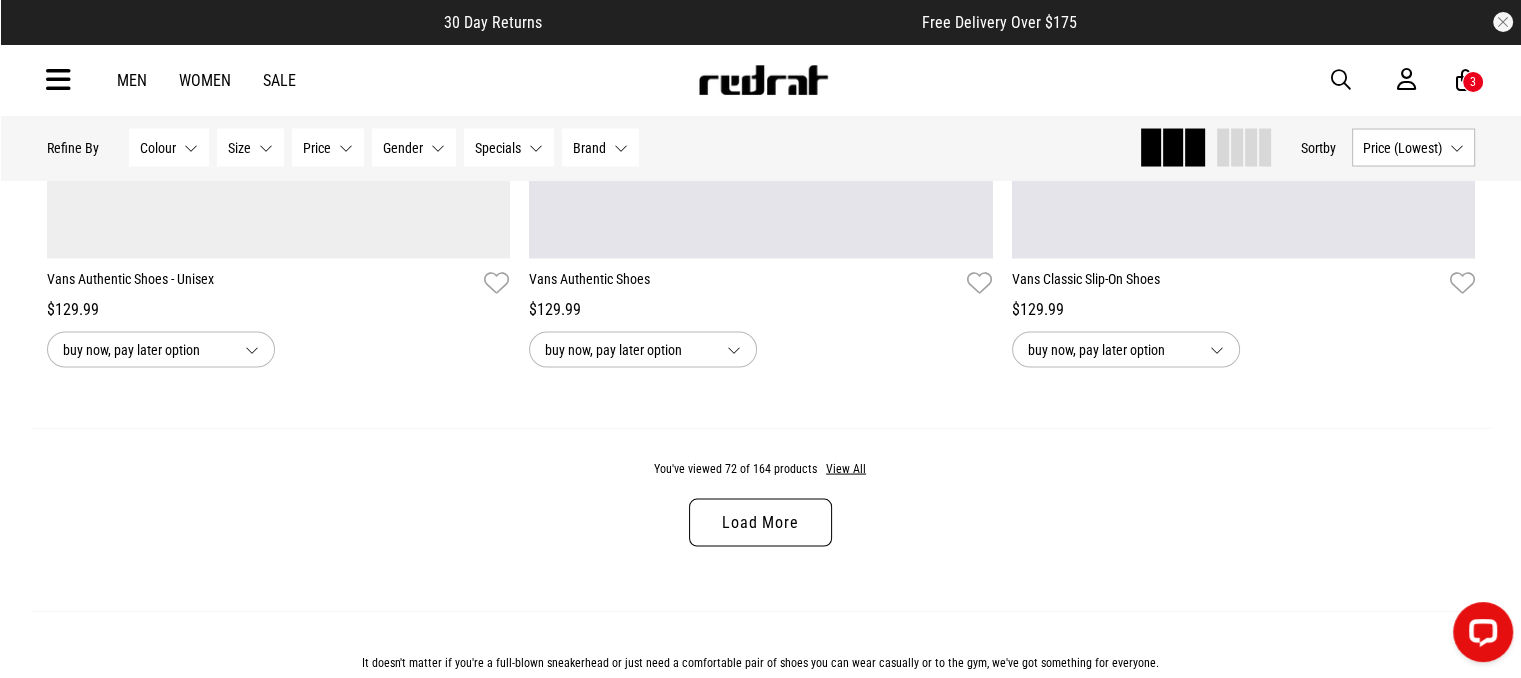 click at bounding box center [58, 80] 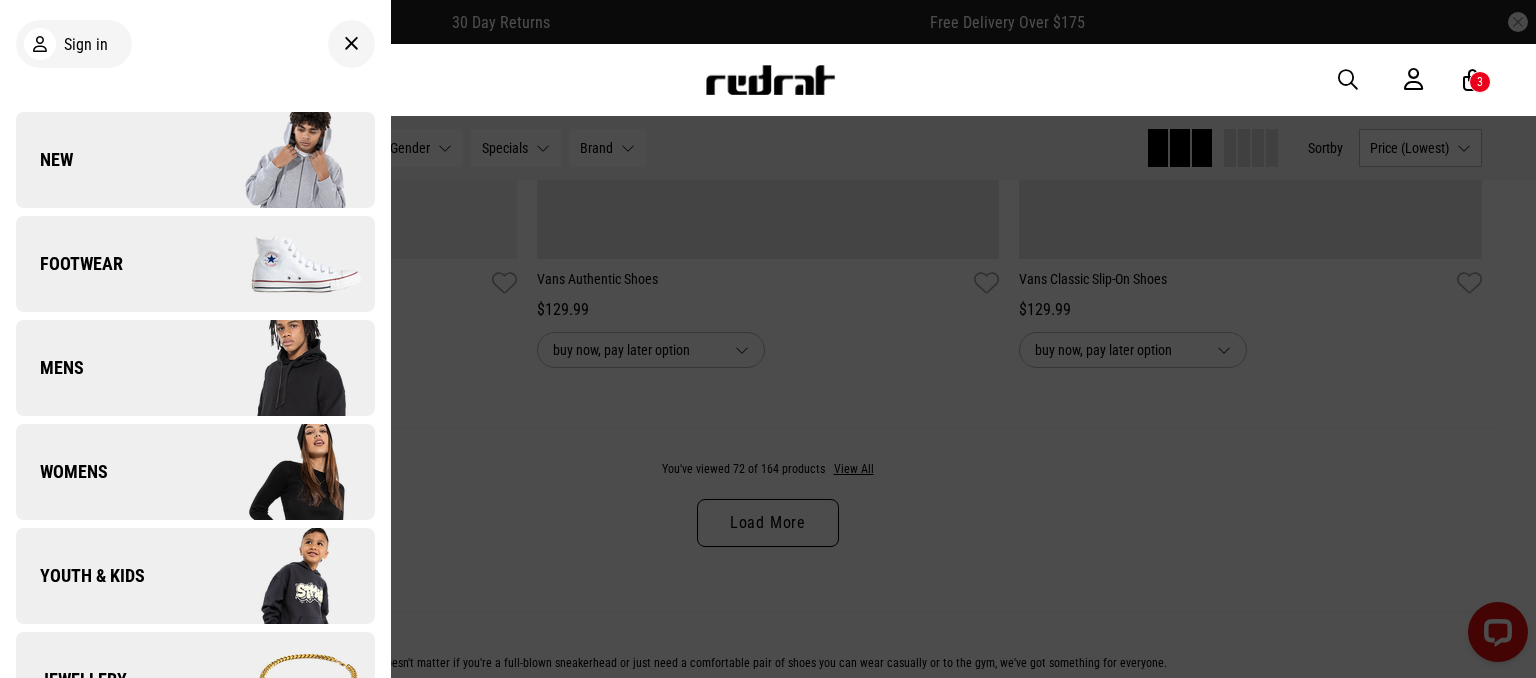 click on "Mens" at bounding box center [195, 368] 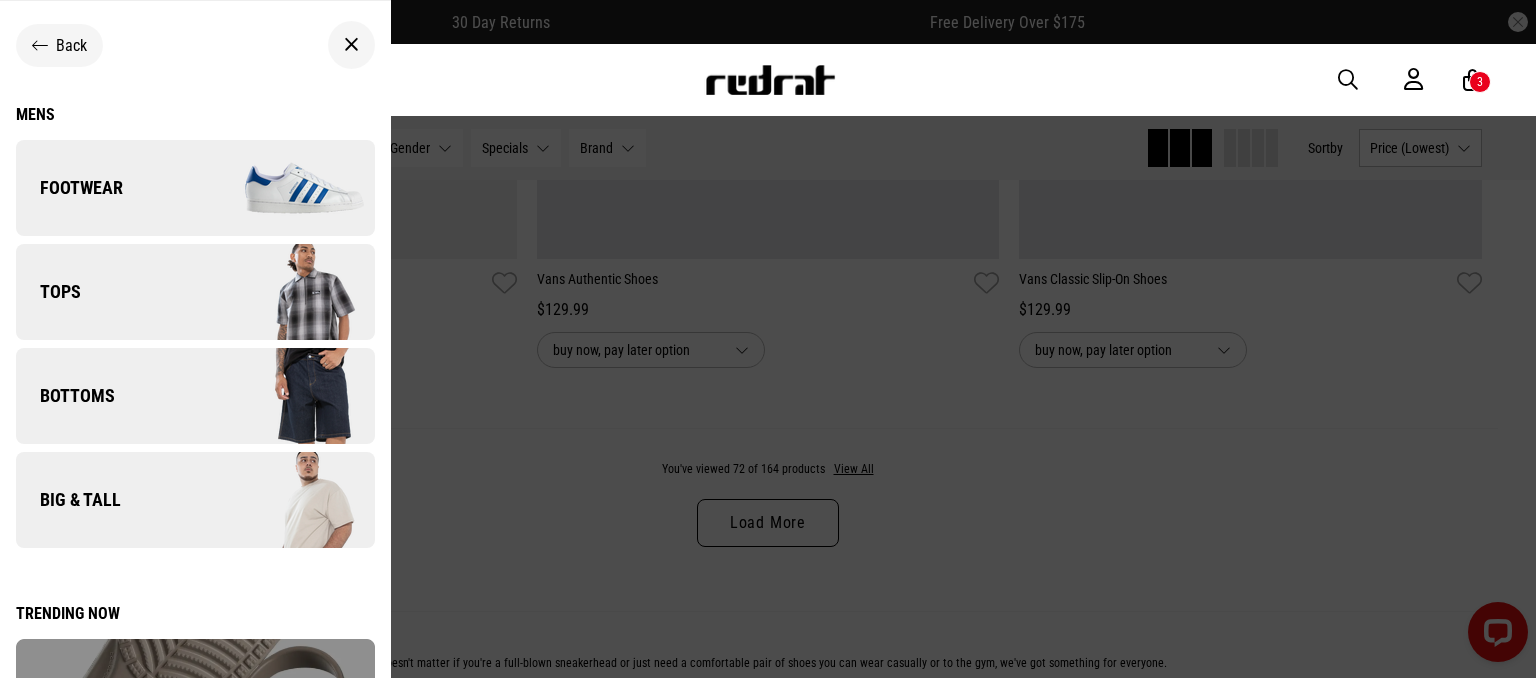 click on "Tops" at bounding box center (195, 292) 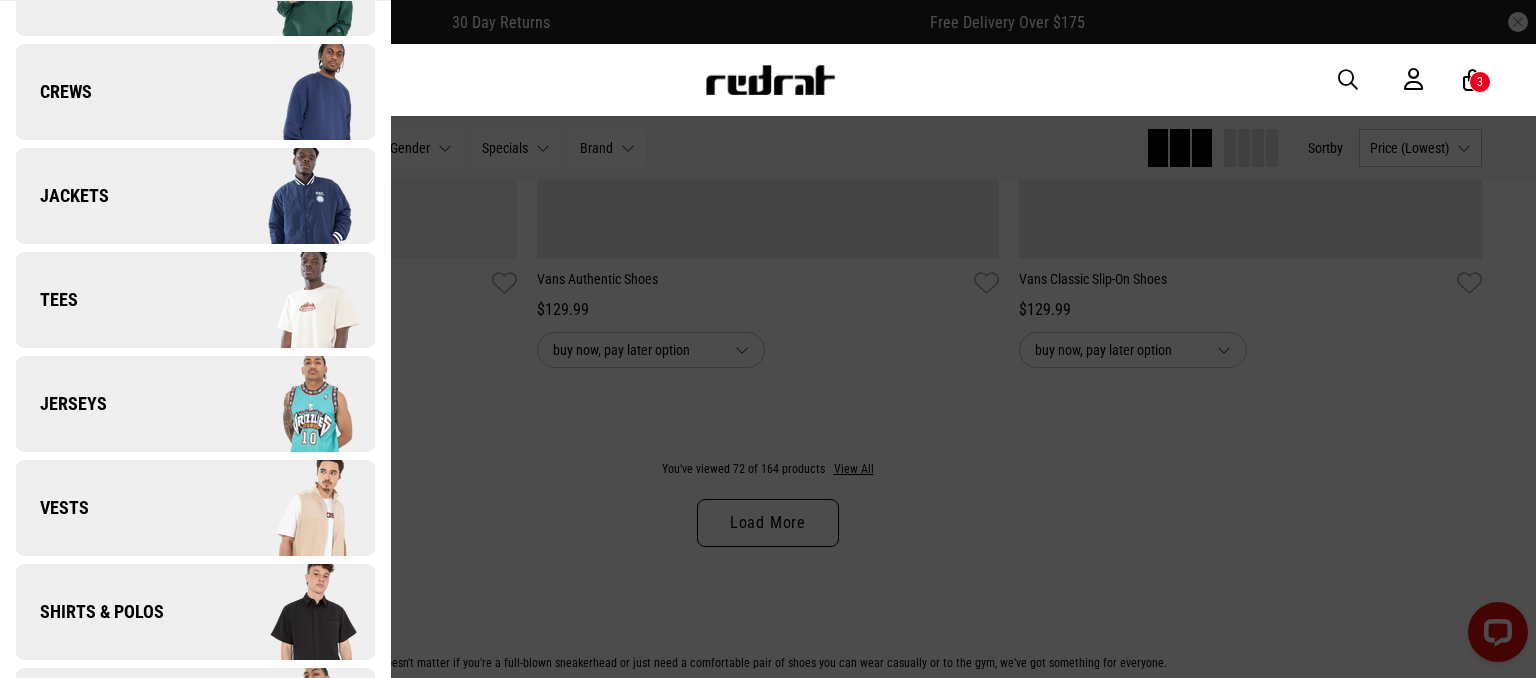 scroll, scrollTop: 300, scrollLeft: 0, axis: vertical 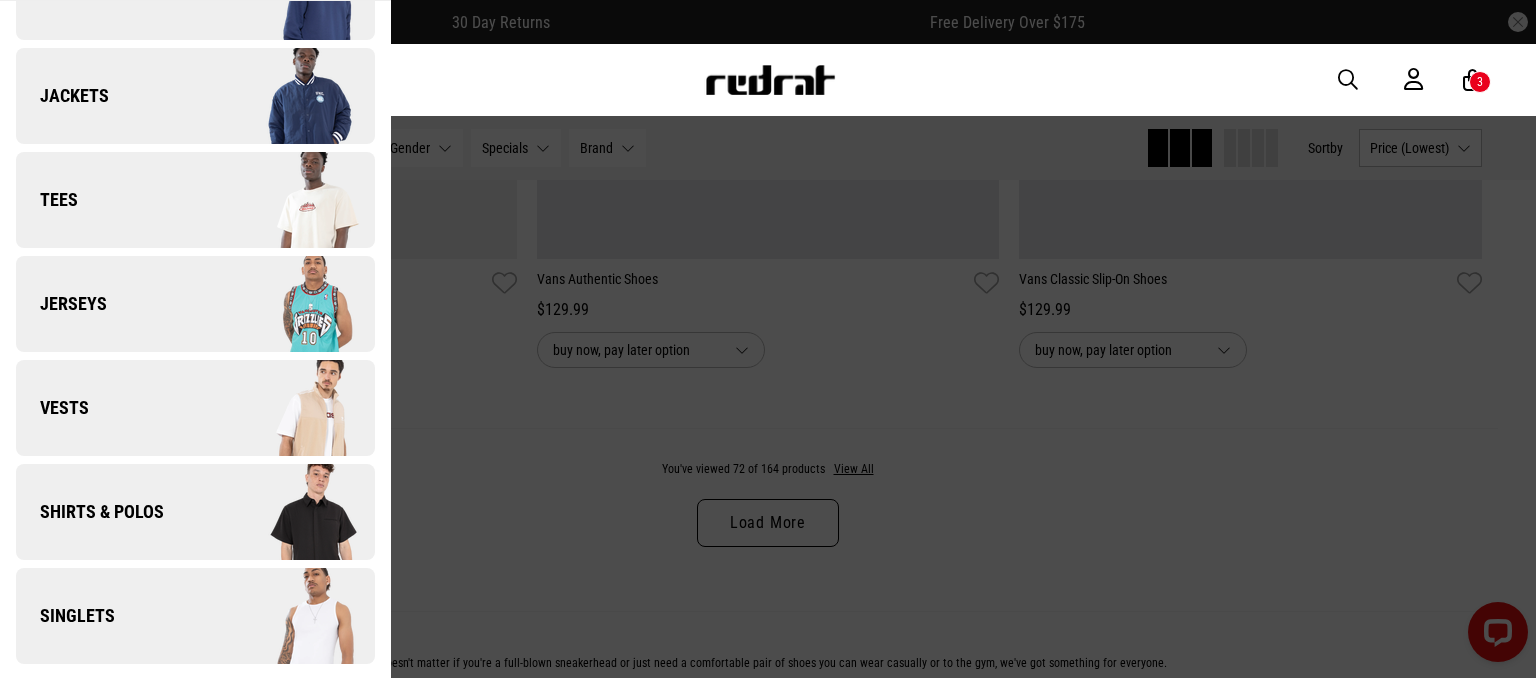 click on "Jerseys" at bounding box center (195, 304) 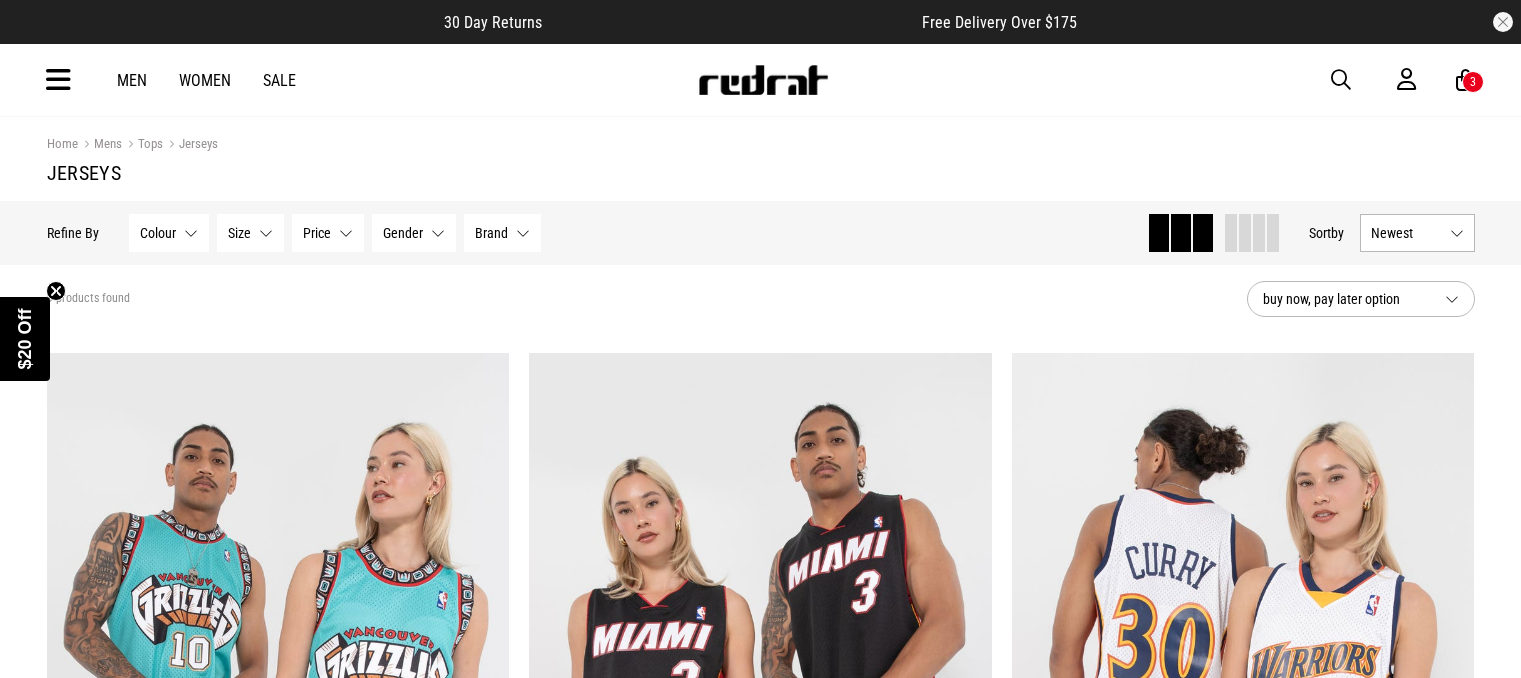 scroll, scrollTop: 0, scrollLeft: 0, axis: both 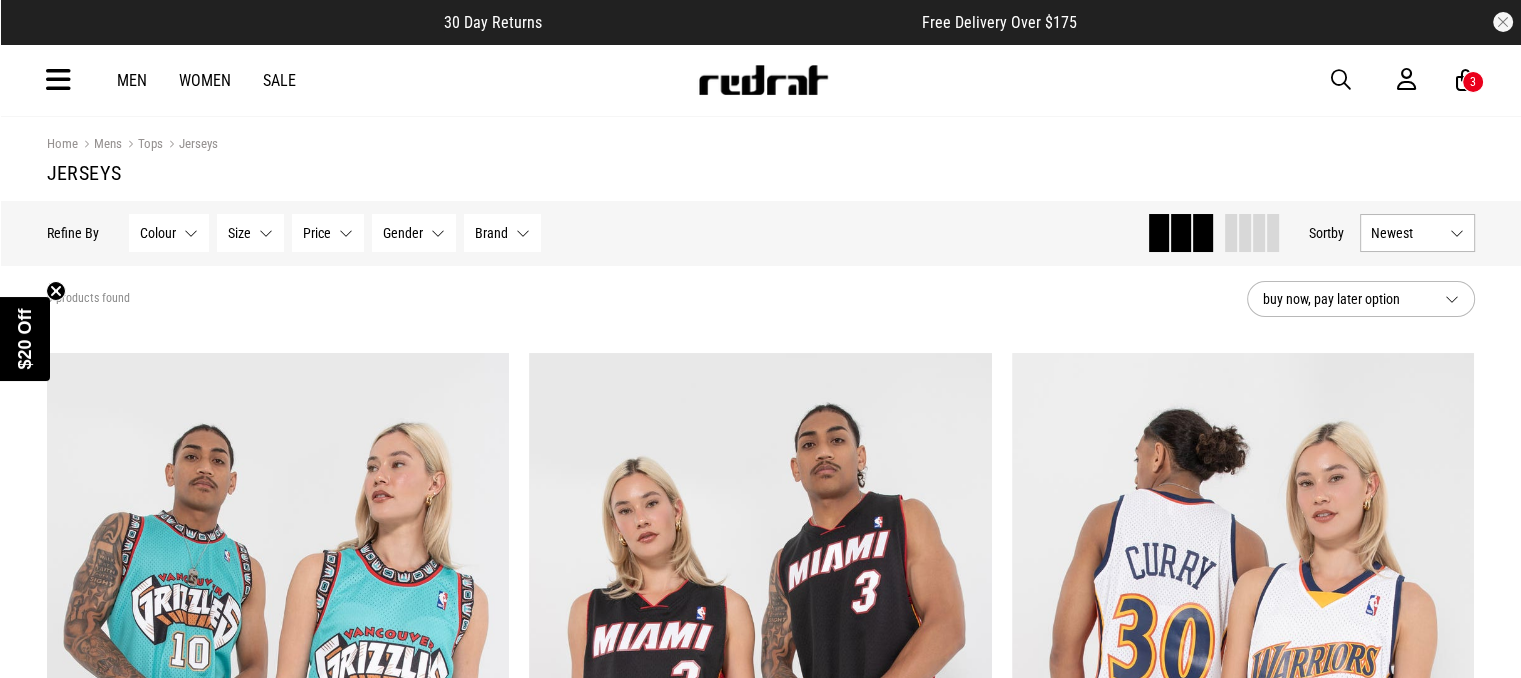 click on "Size  None selected" at bounding box center (250, 233) 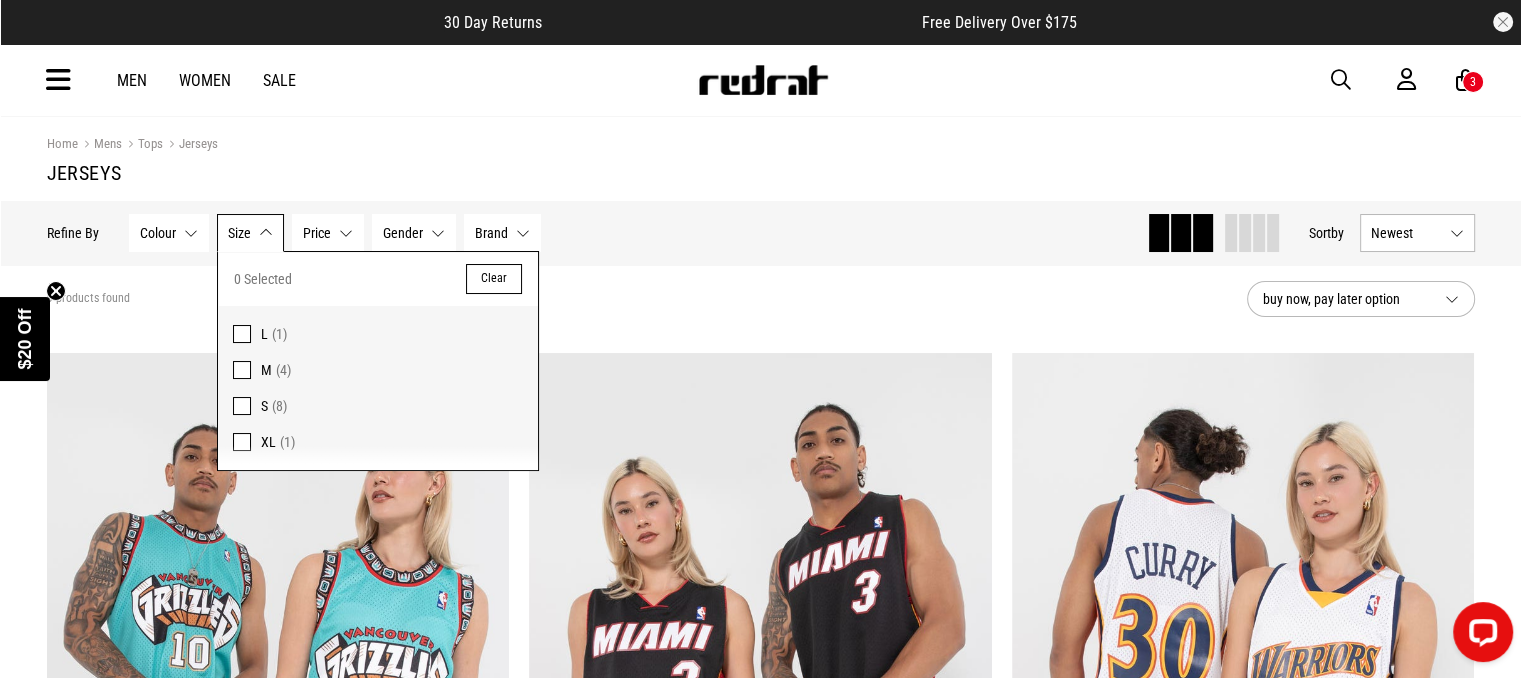 scroll, scrollTop: 0, scrollLeft: 0, axis: both 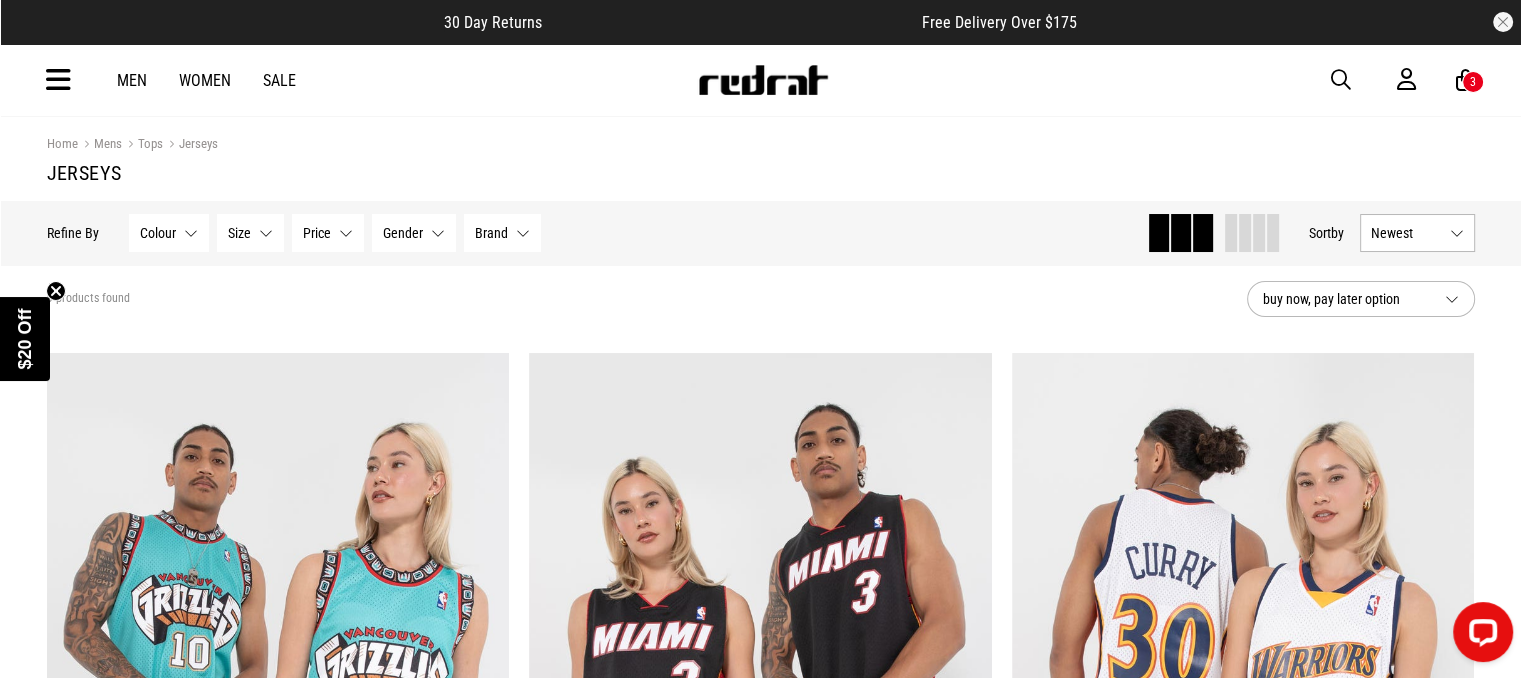 click on "Tops" at bounding box center [142, 145] 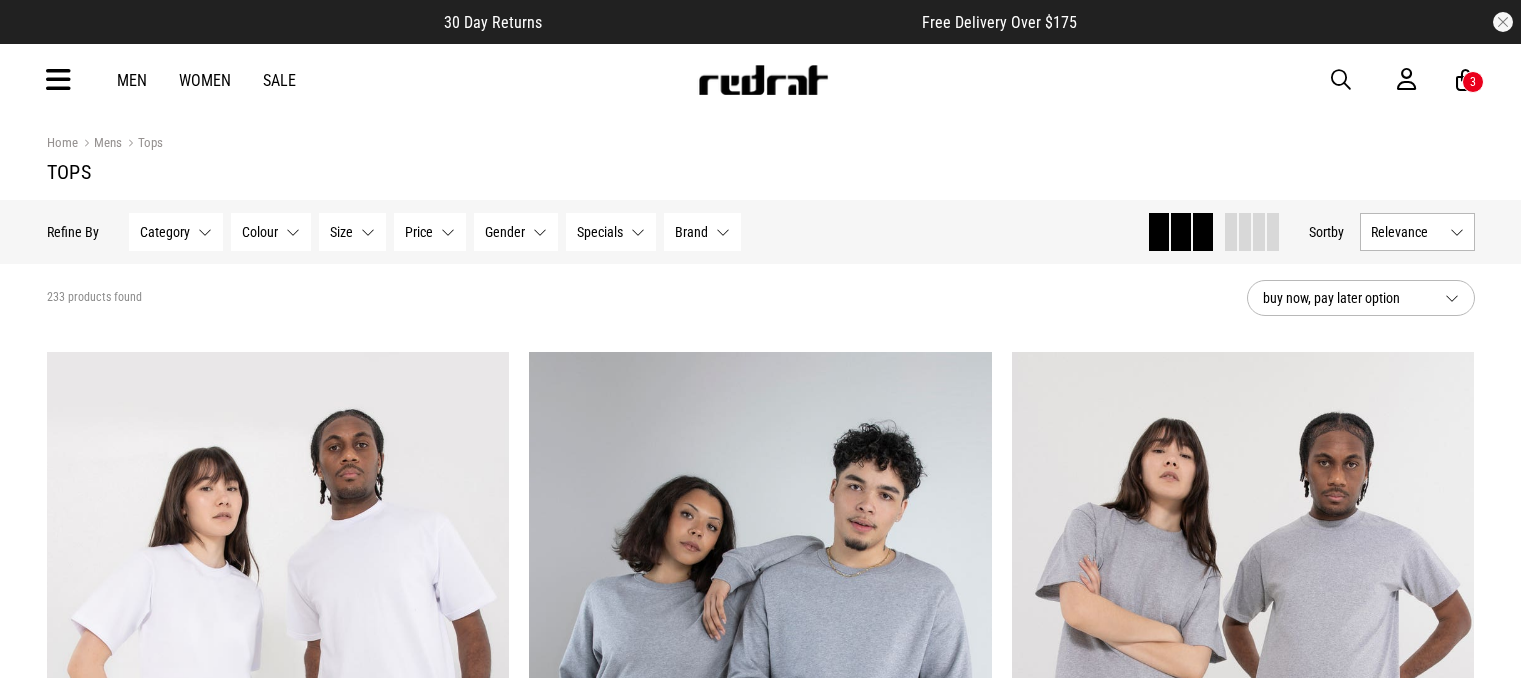 scroll, scrollTop: 0, scrollLeft: 0, axis: both 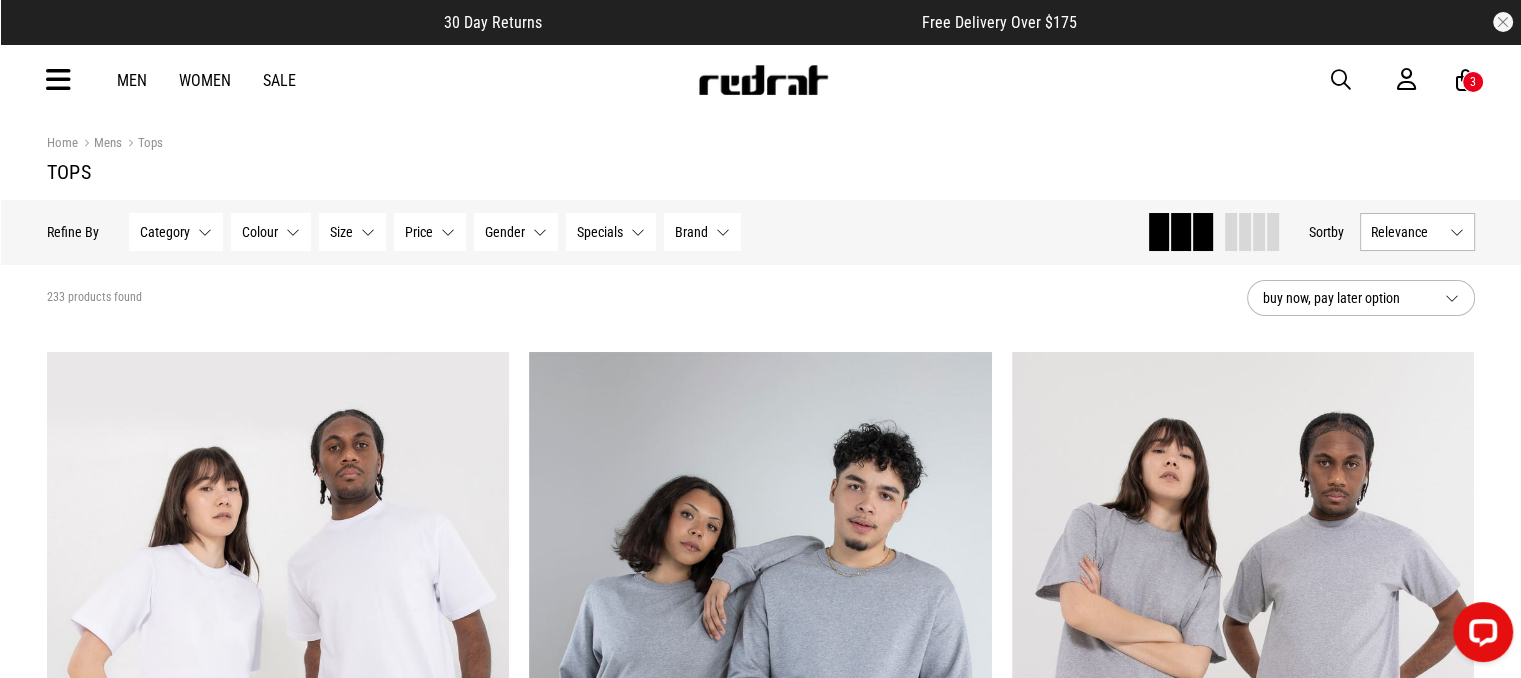 click on "Size  None selected" at bounding box center [352, 232] 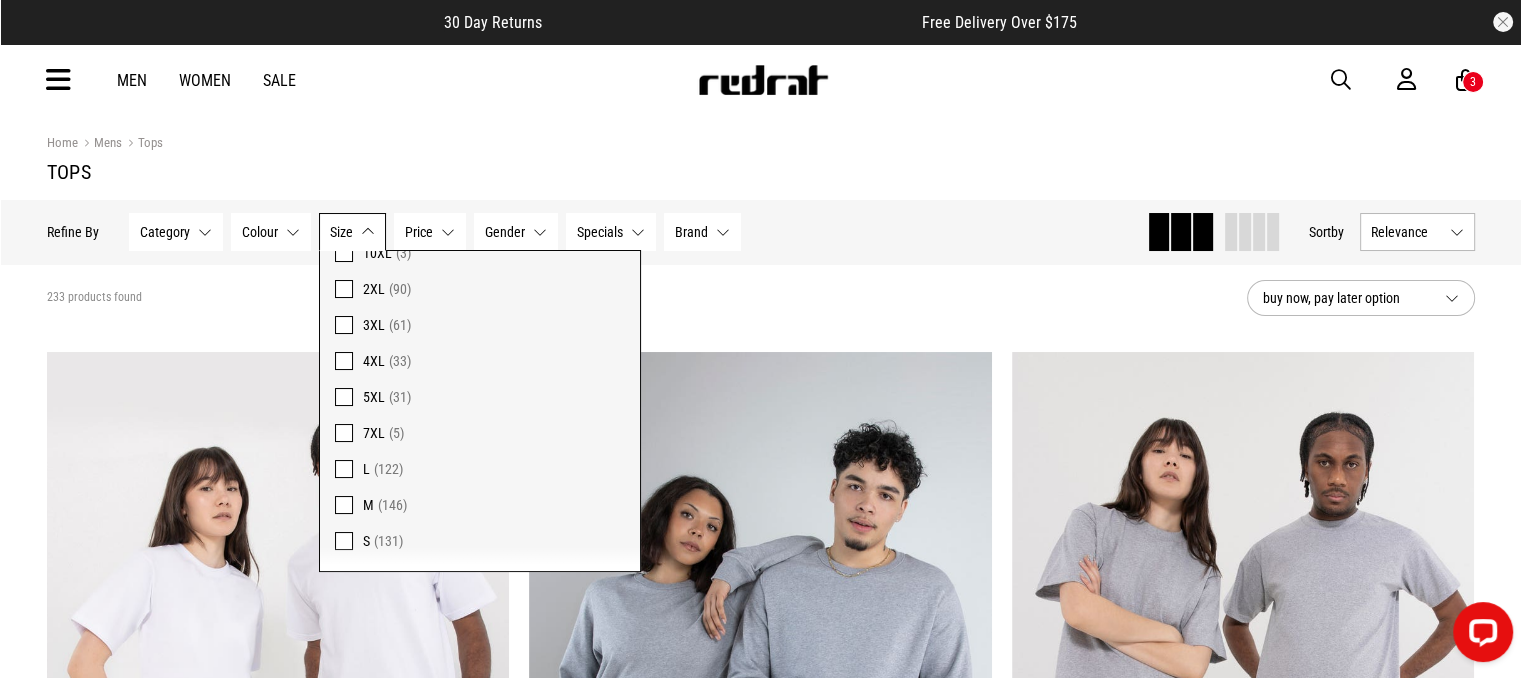 scroll, scrollTop: 49, scrollLeft: 0, axis: vertical 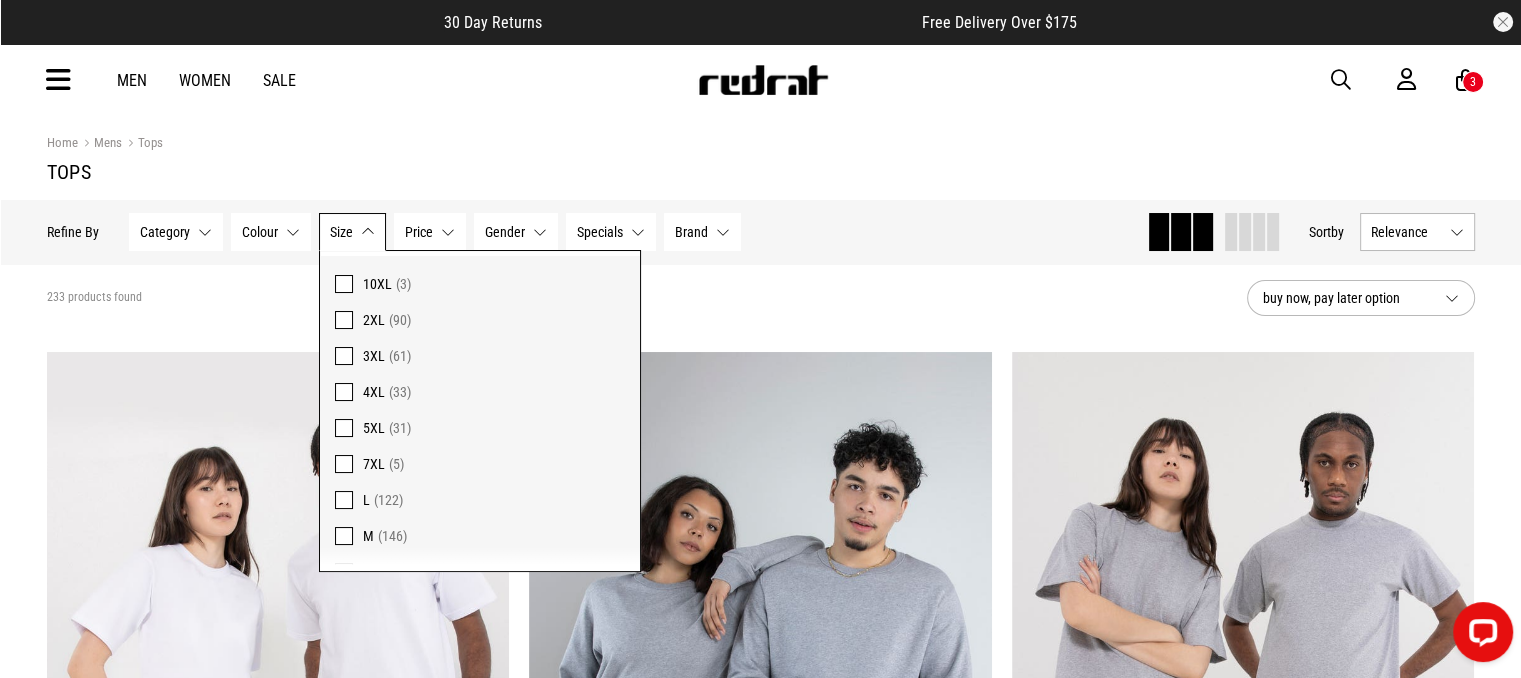 click at bounding box center [344, 392] 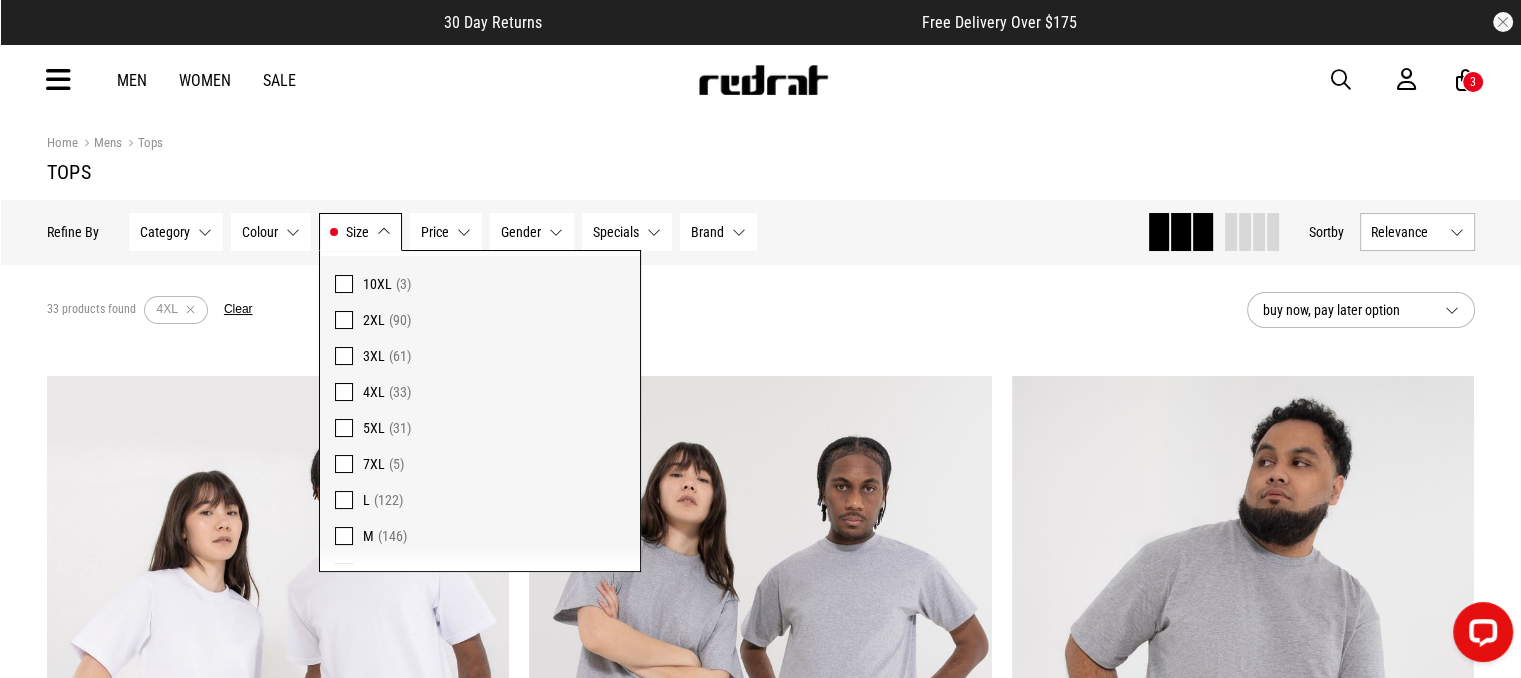 click on "33 products found   Active Filters 4XL Clear" at bounding box center (639, 310) 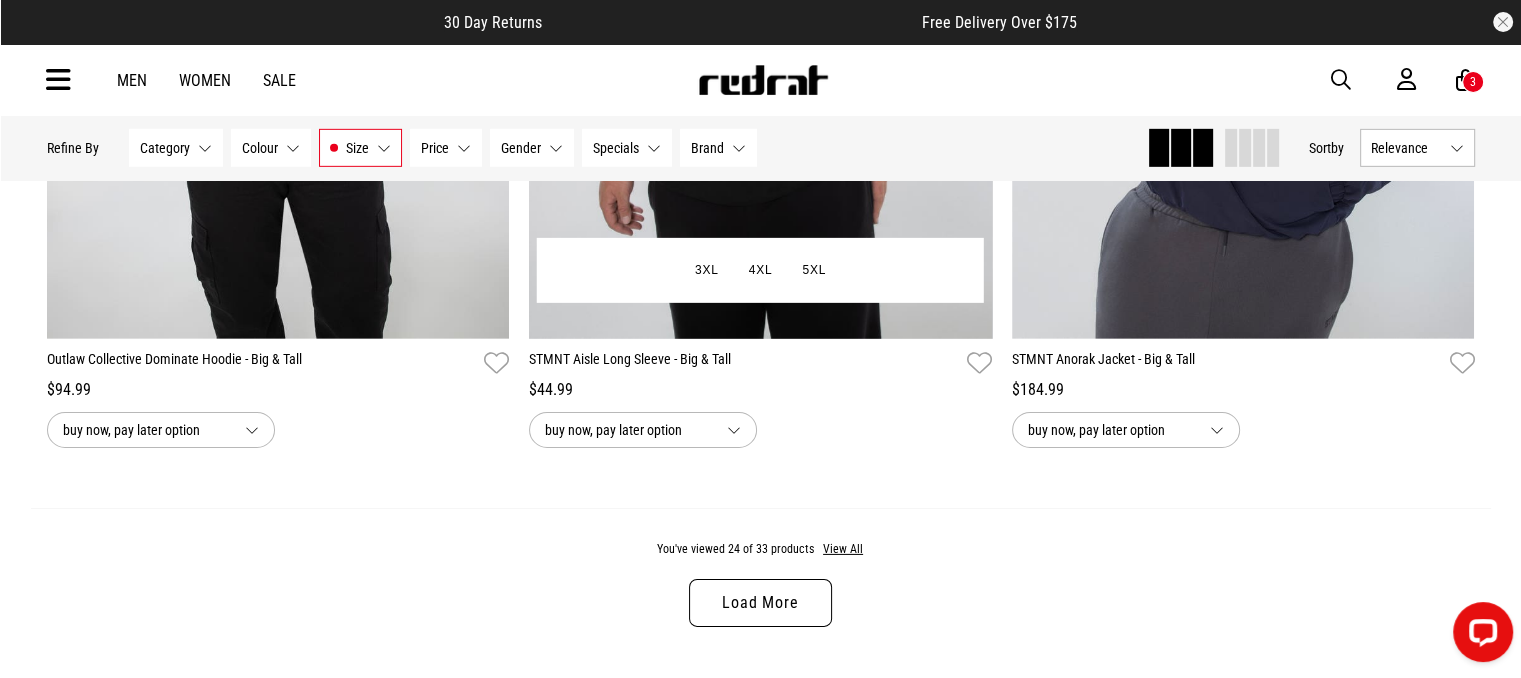 scroll, scrollTop: 6300, scrollLeft: 0, axis: vertical 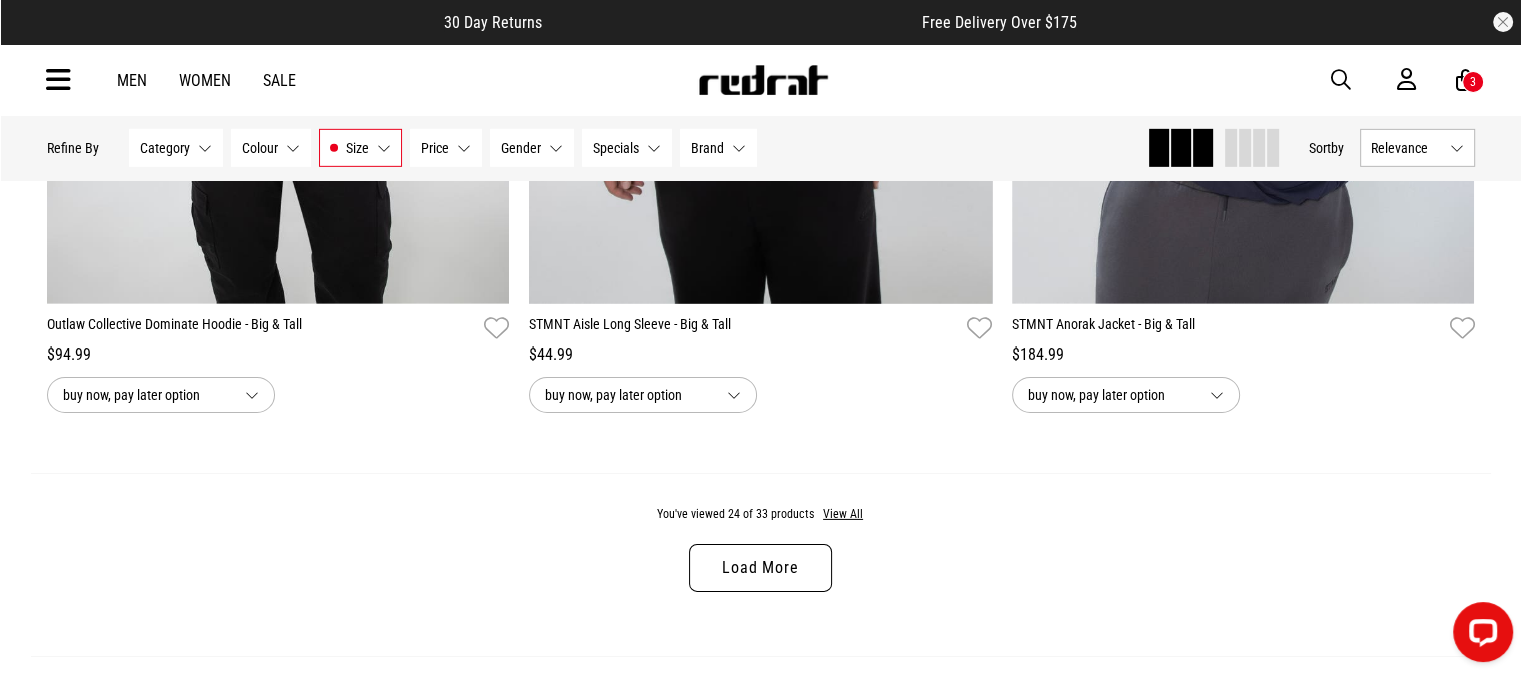 click on "Load More" at bounding box center (760, 568) 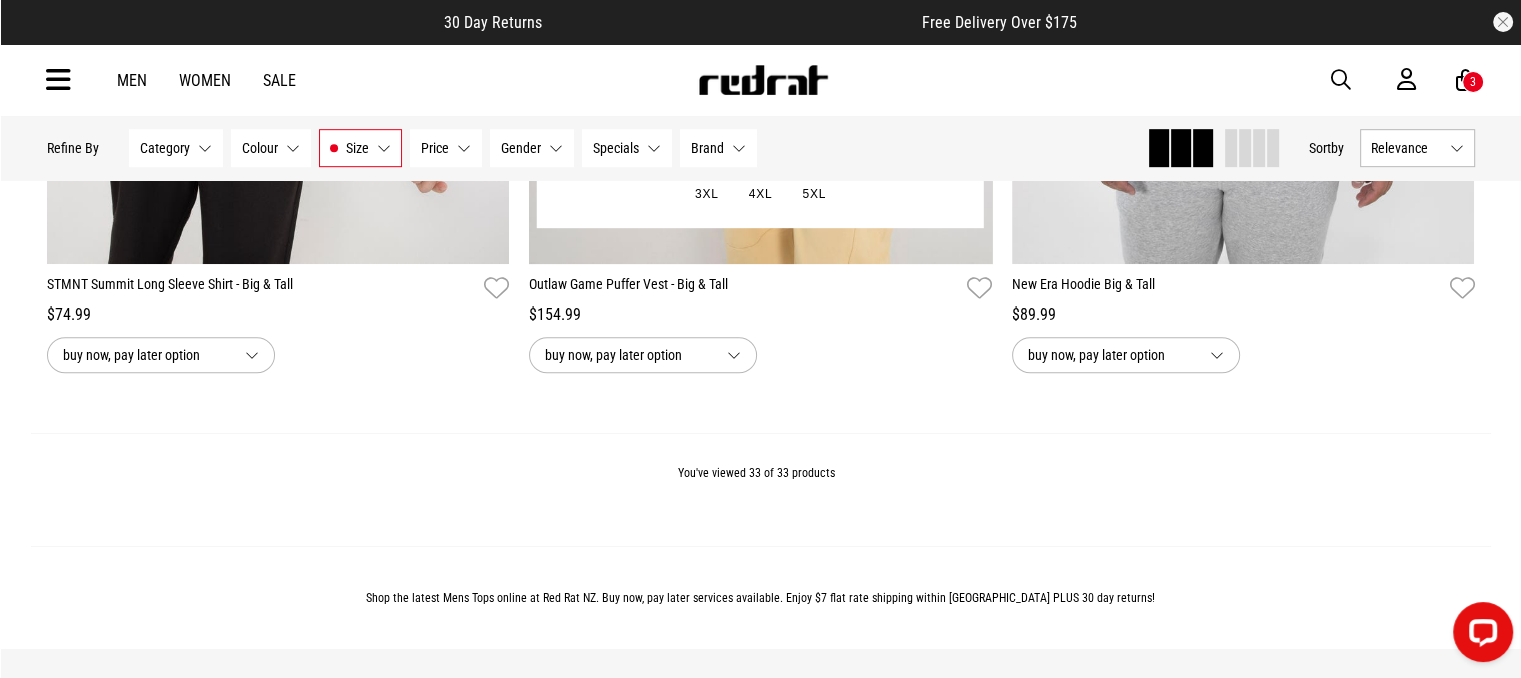 scroll, scrollTop: 8900, scrollLeft: 0, axis: vertical 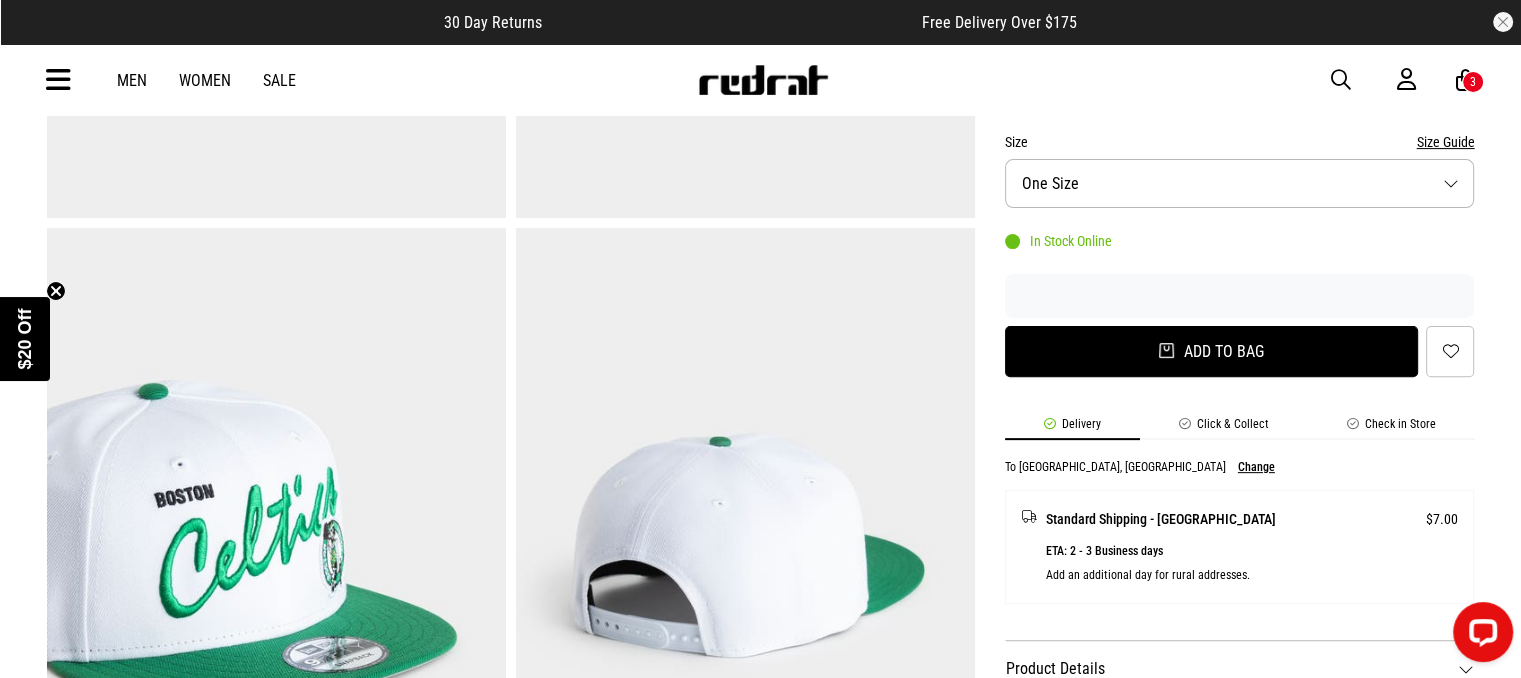 click on "Add to bag" at bounding box center (1212, 351) 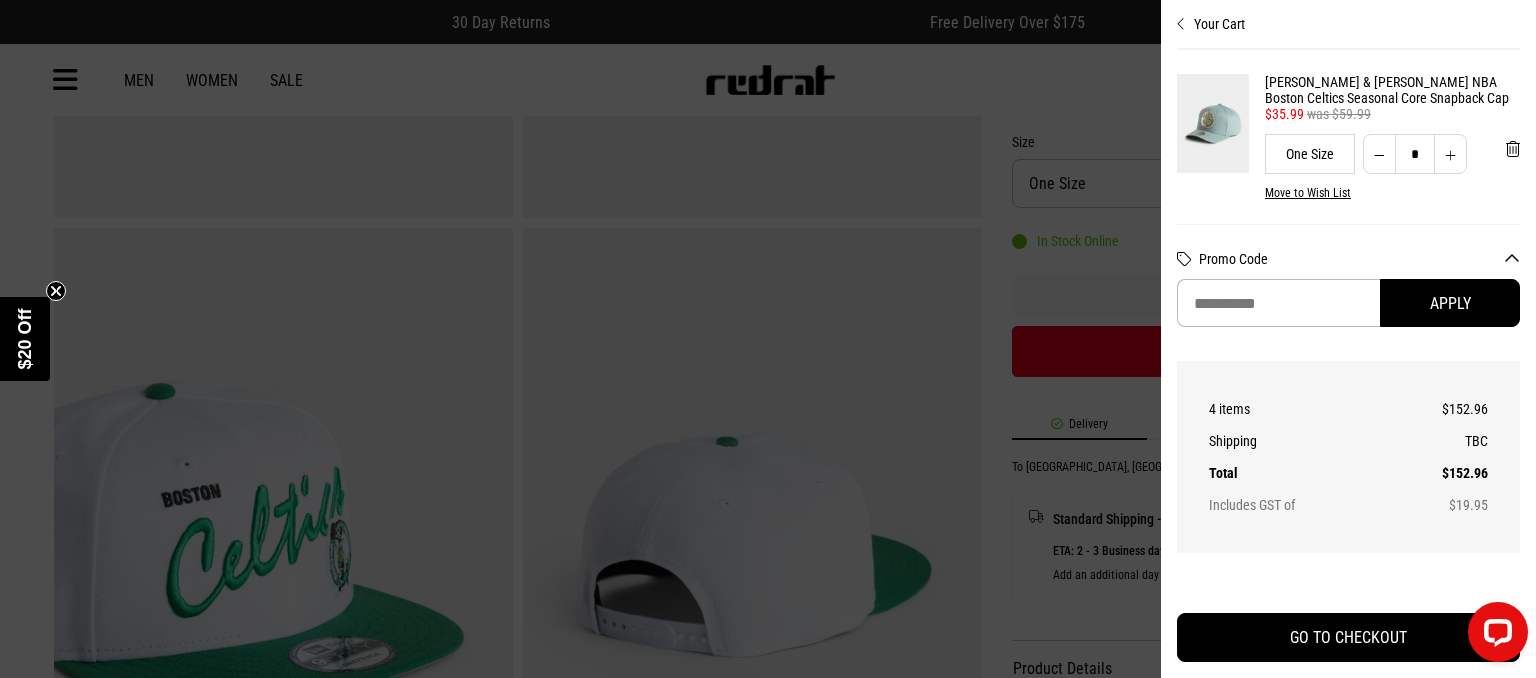 click at bounding box center (768, 339) 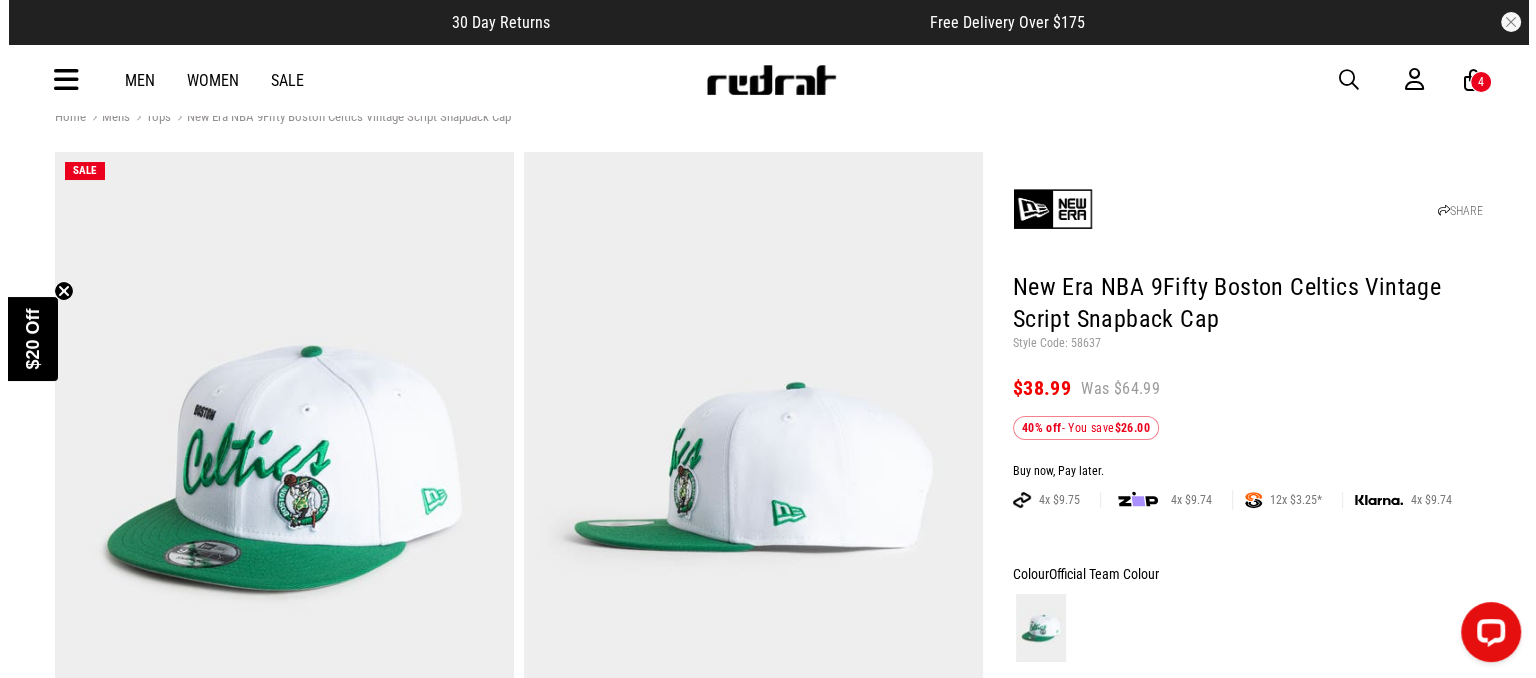 scroll, scrollTop: 0, scrollLeft: 0, axis: both 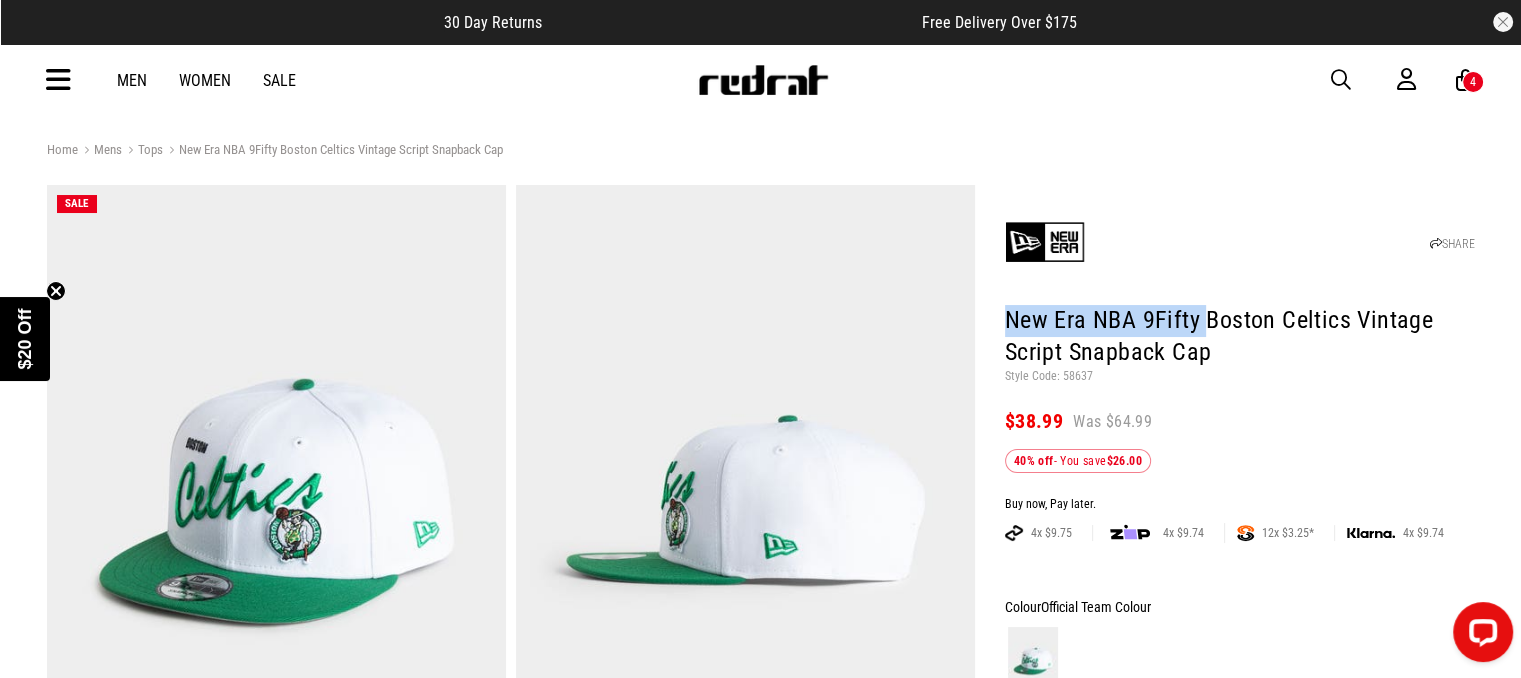 drag, startPoint x: 1200, startPoint y: 322, endPoint x: 995, endPoint y: 322, distance: 205 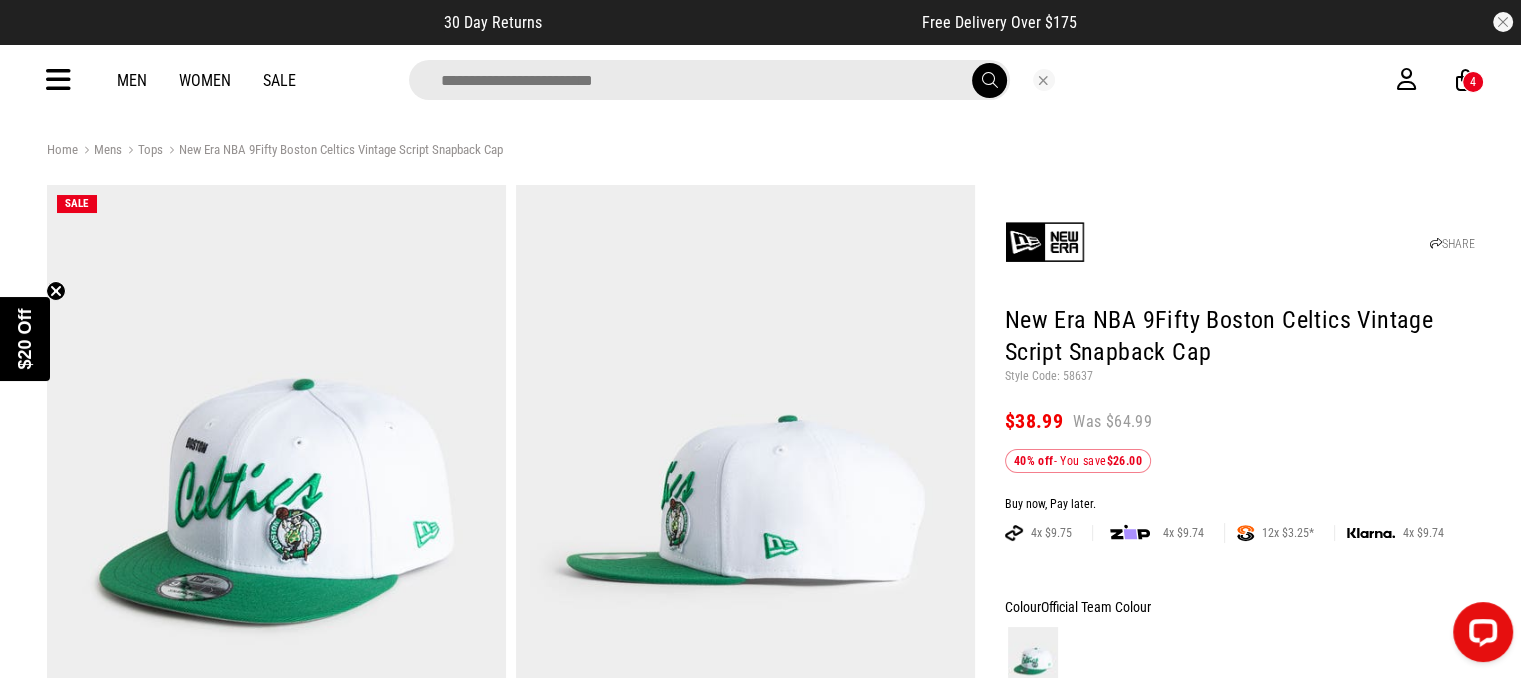 click at bounding box center [709, 80] 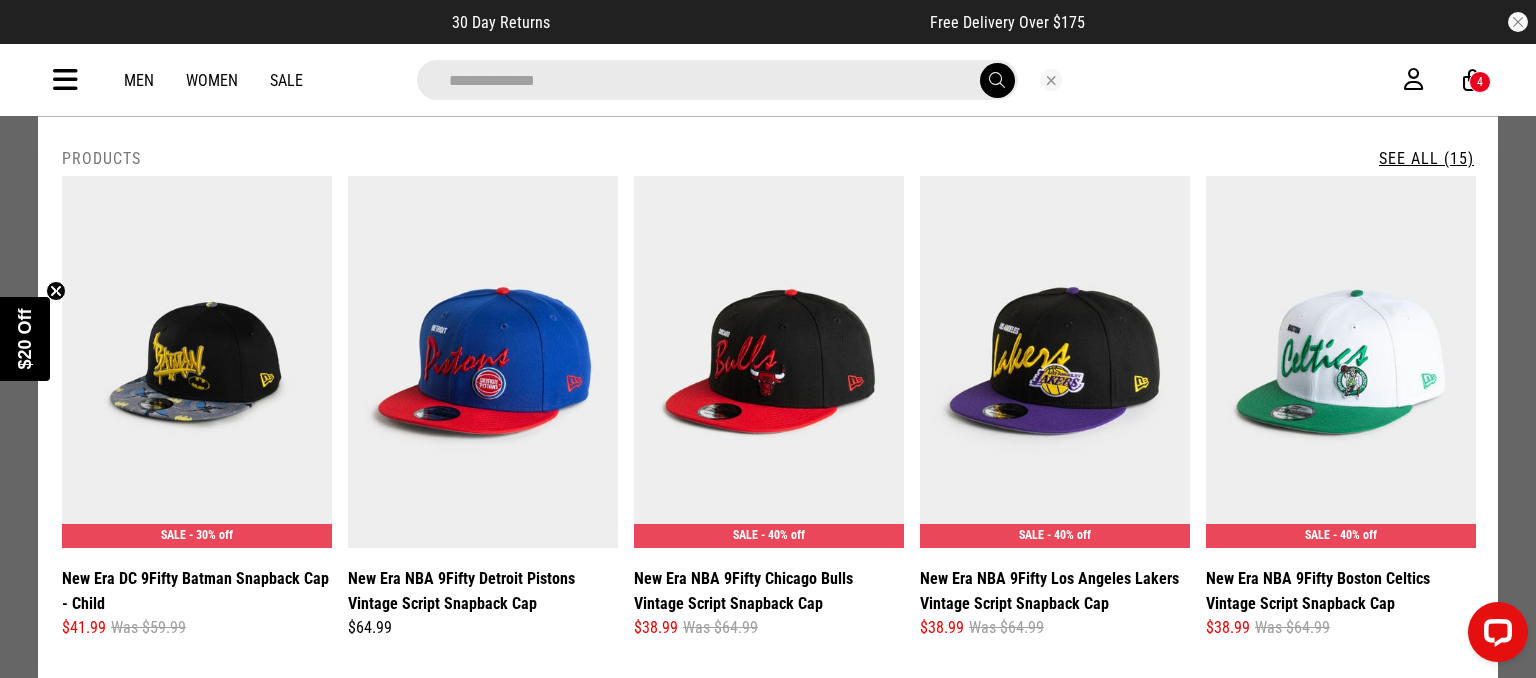 type on "**********" 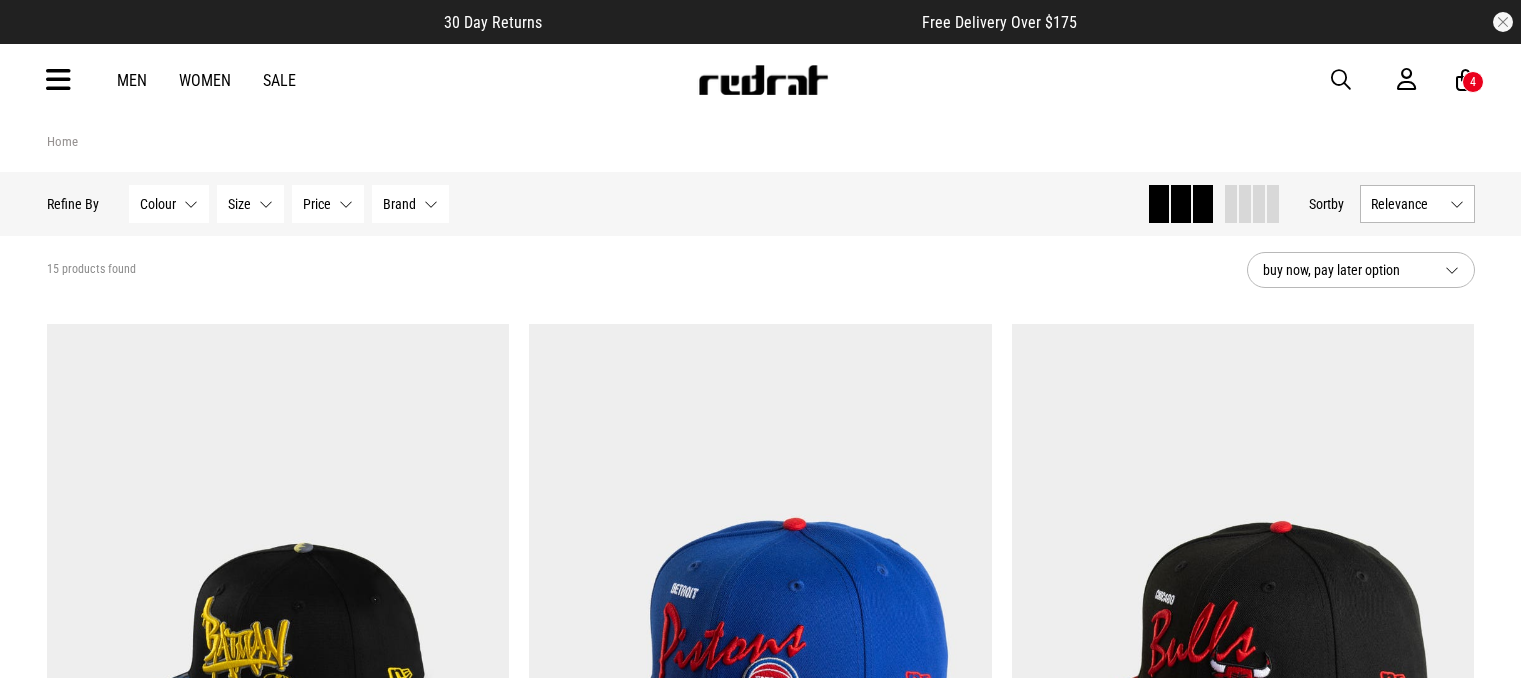 scroll, scrollTop: 0, scrollLeft: 0, axis: both 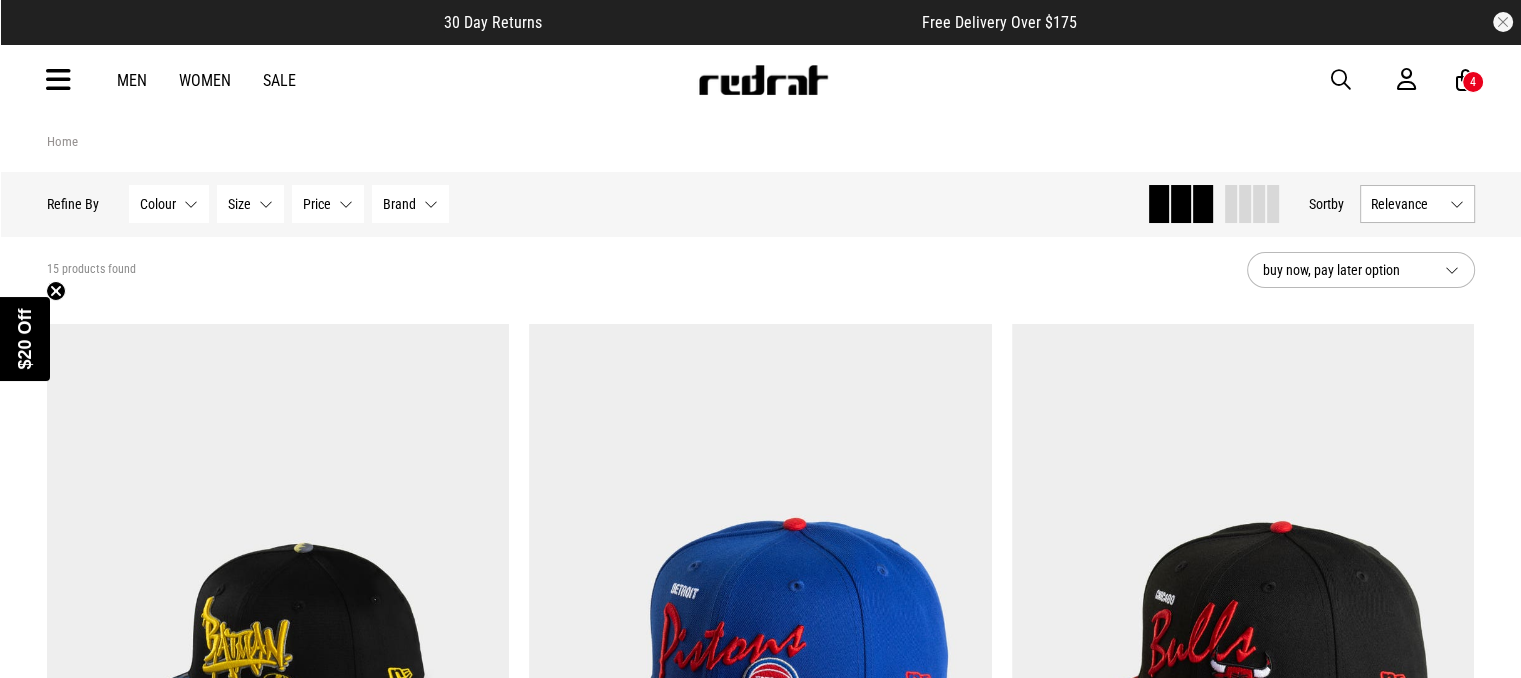 click on "Relevance" at bounding box center [1417, 204] 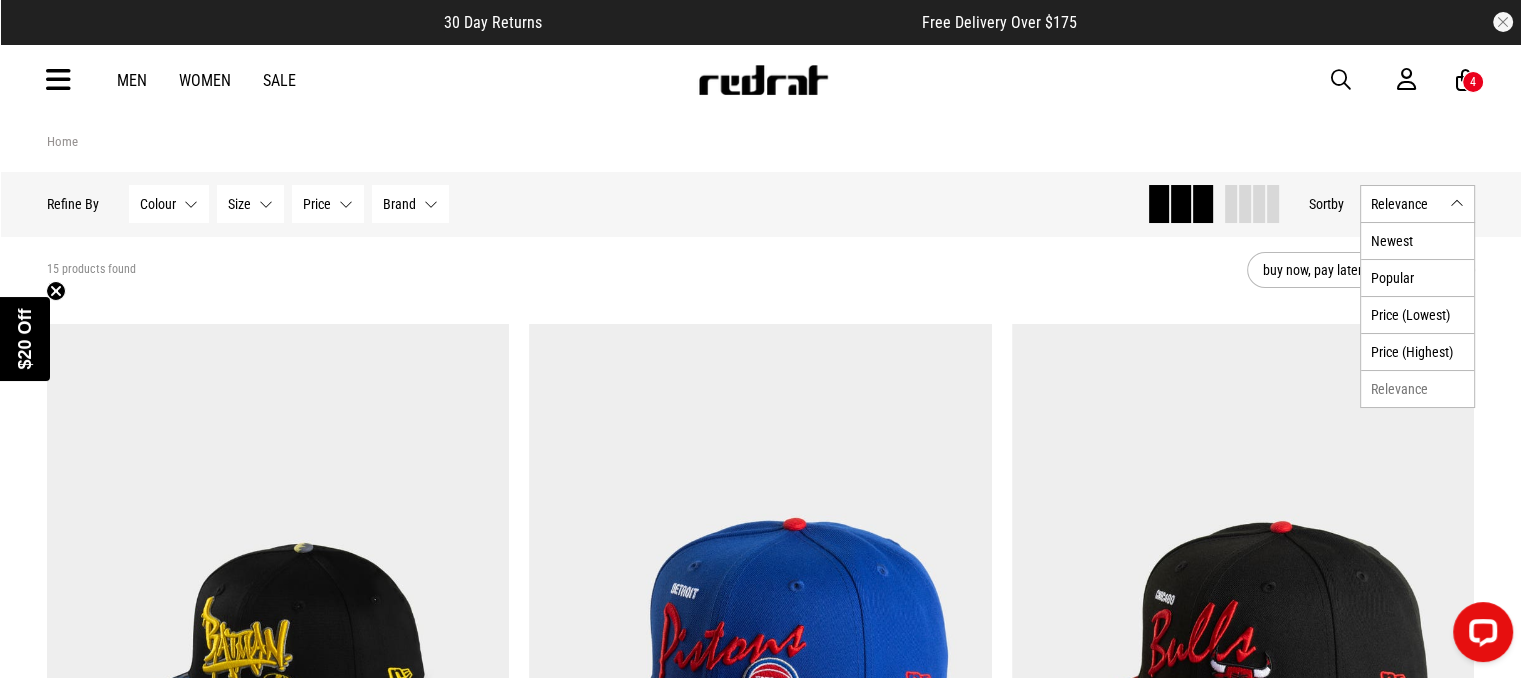 scroll, scrollTop: 0, scrollLeft: 0, axis: both 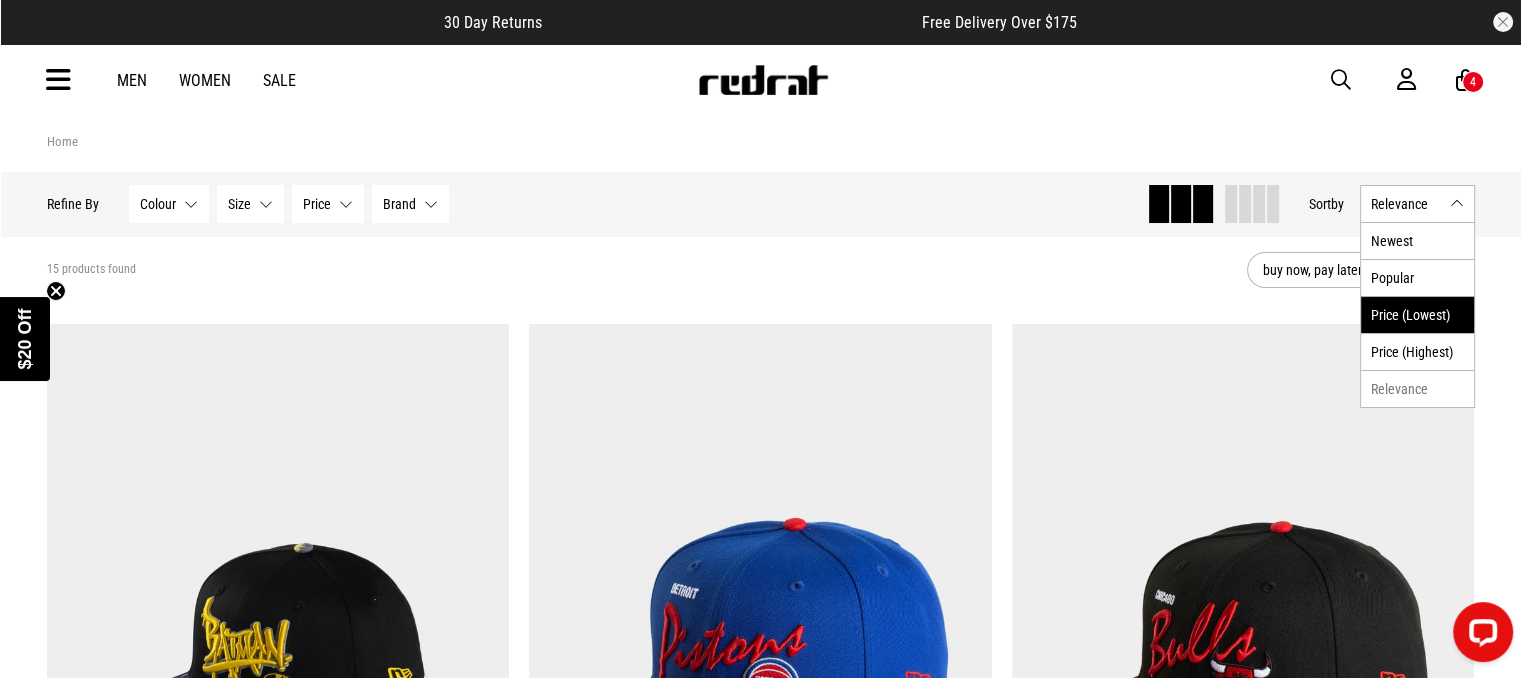 click on "Price (Lowest)" at bounding box center [1417, 314] 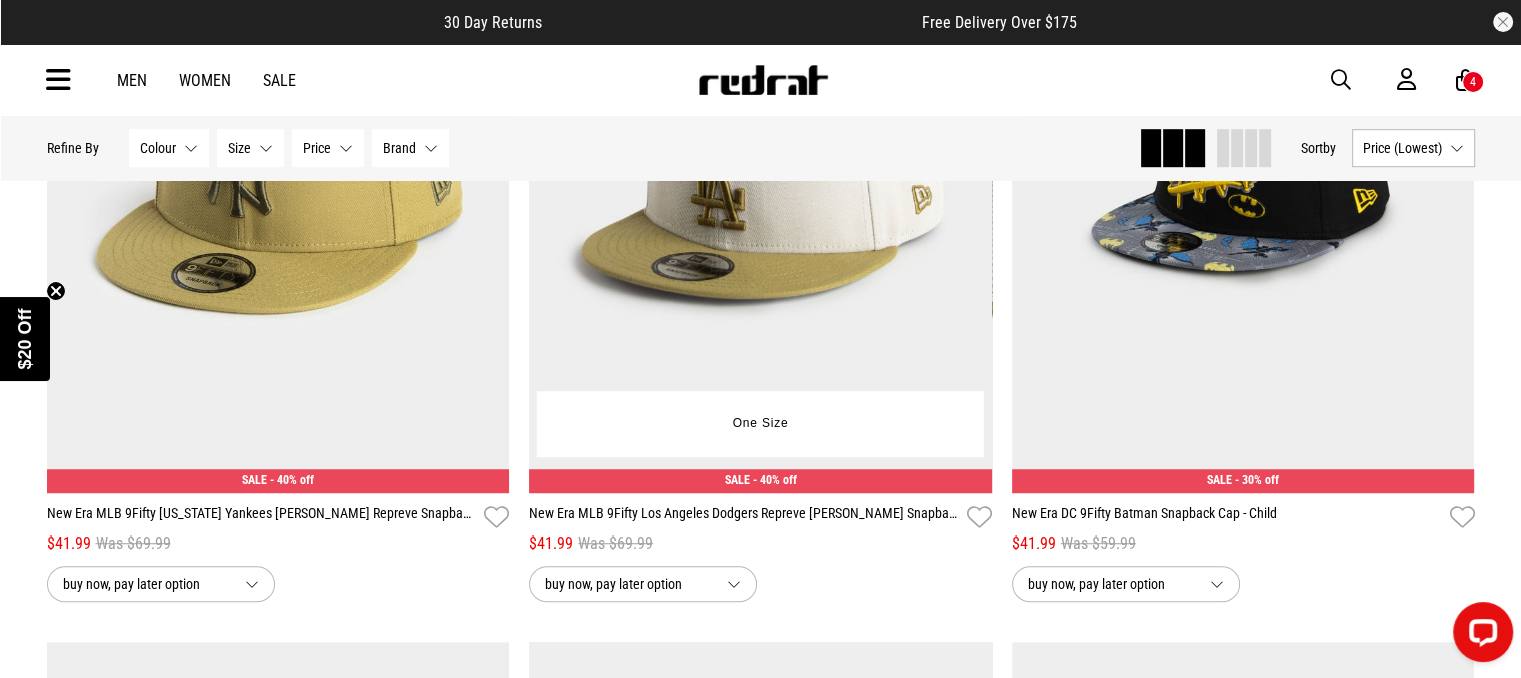 scroll, scrollTop: 1200, scrollLeft: 0, axis: vertical 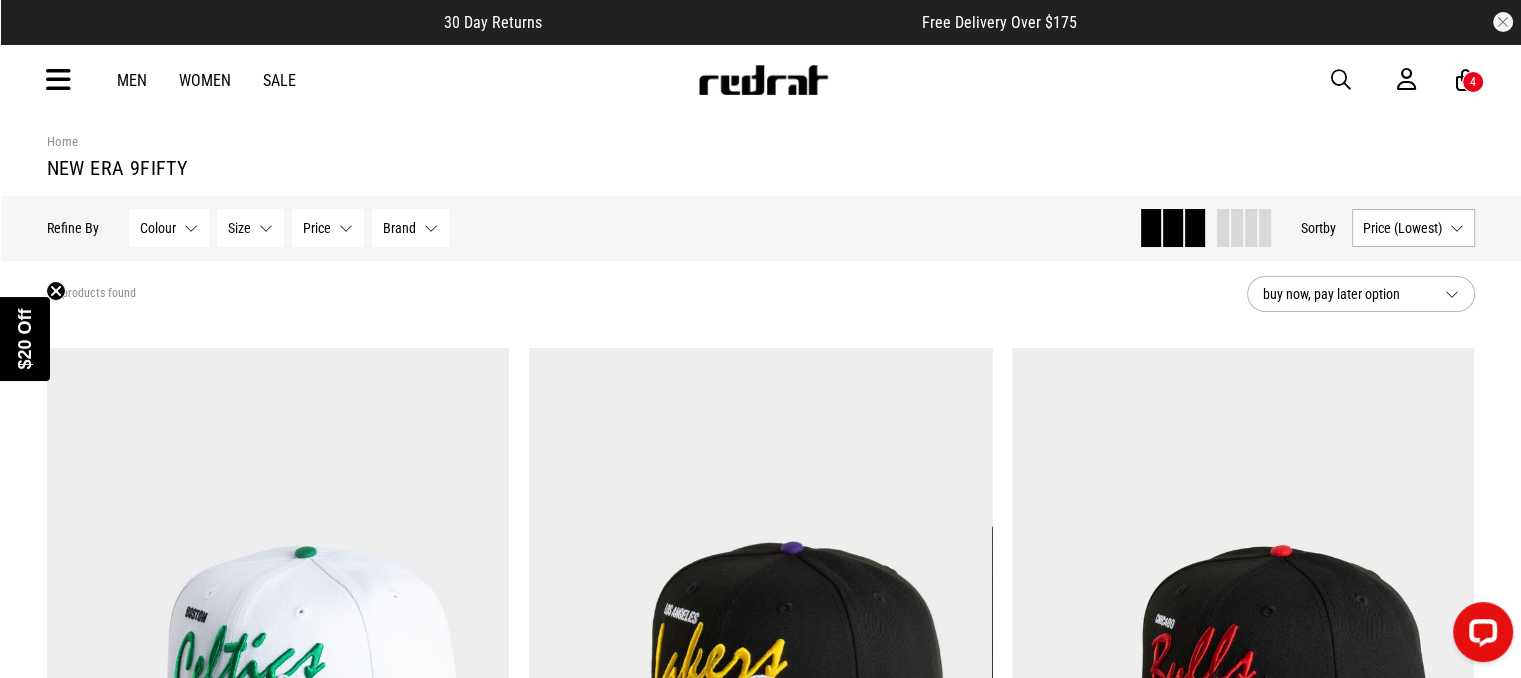 click at bounding box center (58, 80) 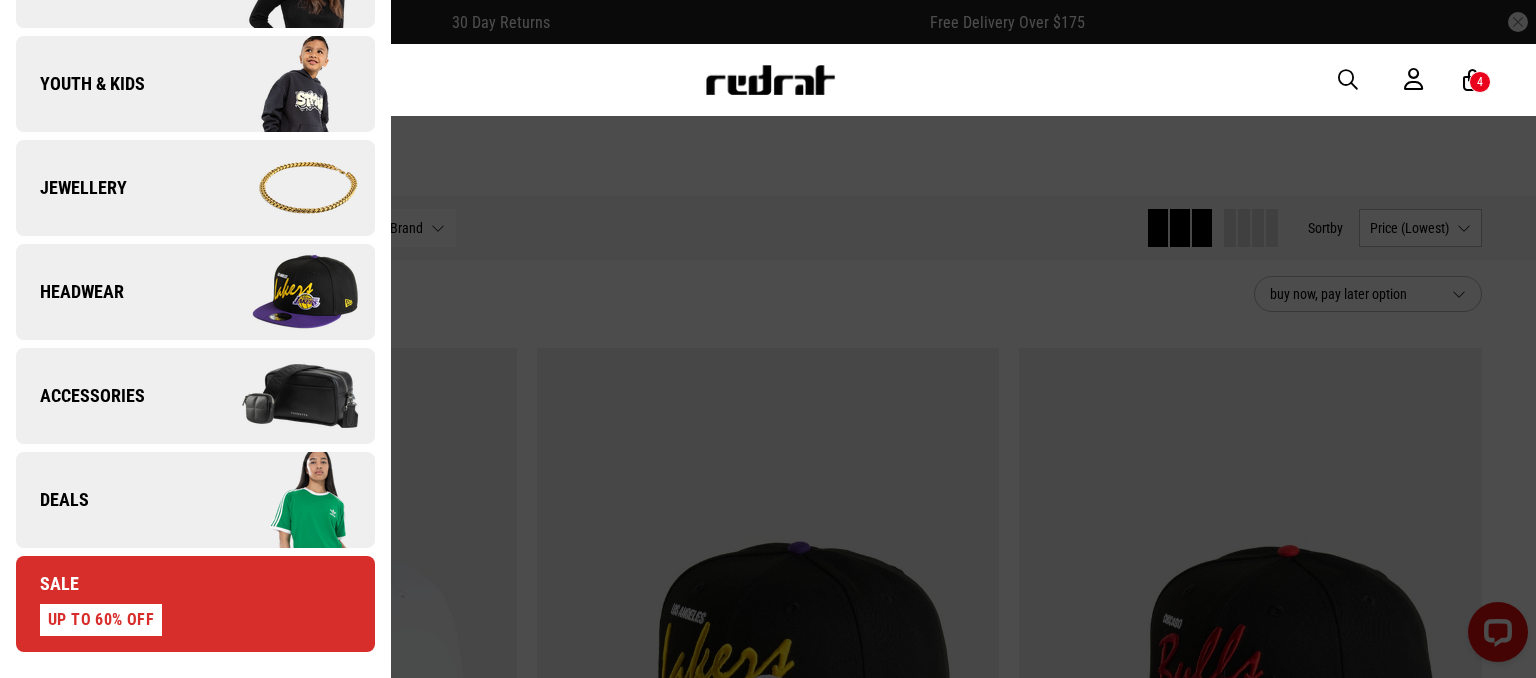scroll, scrollTop: 500, scrollLeft: 0, axis: vertical 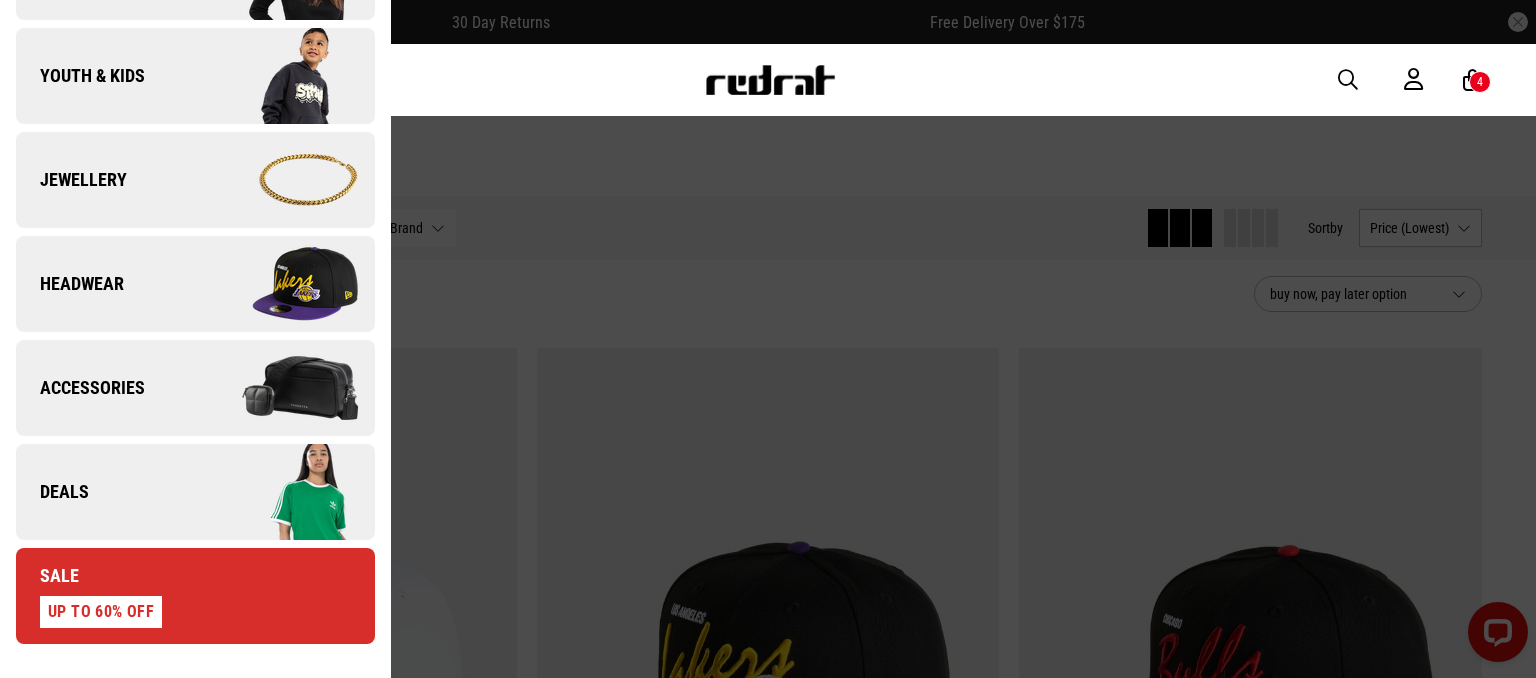 click at bounding box center [284, 284] 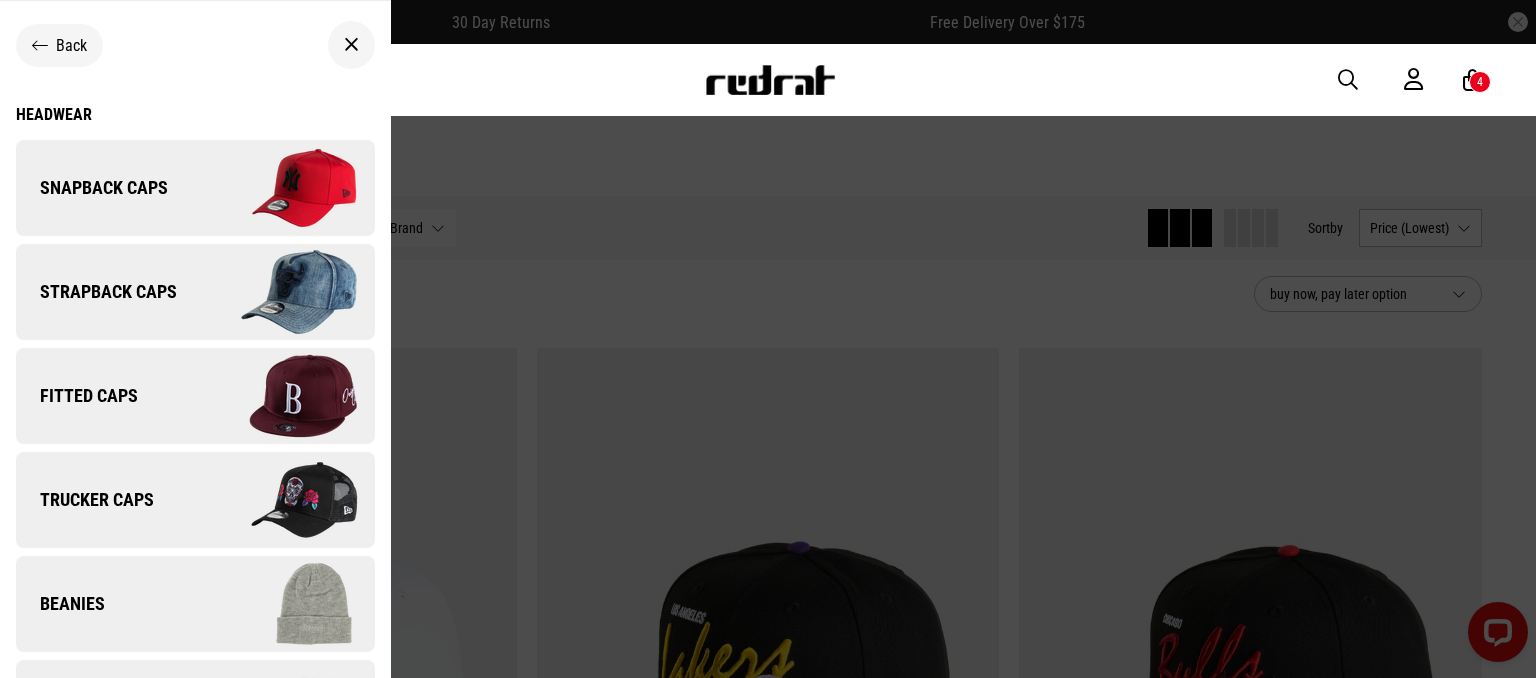 click on "Headwear" at bounding box center [195, 114] 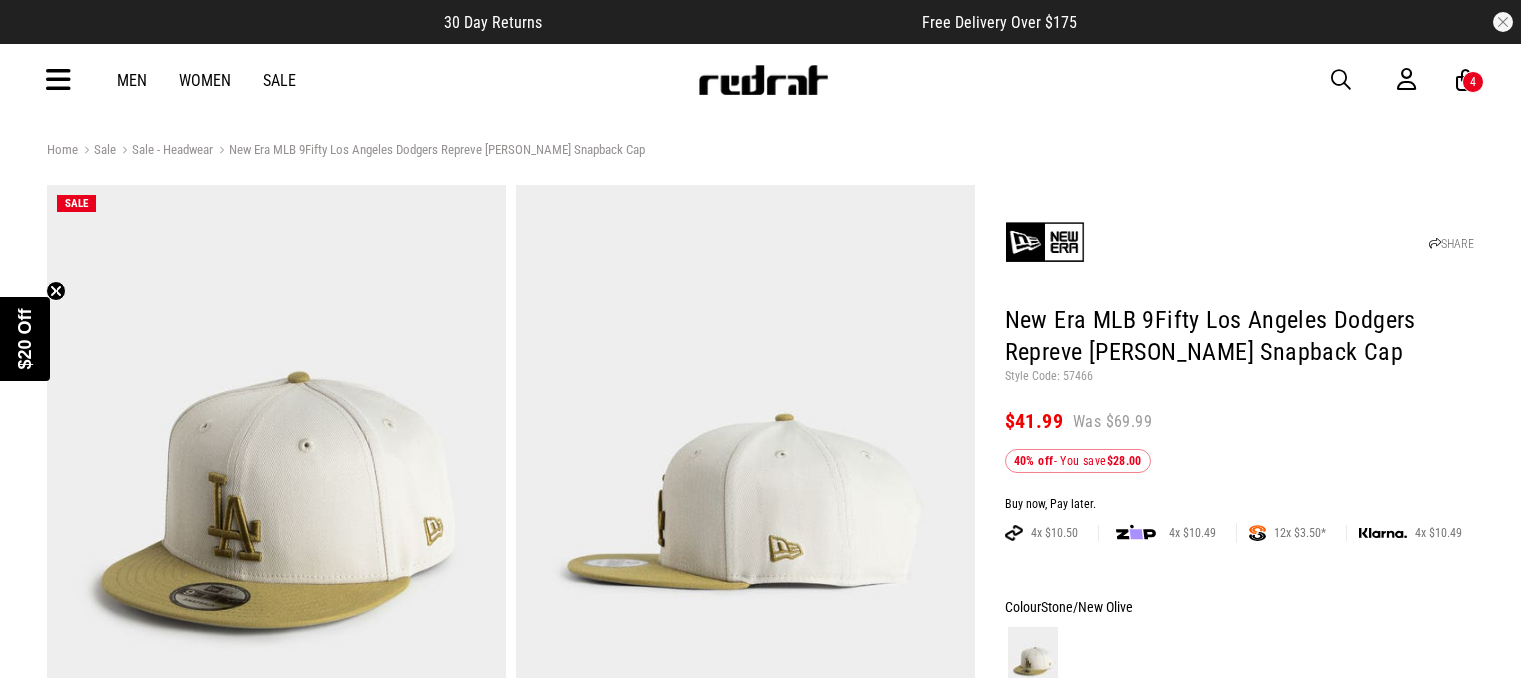 scroll, scrollTop: 0, scrollLeft: 0, axis: both 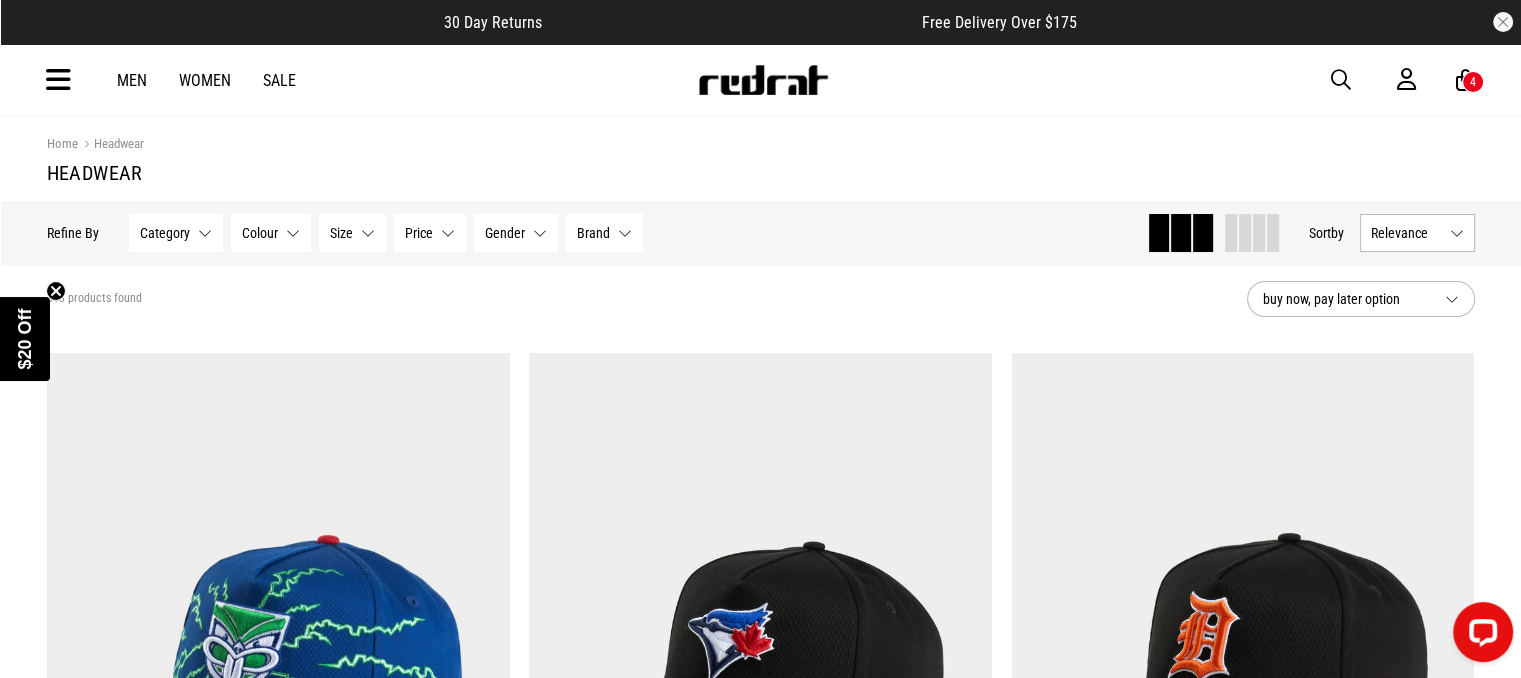 click on "Relevance" at bounding box center (1406, 233) 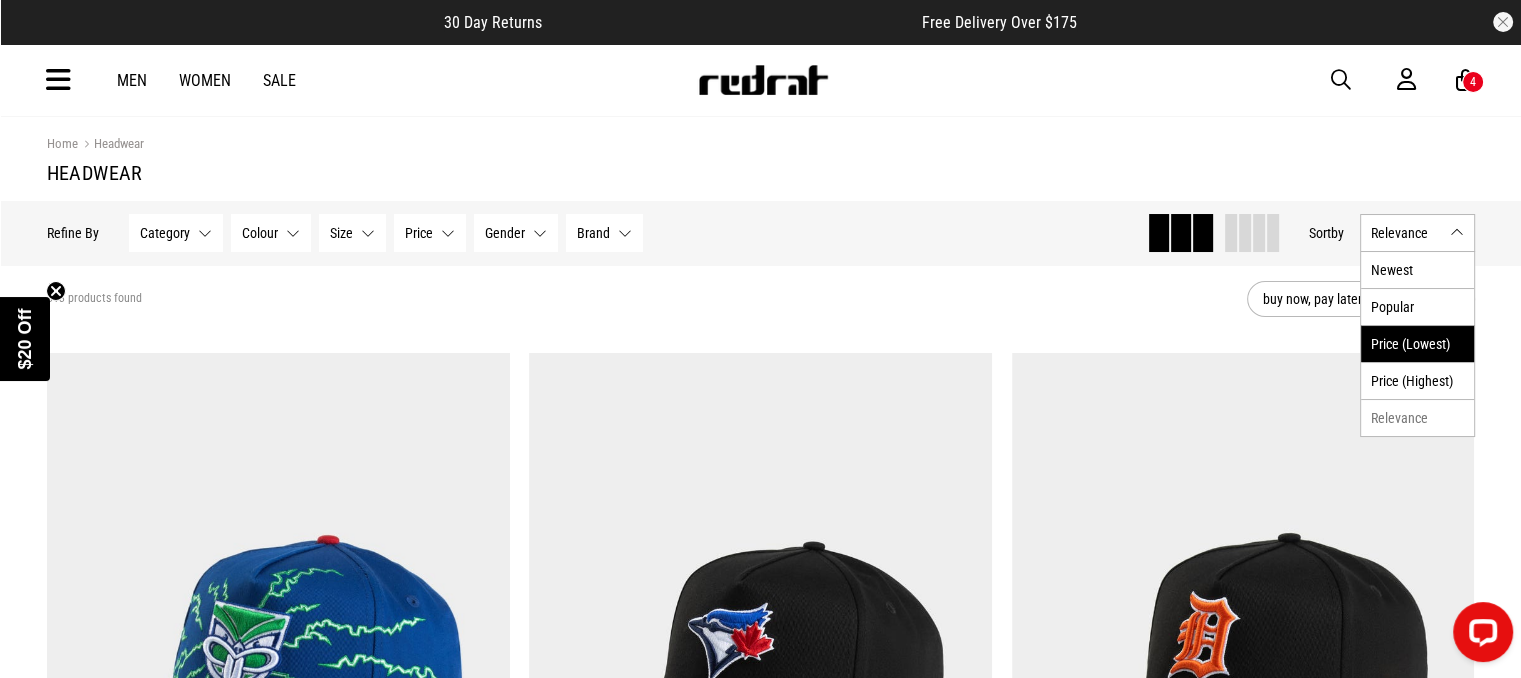 click on "Price (Lowest)" at bounding box center (1417, 343) 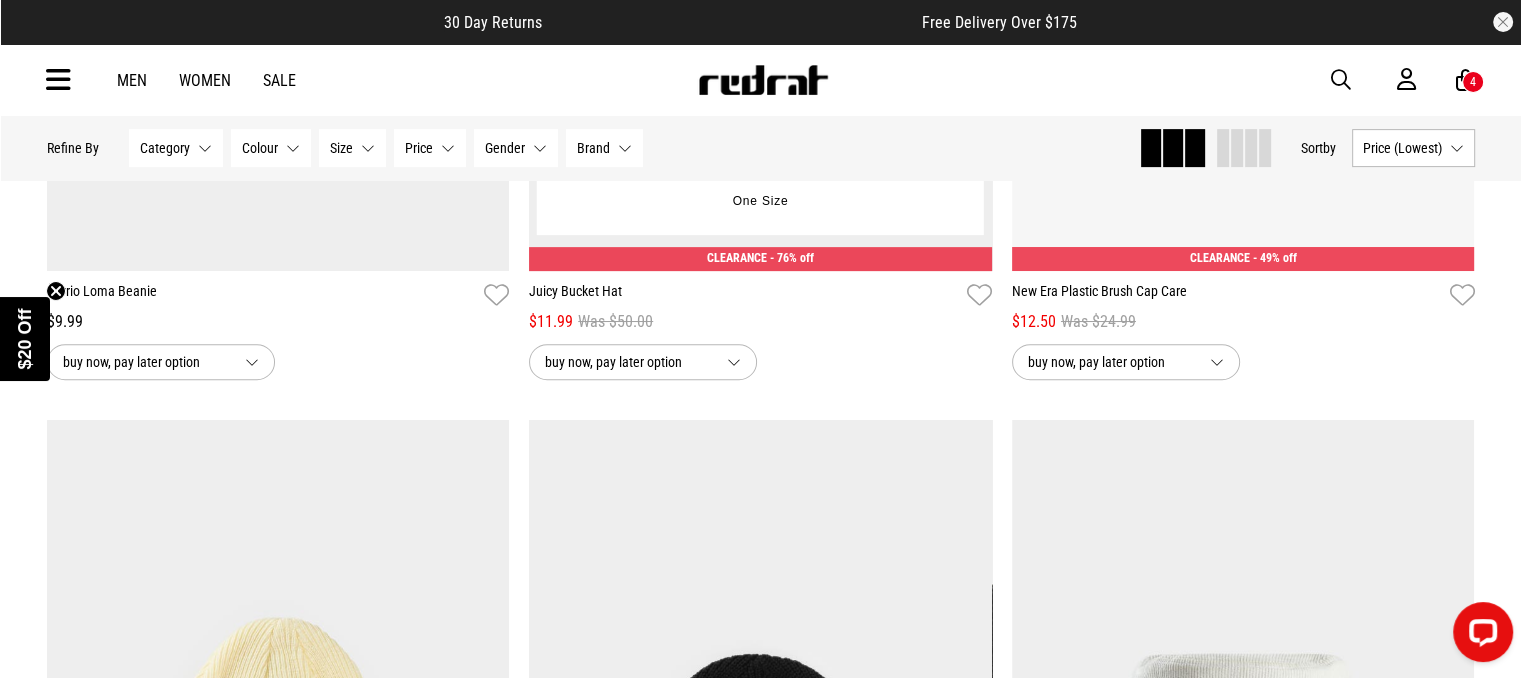 scroll, scrollTop: 500, scrollLeft: 0, axis: vertical 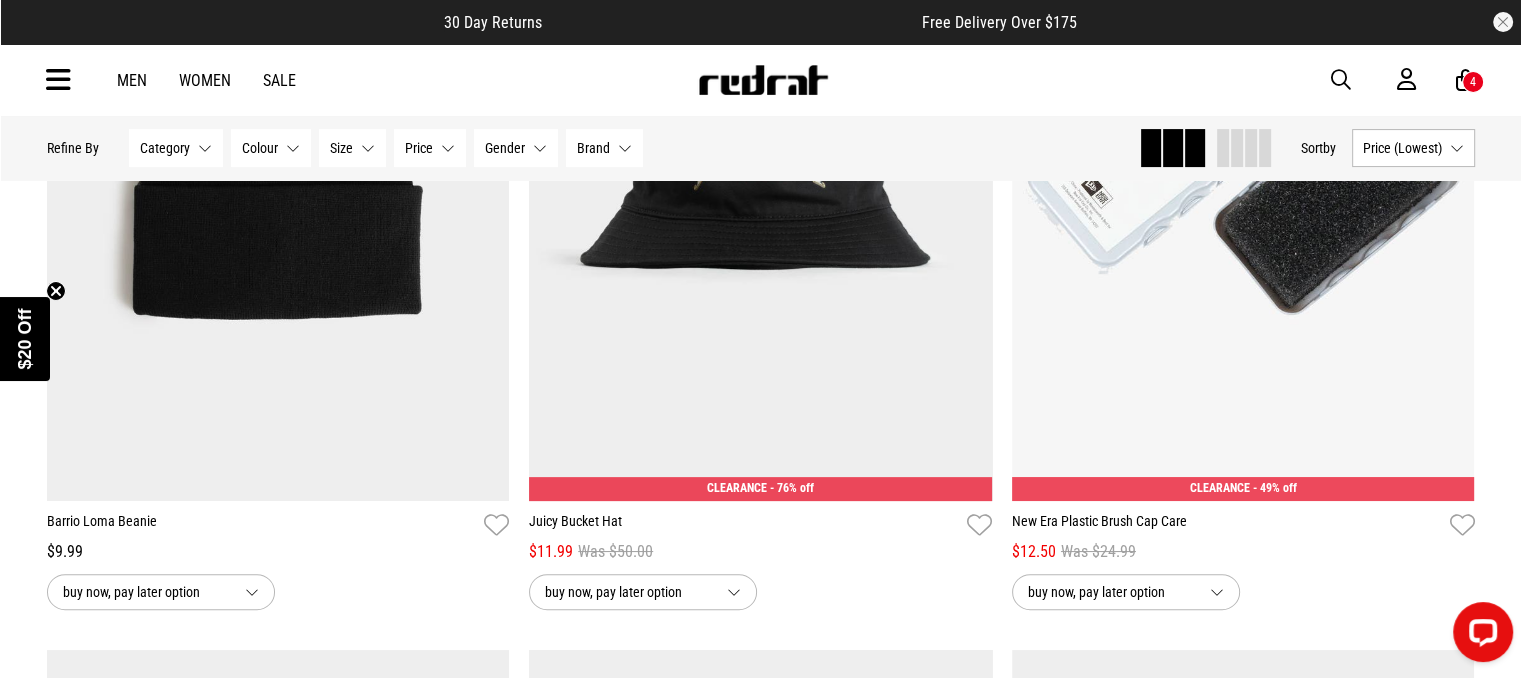 click on "Gender  None selected" at bounding box center (516, 148) 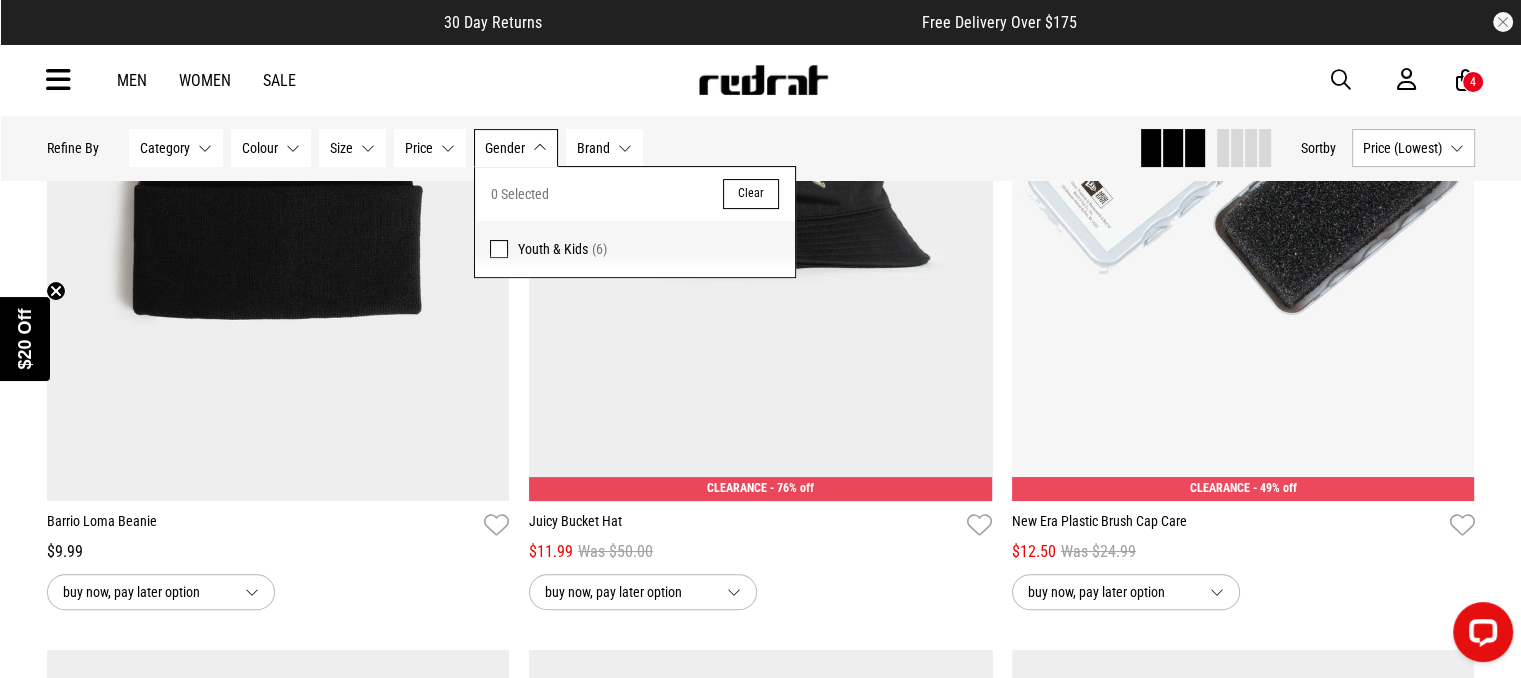 click on "Gender  None selected" at bounding box center (516, 148) 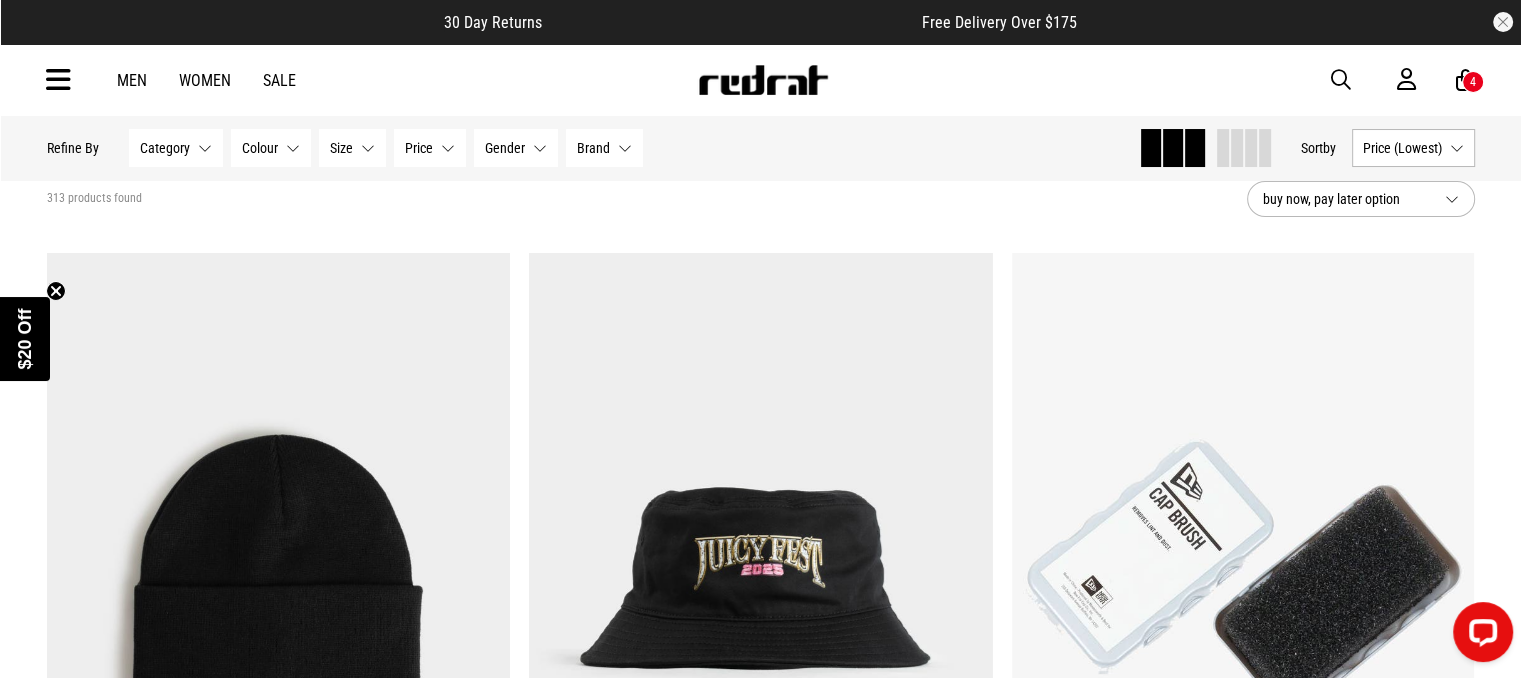 scroll, scrollTop: 0, scrollLeft: 0, axis: both 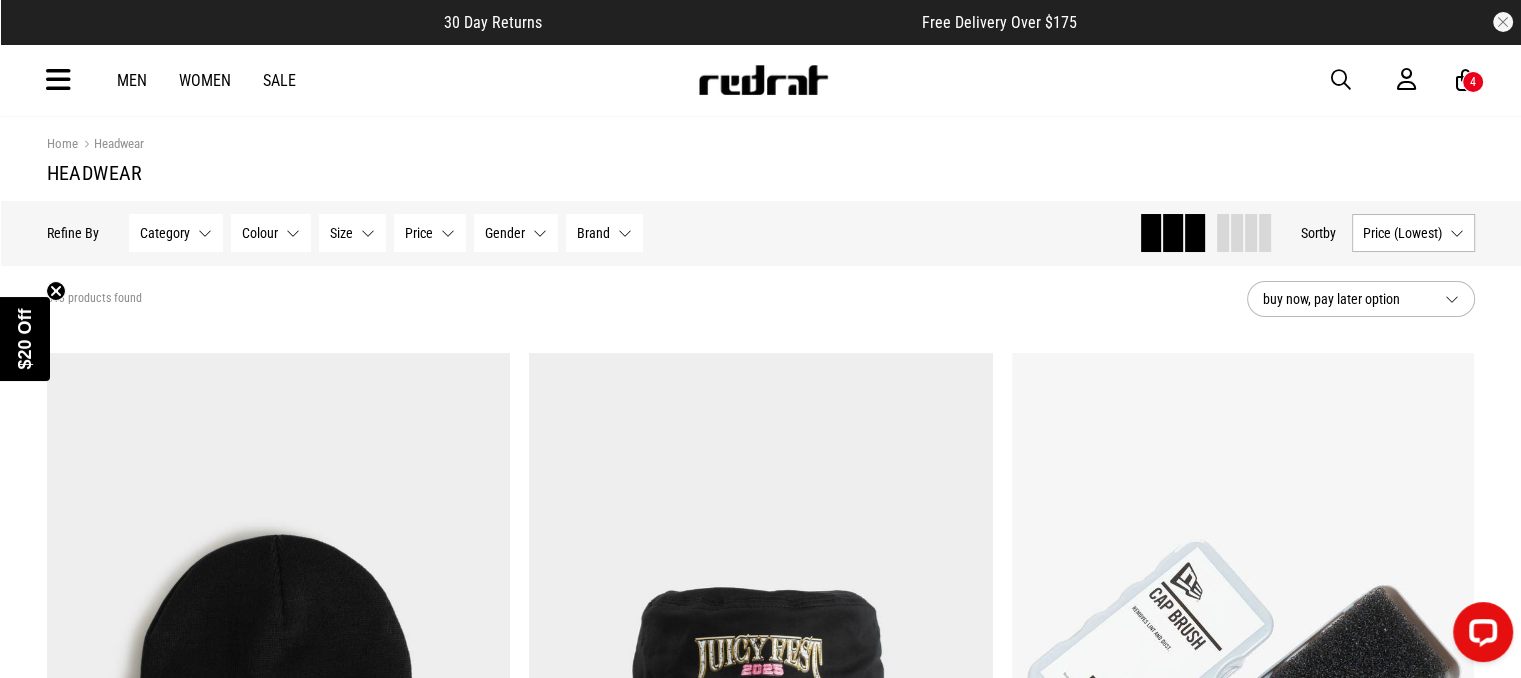 click on "Size  None selected" at bounding box center [352, 233] 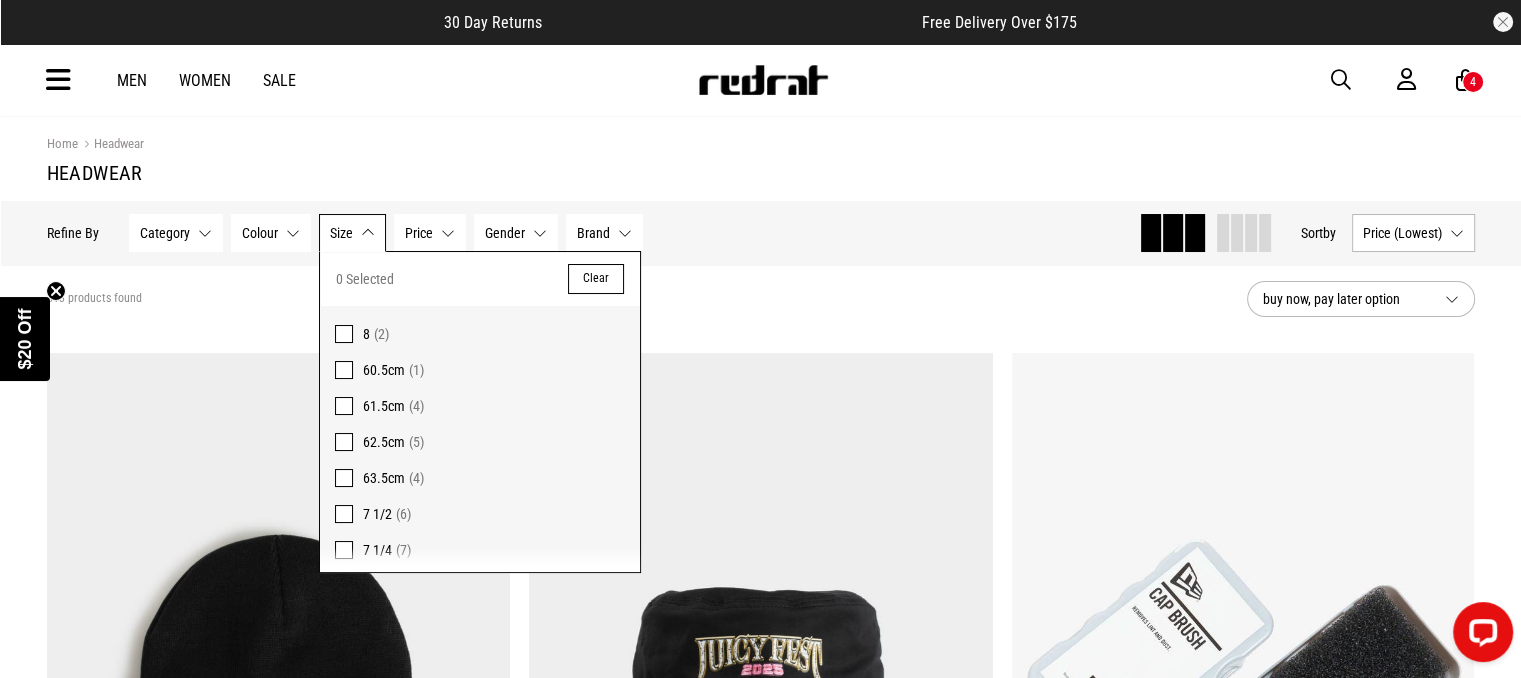 click at bounding box center (344, 334) 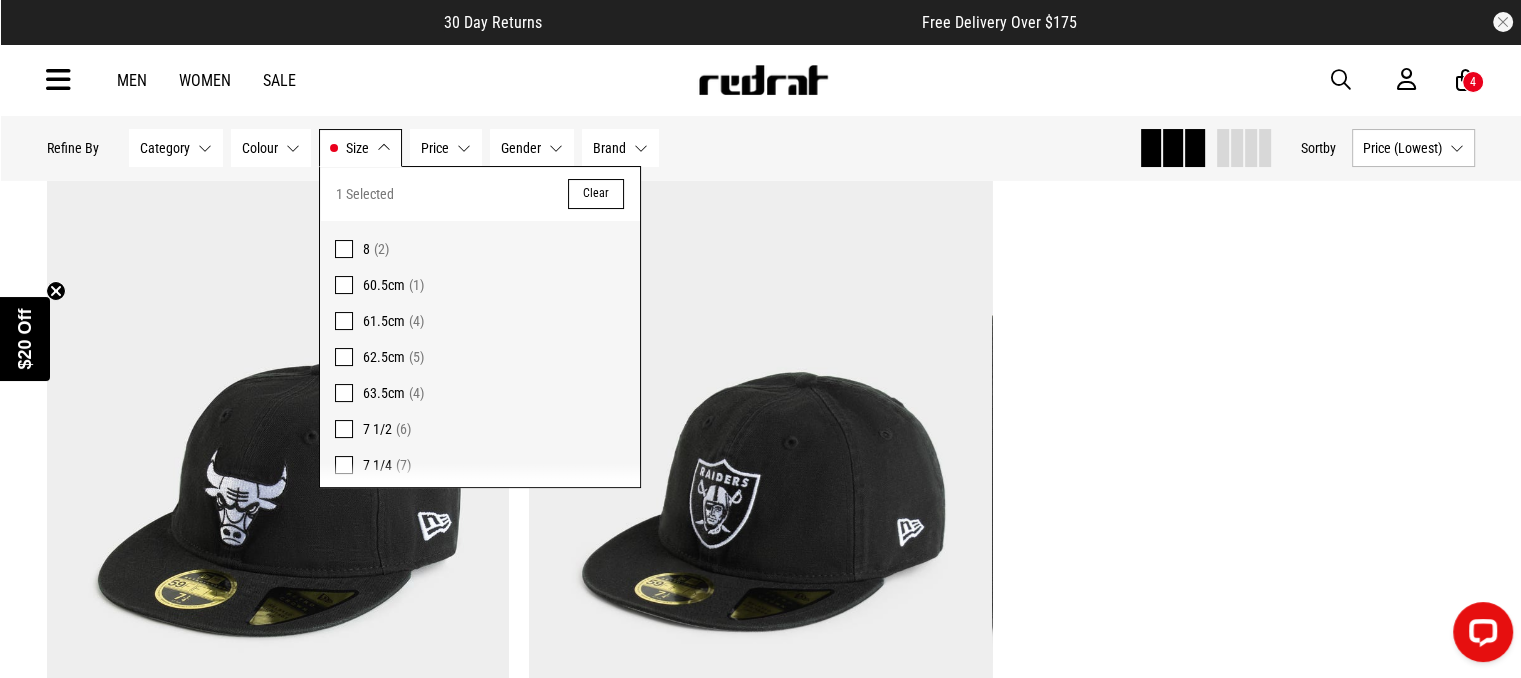 scroll, scrollTop: 0, scrollLeft: 0, axis: both 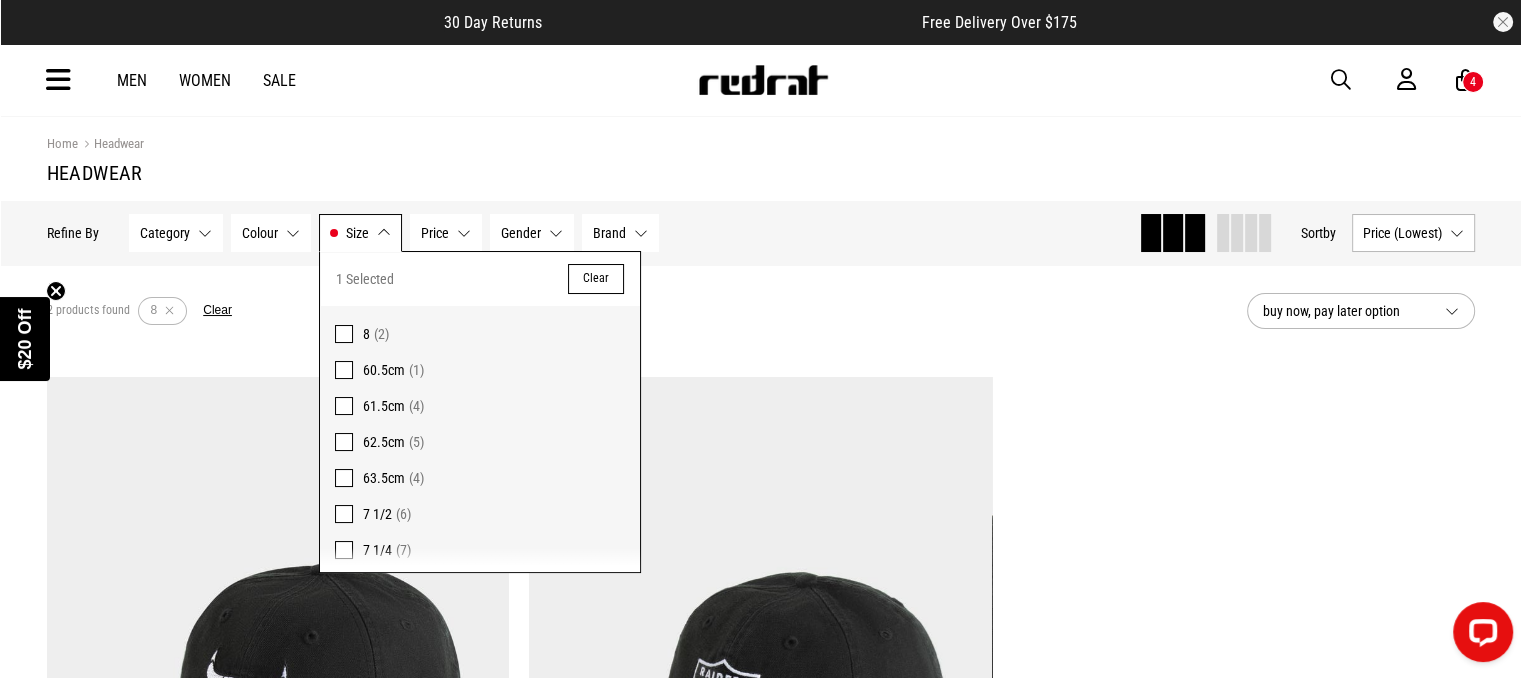 click on "Clear" at bounding box center (596, 279) 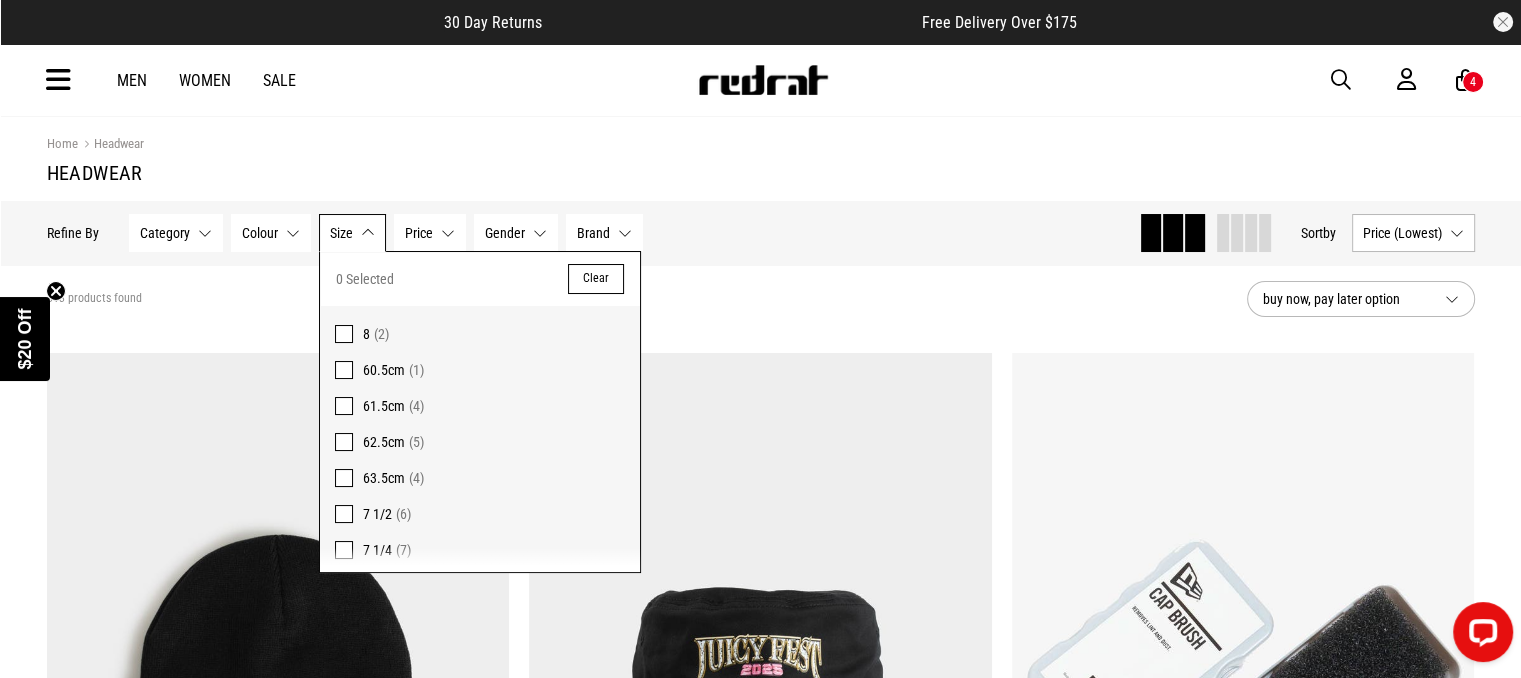 click on "Gender  None selected" at bounding box center [516, 233] 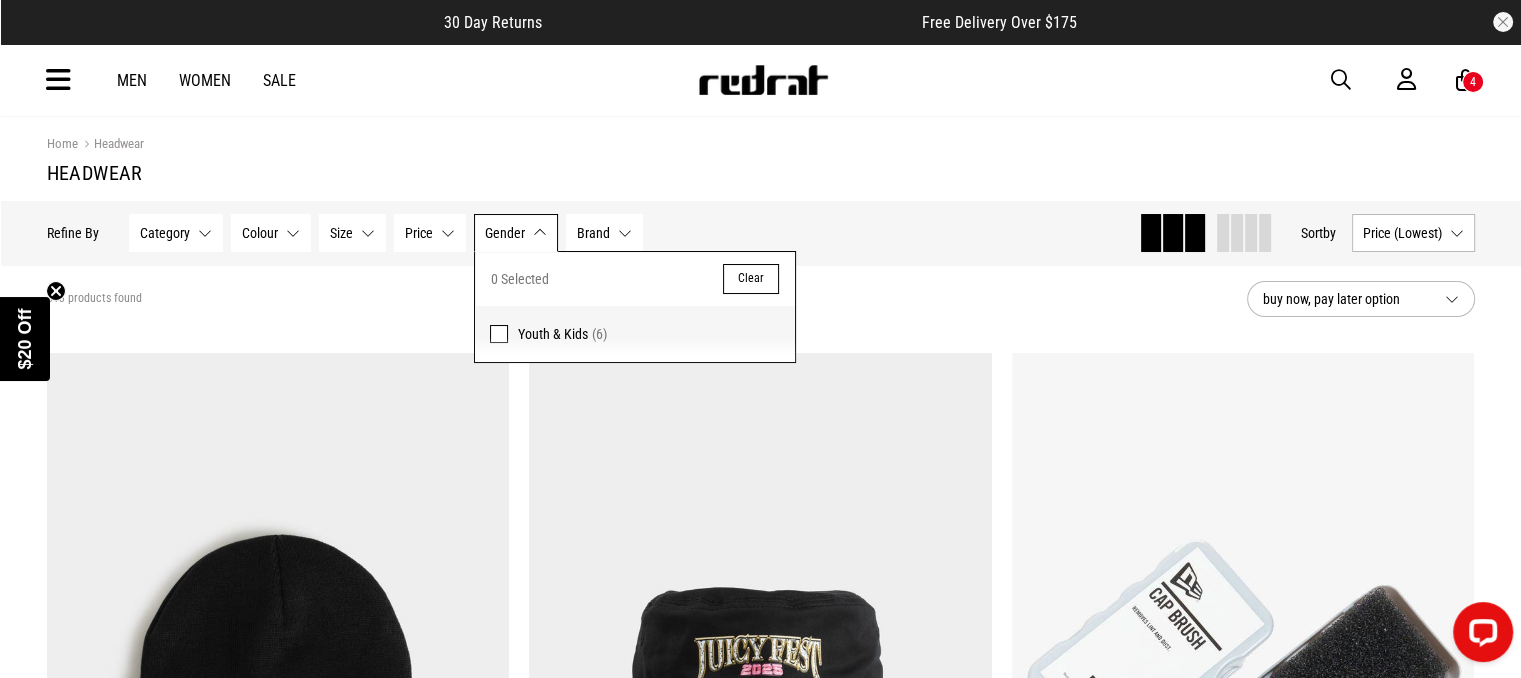 click on "313 products found" at bounding box center (639, 299) 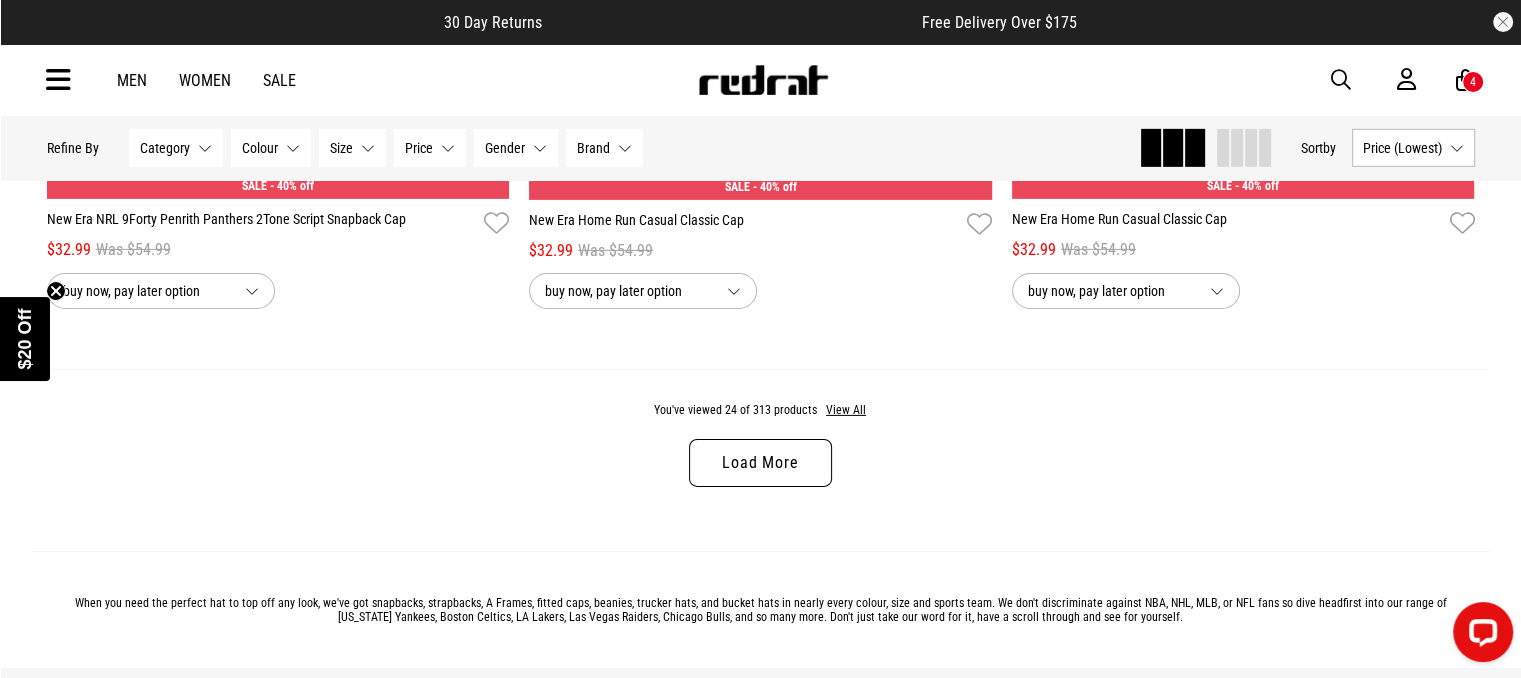 scroll, scrollTop: 6500, scrollLeft: 0, axis: vertical 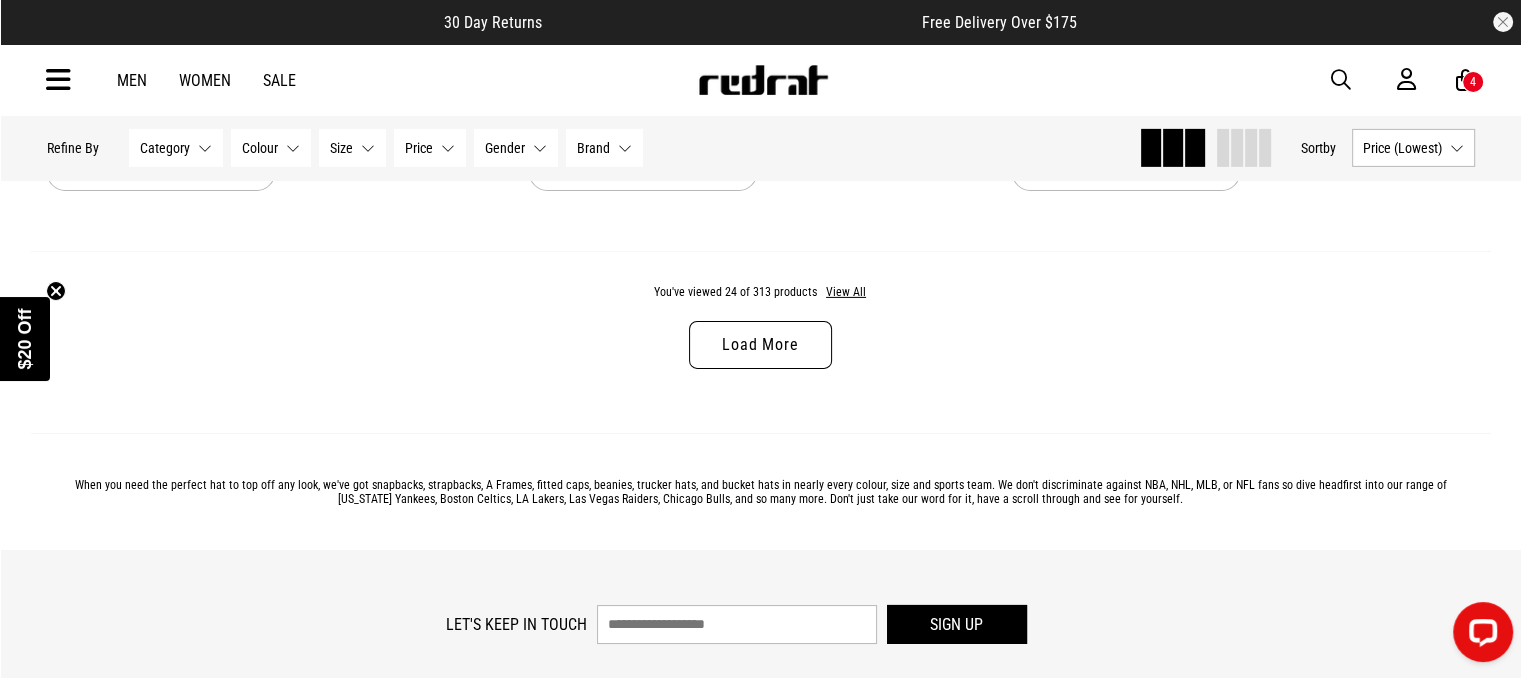 click on "Load More" at bounding box center (760, 345) 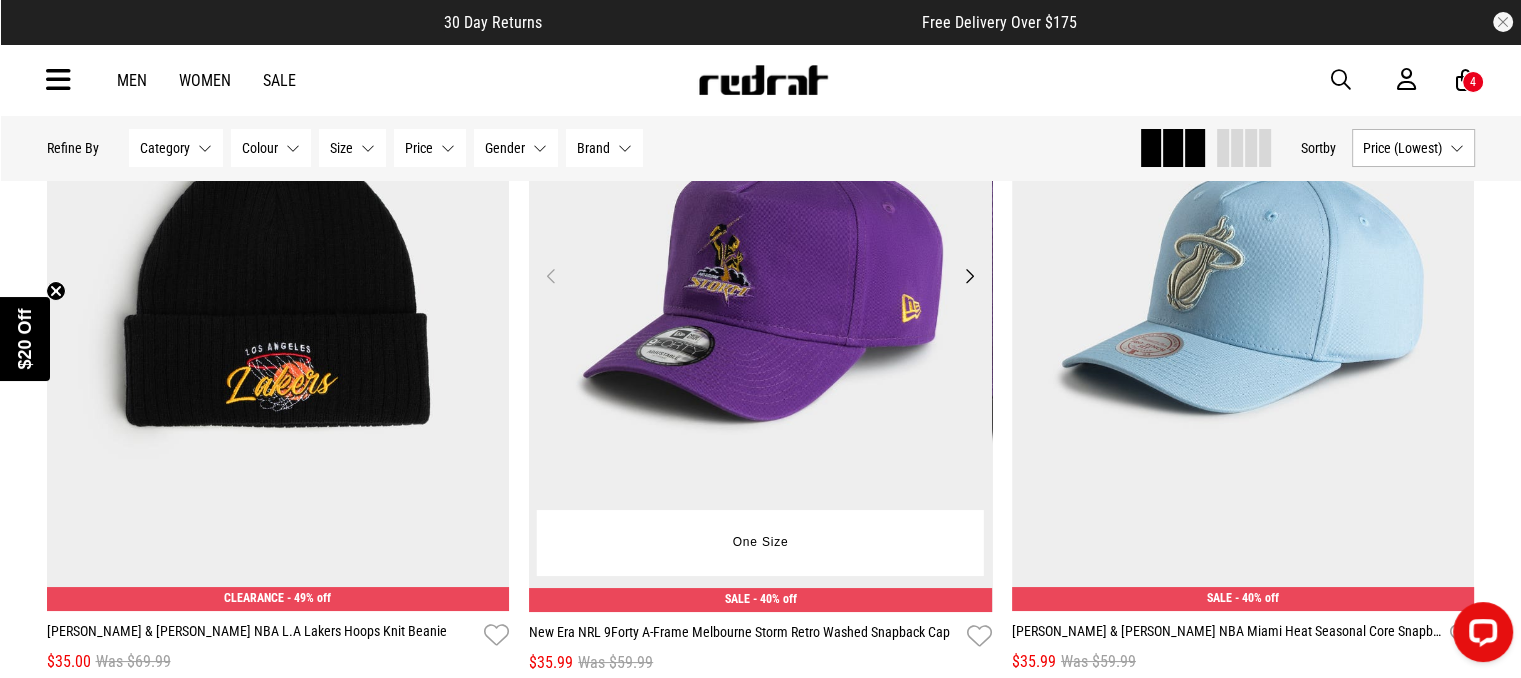 scroll, scrollTop: 7600, scrollLeft: 0, axis: vertical 